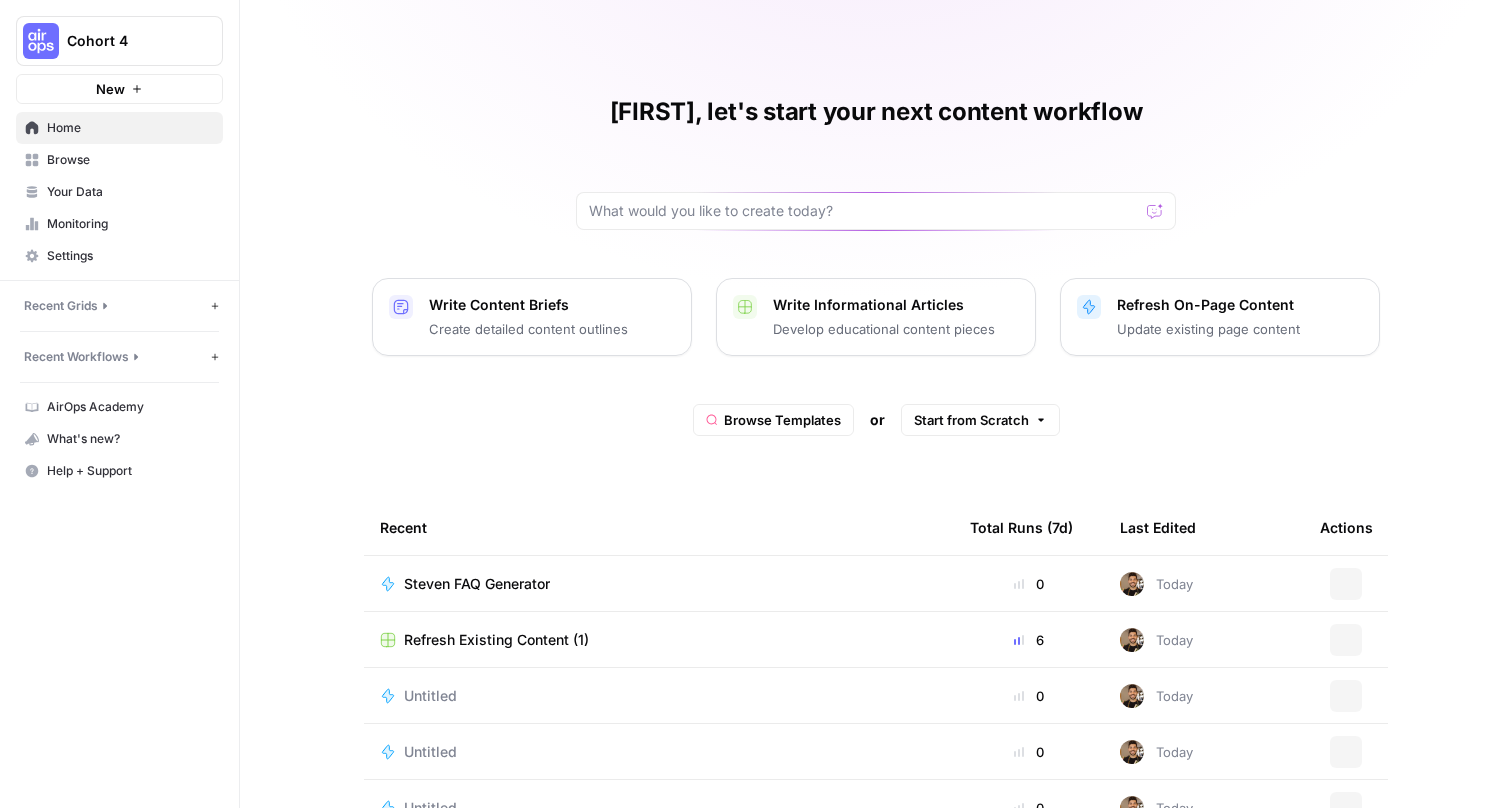 scroll, scrollTop: 0, scrollLeft: 0, axis: both 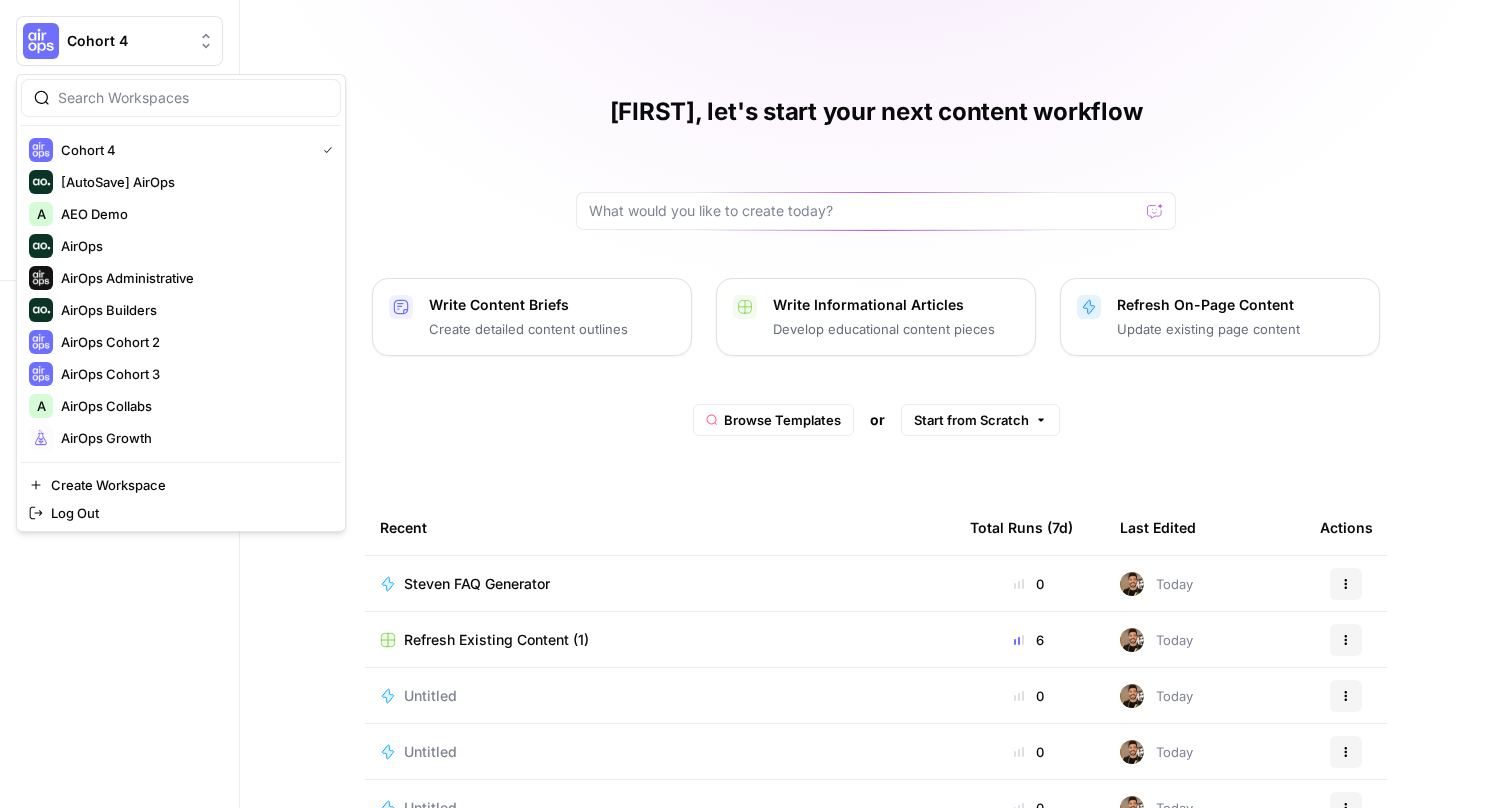 click on "Cohort 4" at bounding box center [127, 41] 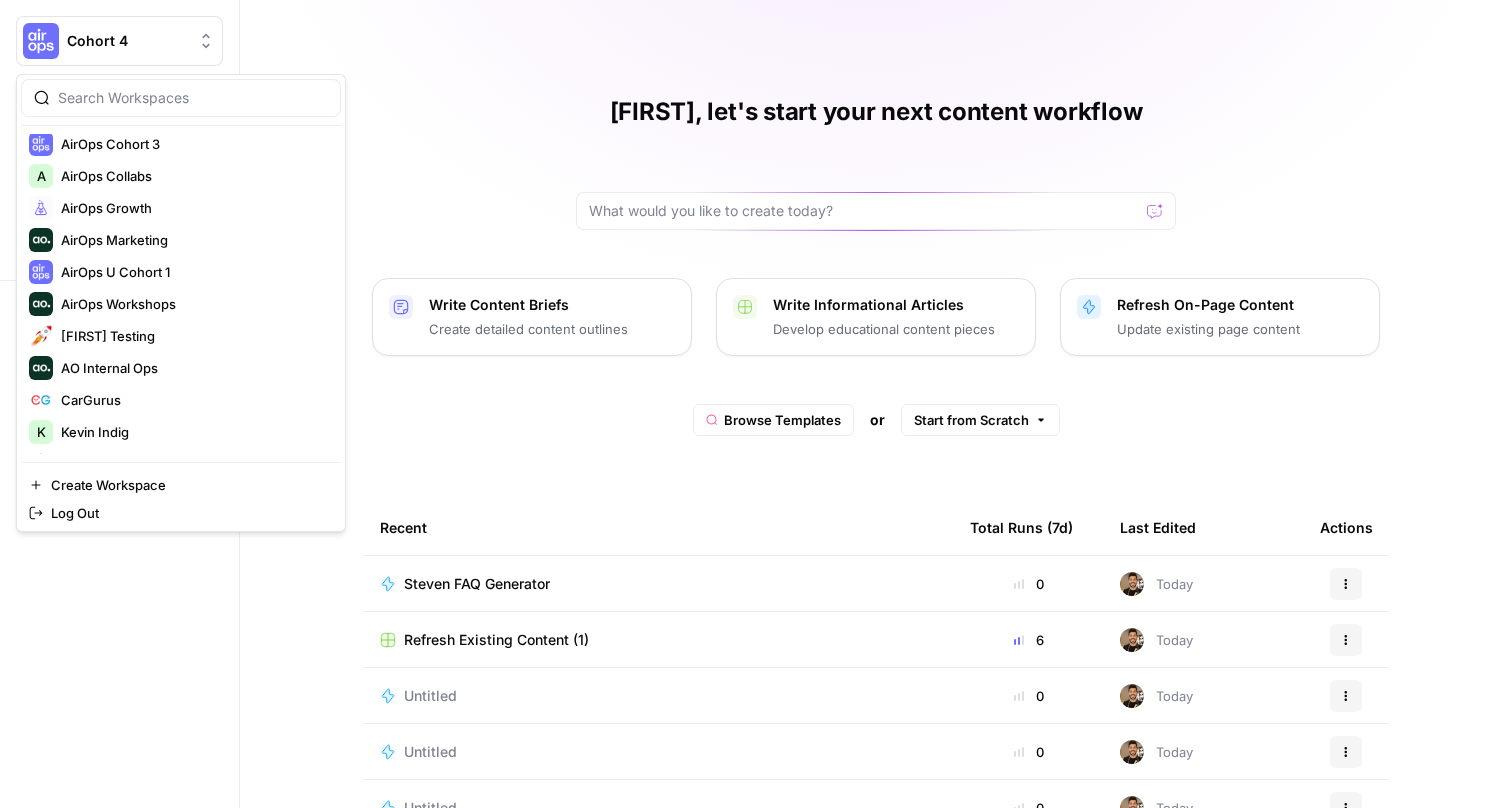 scroll, scrollTop: 388, scrollLeft: 0, axis: vertical 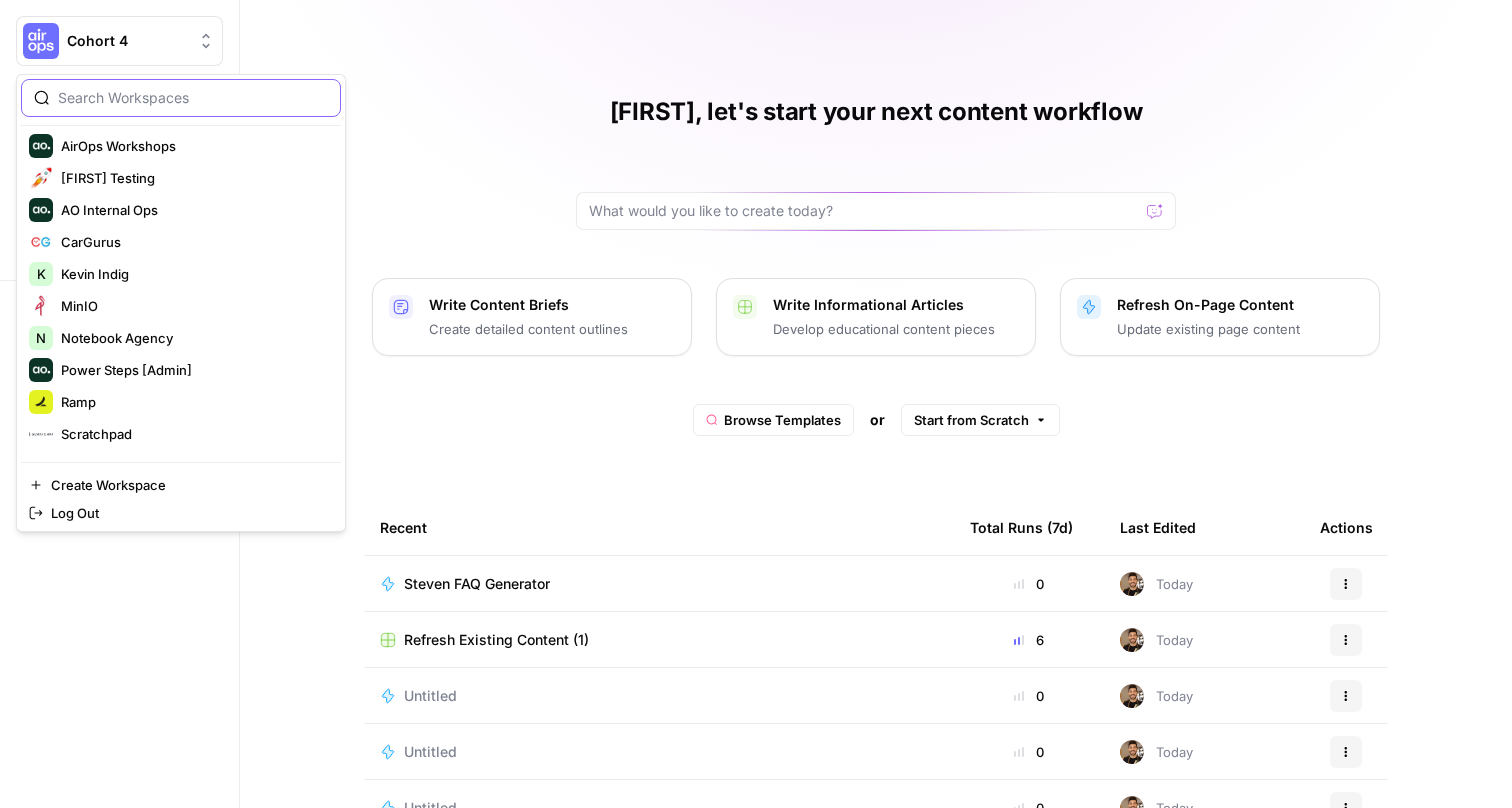 click at bounding box center (193, 98) 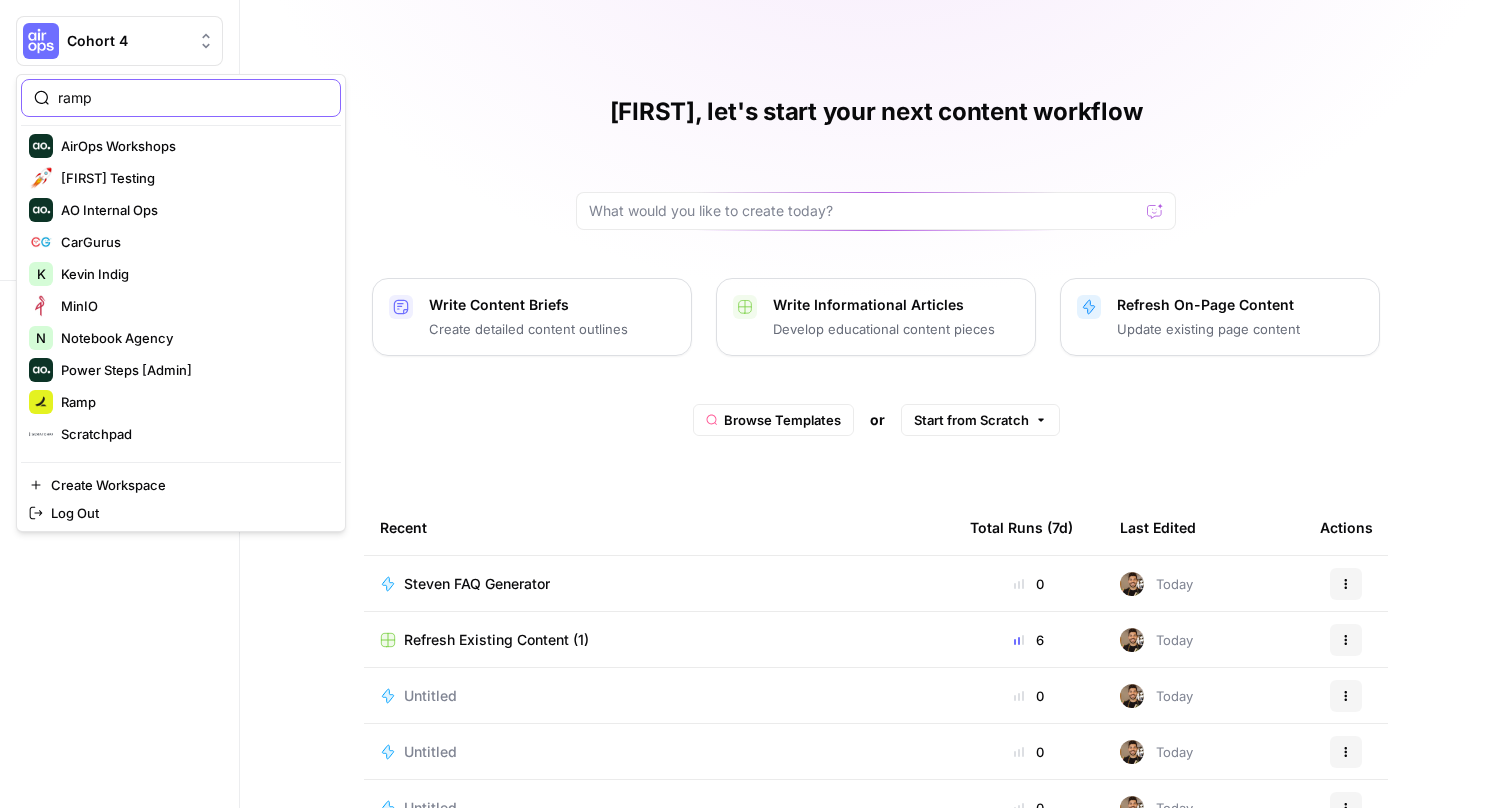 type on "ramp" 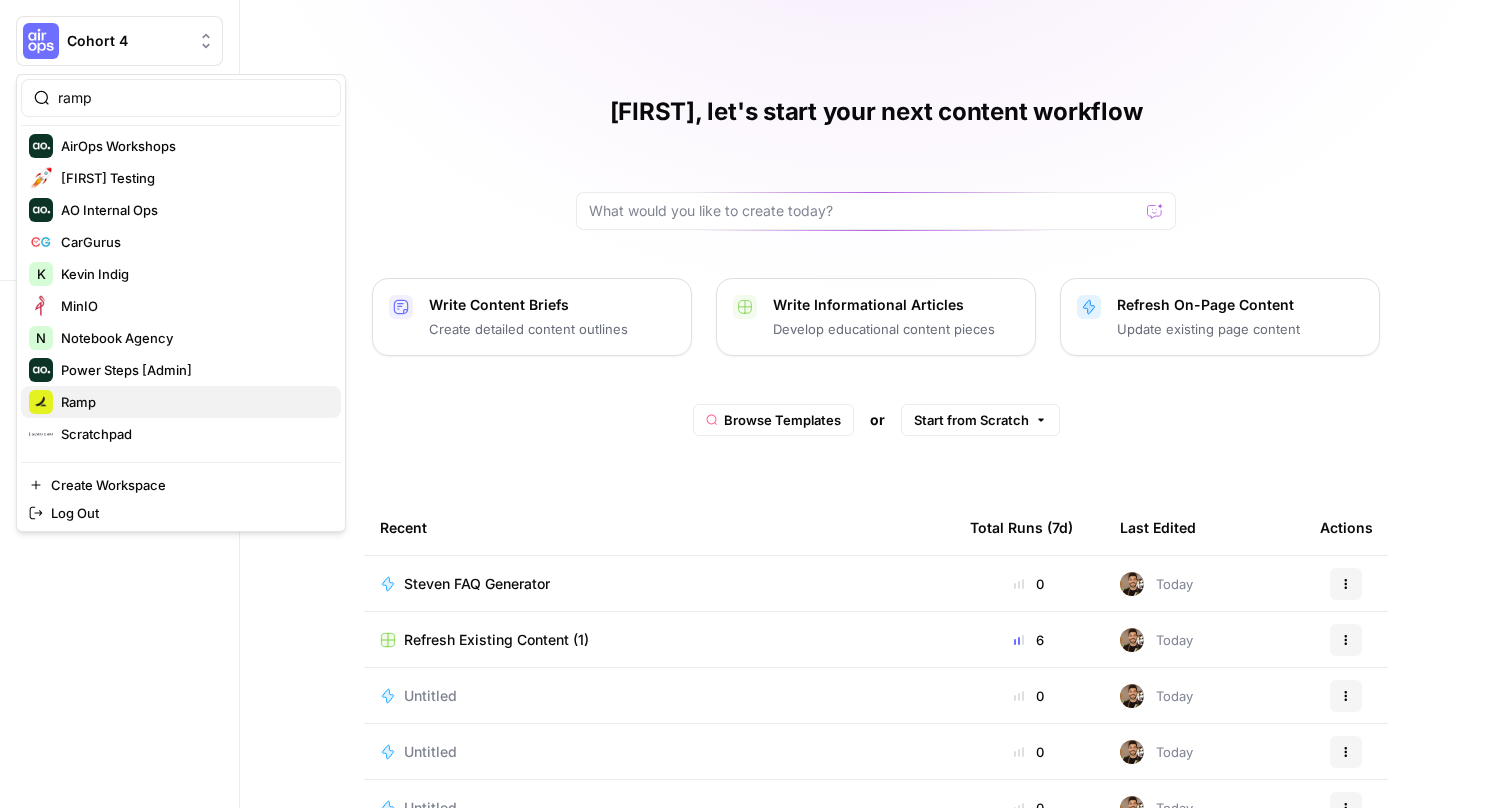 scroll, scrollTop: 0, scrollLeft: 0, axis: both 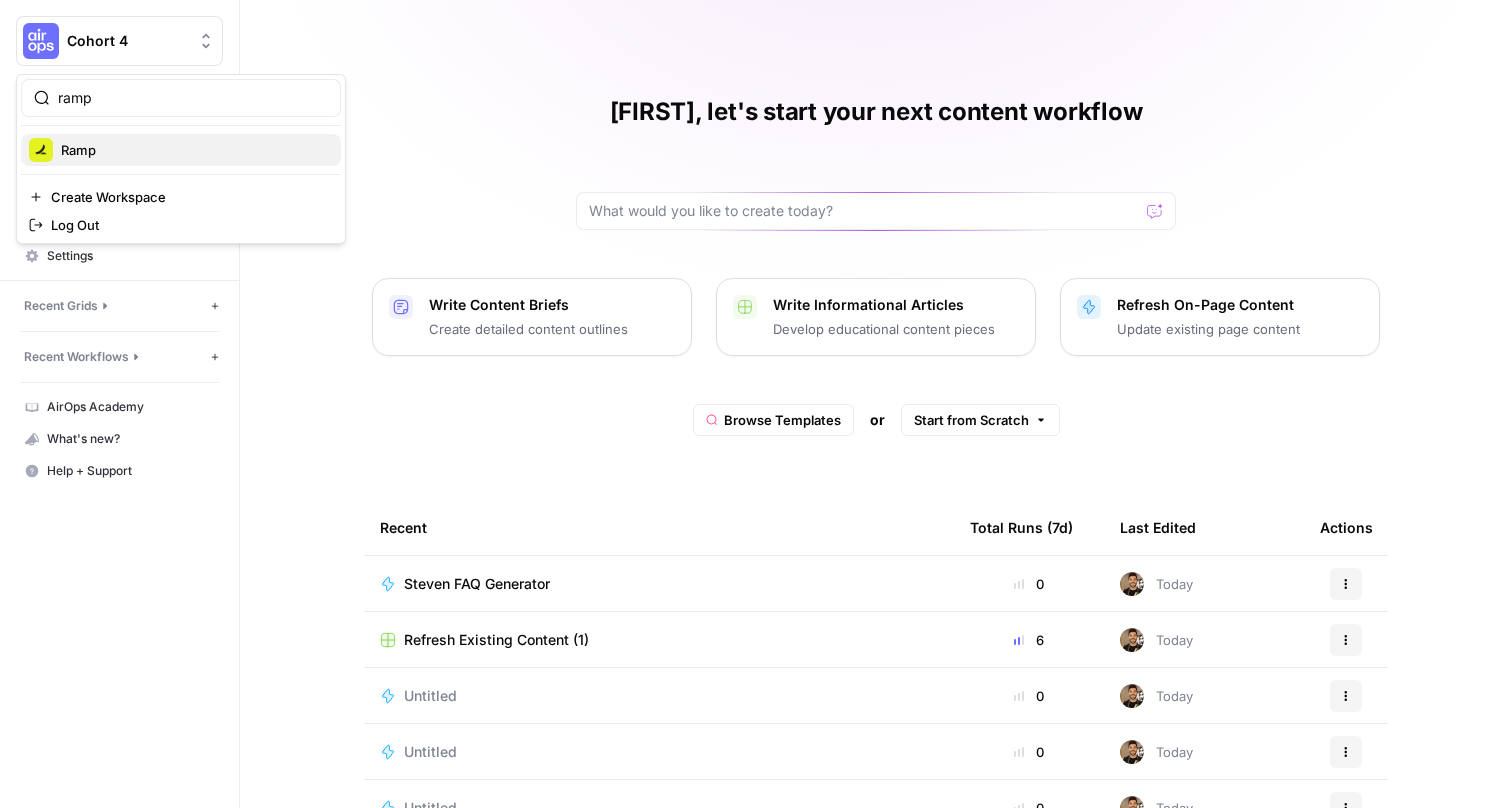 click on "Ramp" at bounding box center [193, 150] 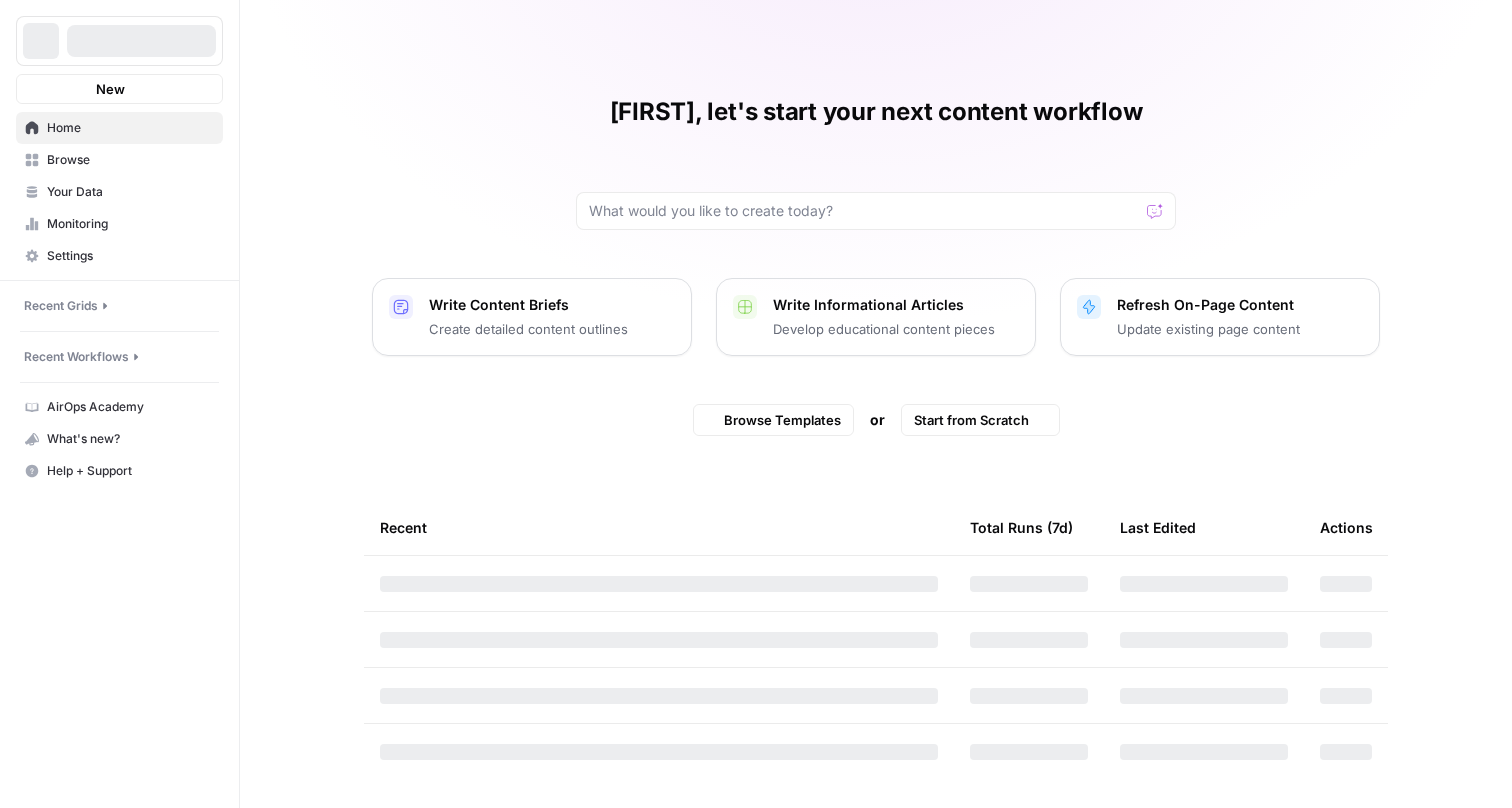 scroll, scrollTop: 0, scrollLeft: 0, axis: both 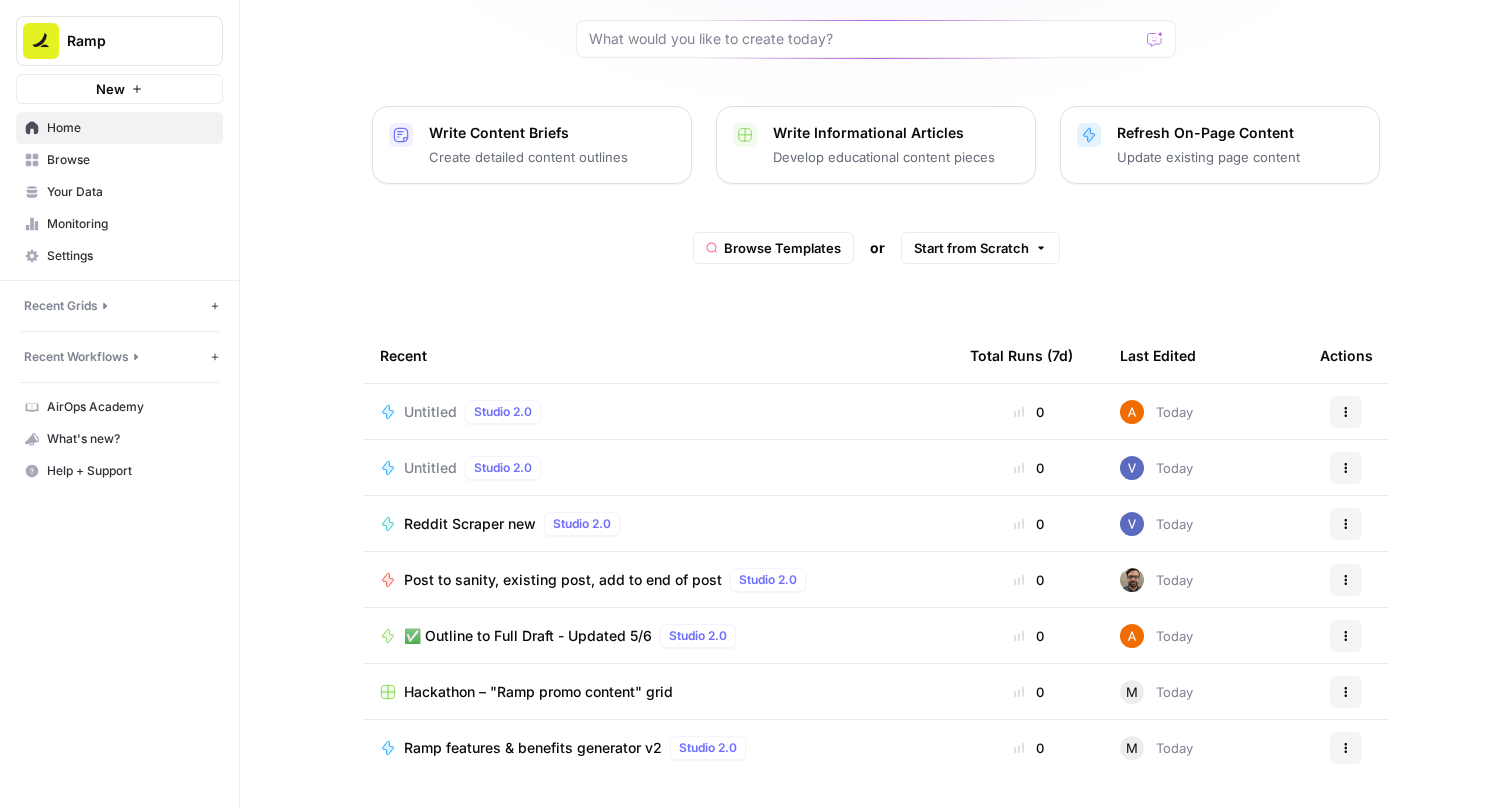 click on "Post to sanity, existing post, add to end of post" at bounding box center (563, 580) 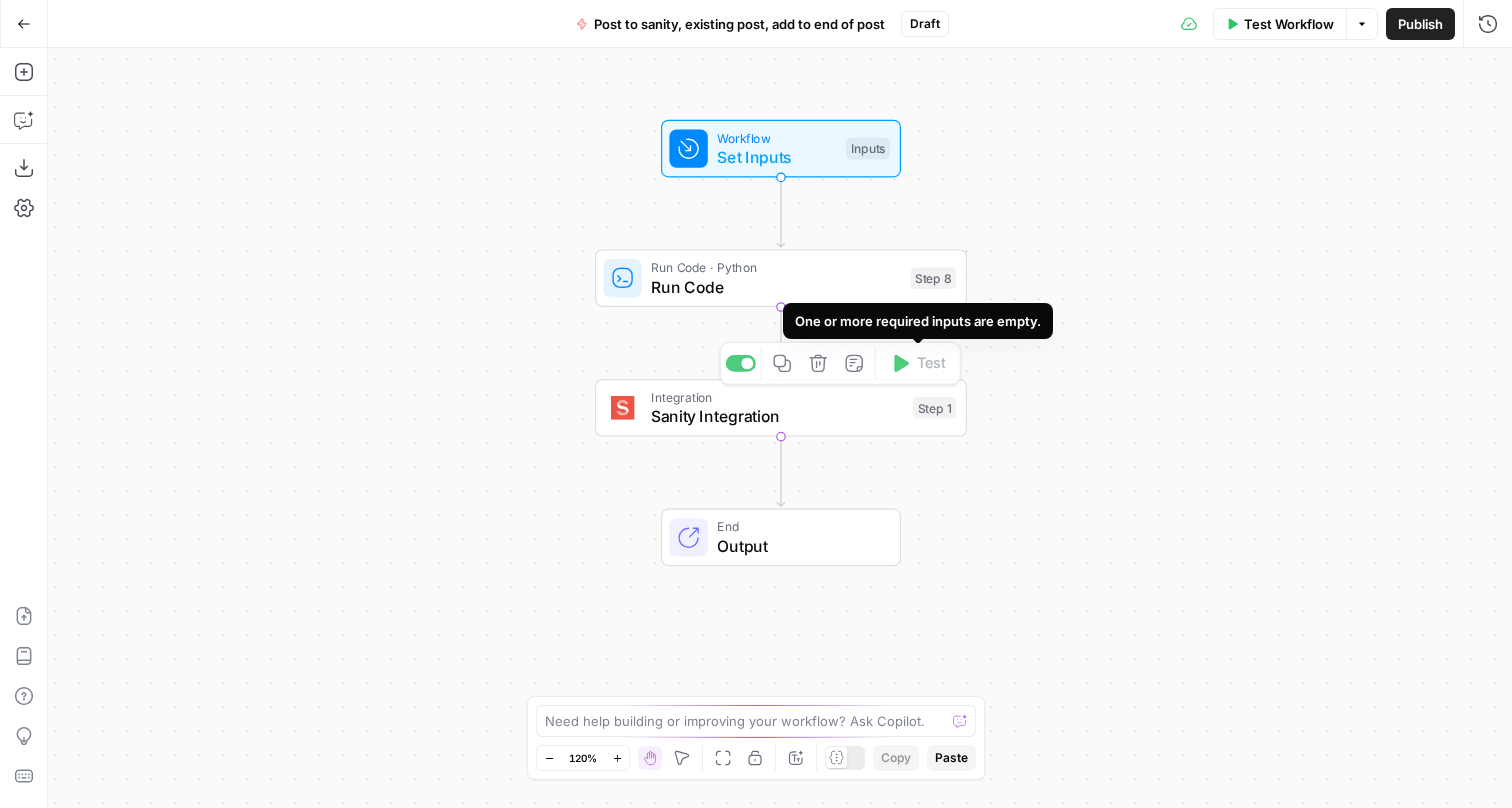 click on "Sanity Integration" at bounding box center (777, 416) 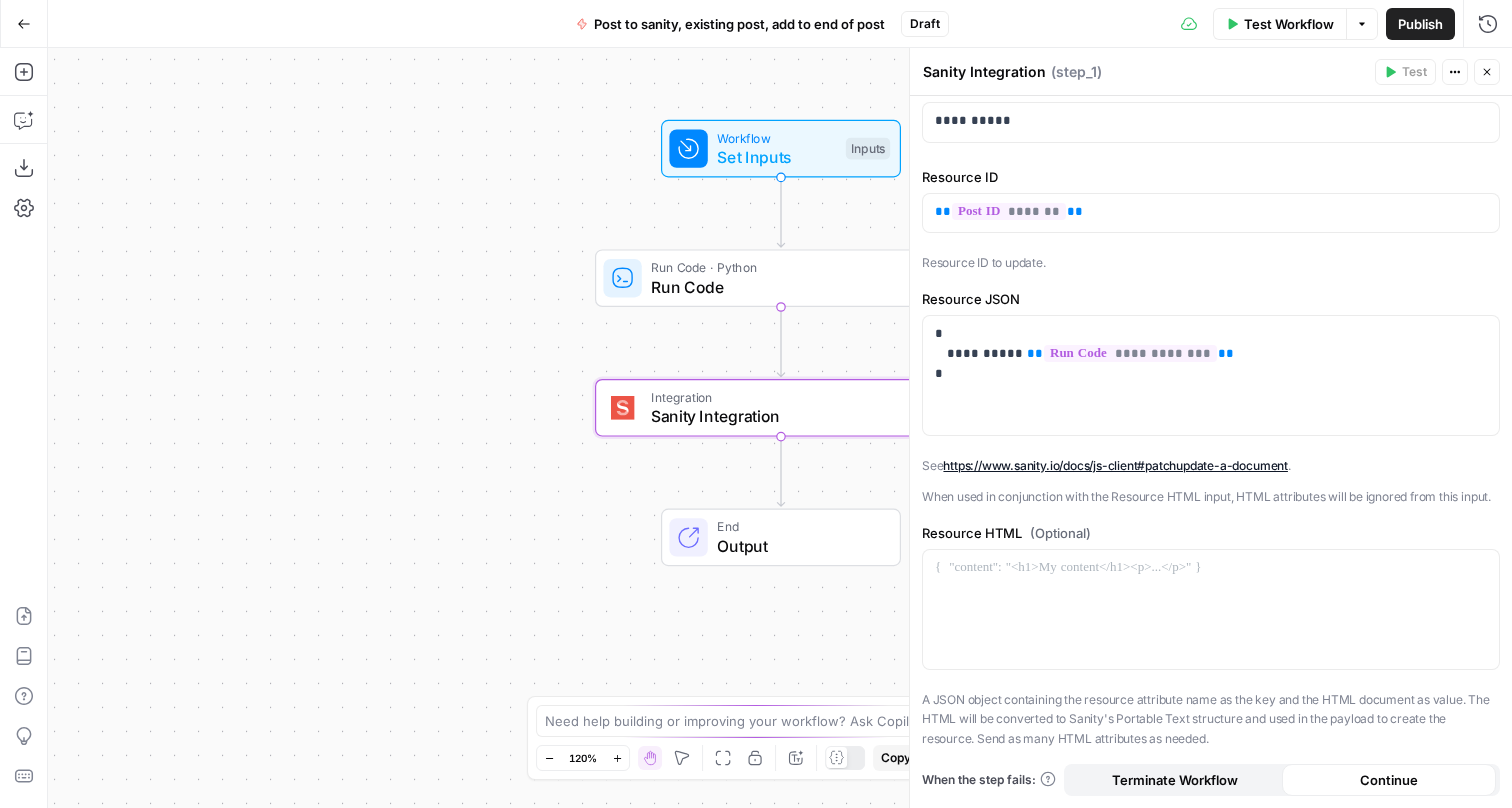 scroll, scrollTop: 281, scrollLeft: 0, axis: vertical 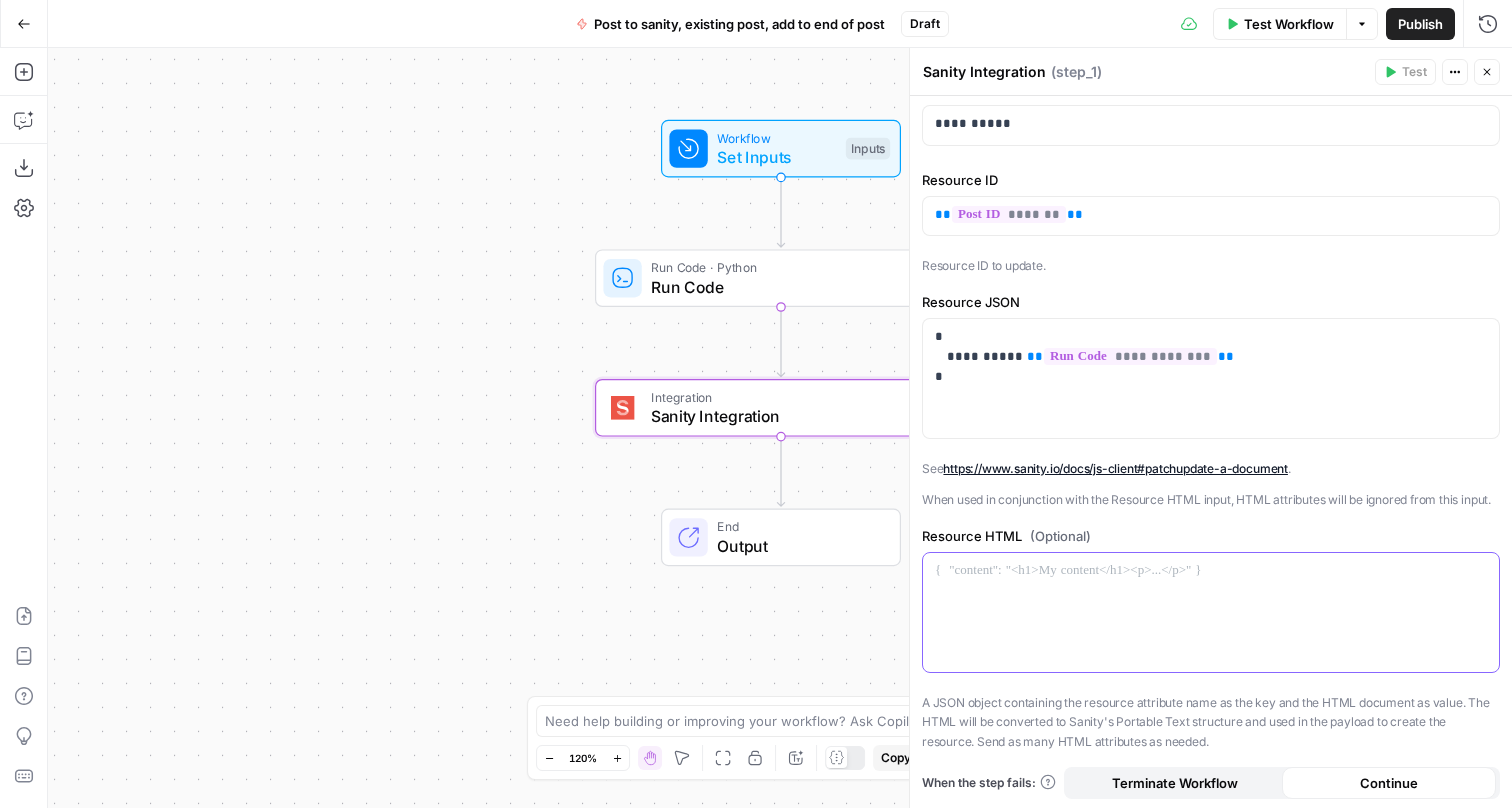 click at bounding box center [1211, 571] 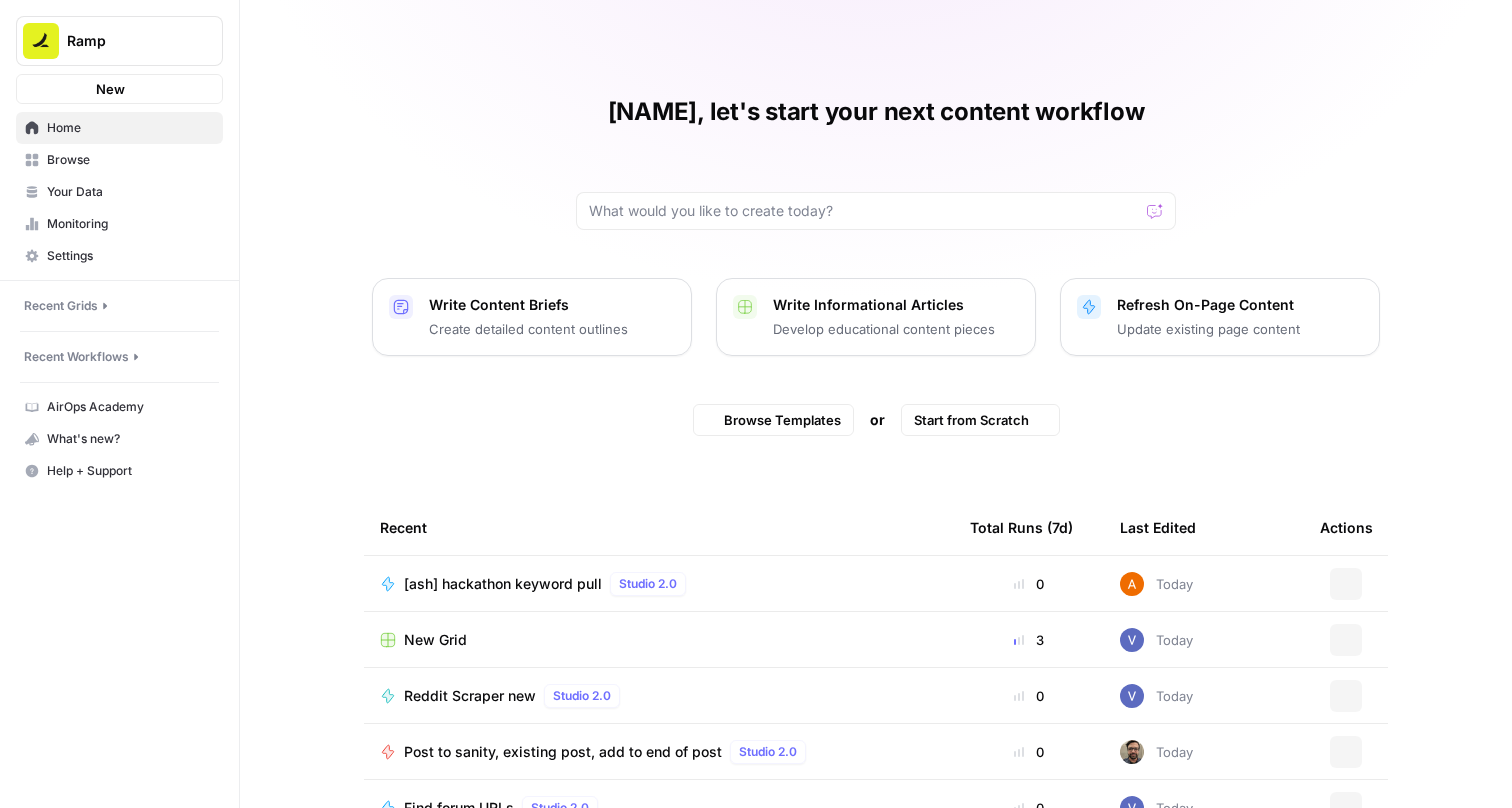 scroll, scrollTop: 0, scrollLeft: 0, axis: both 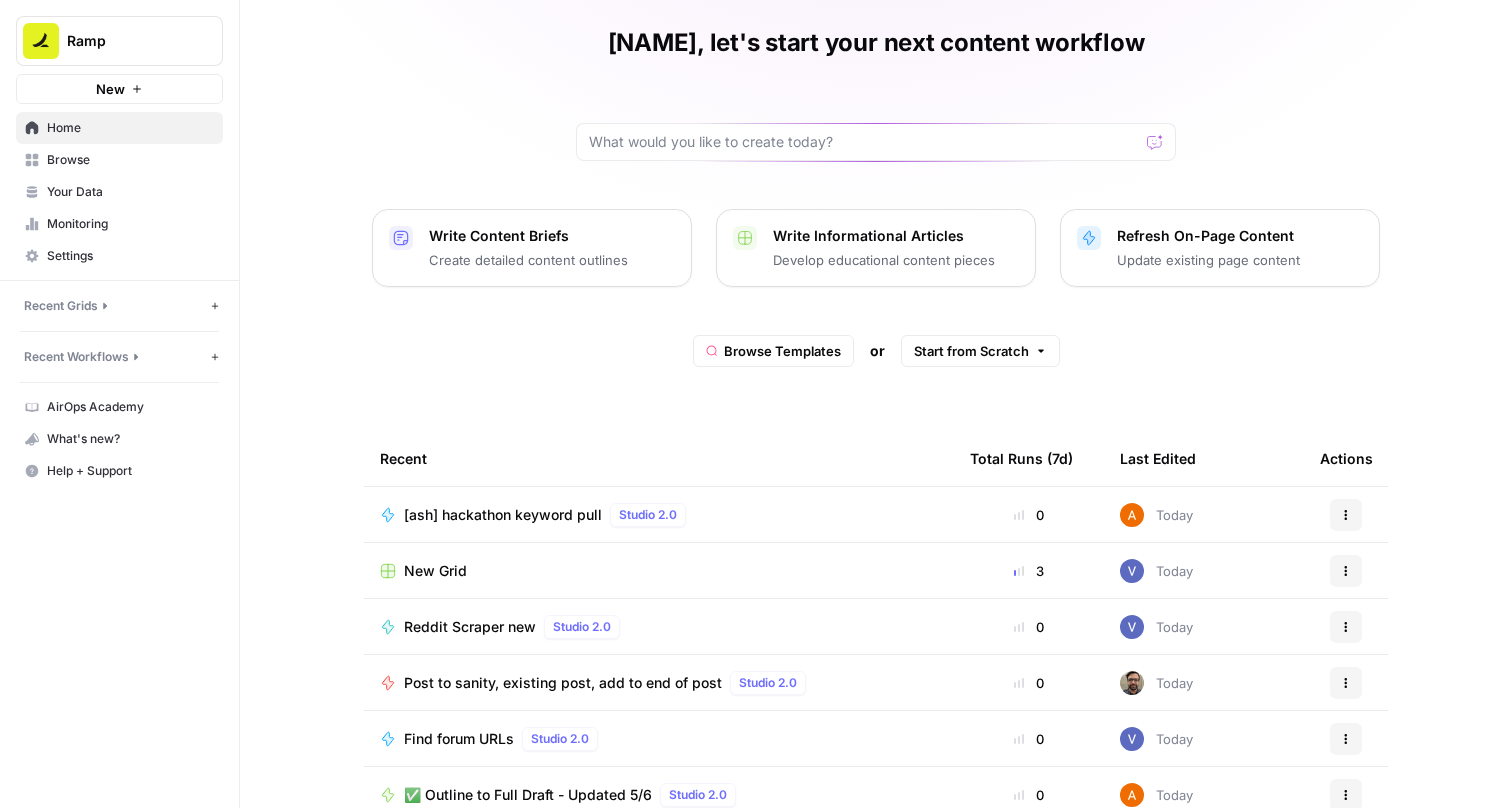click on "[ash] hackathon keyword pull" at bounding box center (503, 515) 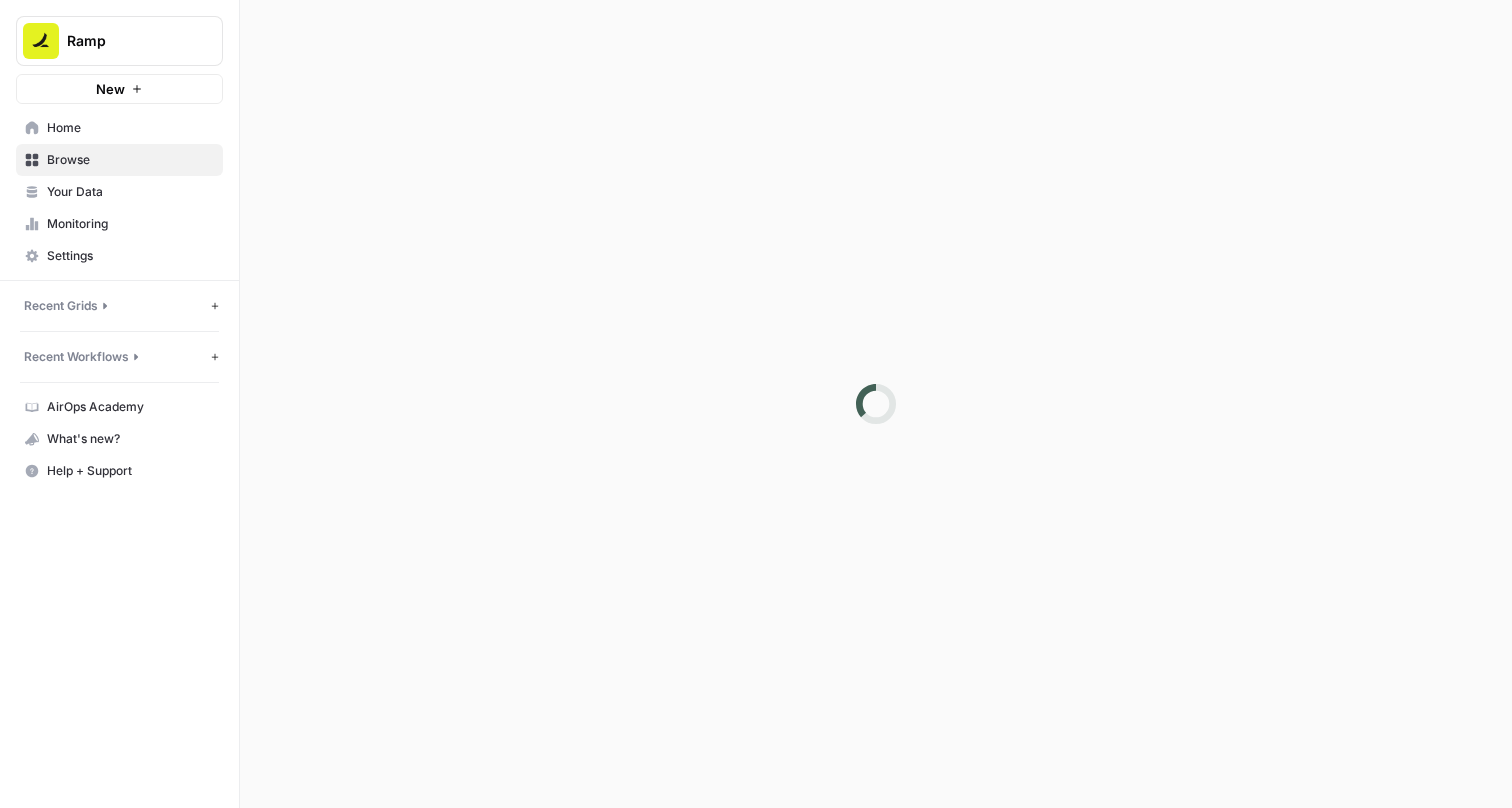 scroll, scrollTop: 0, scrollLeft: 0, axis: both 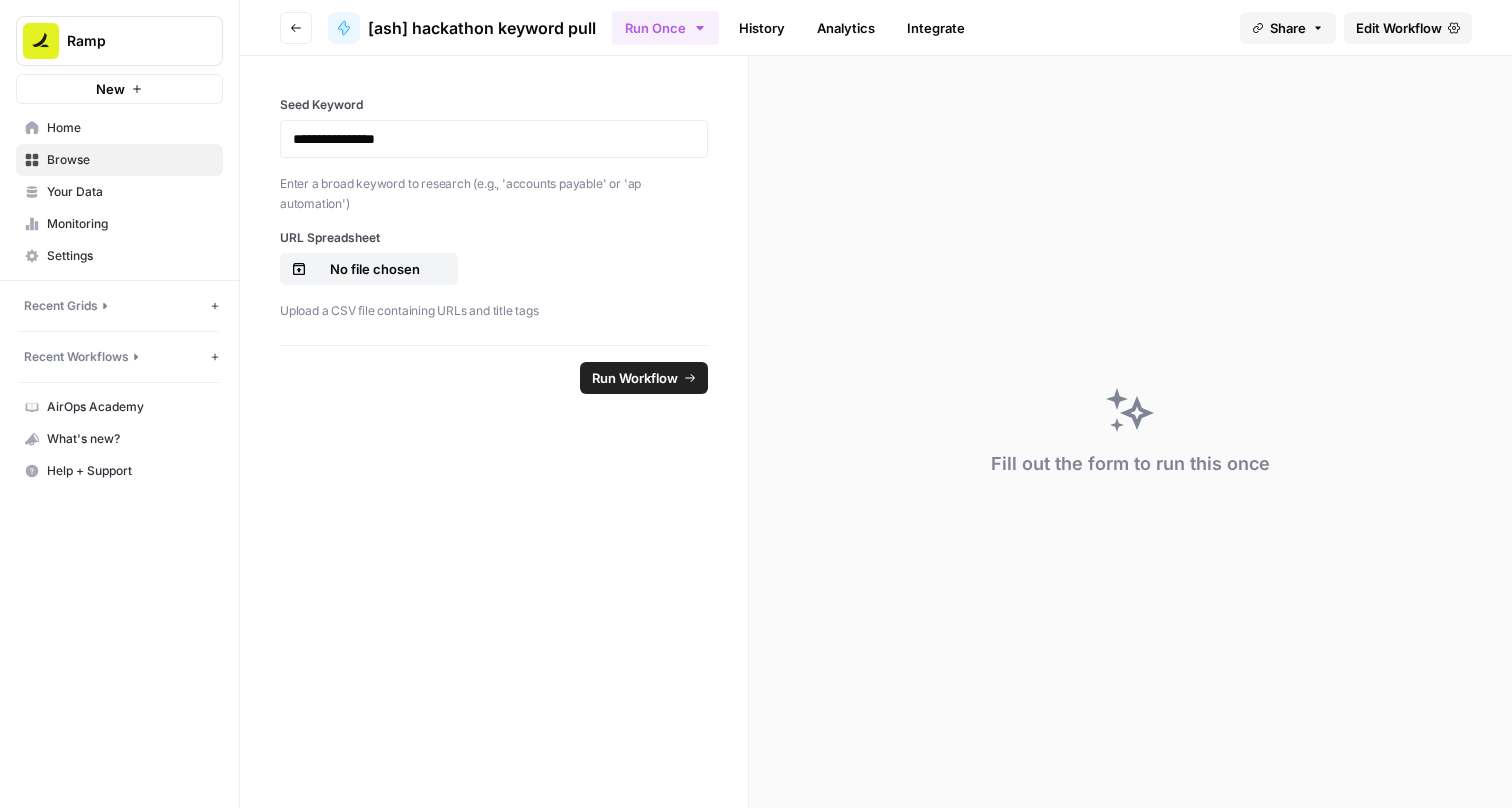 click on "Edit Workflow" at bounding box center [1399, 28] 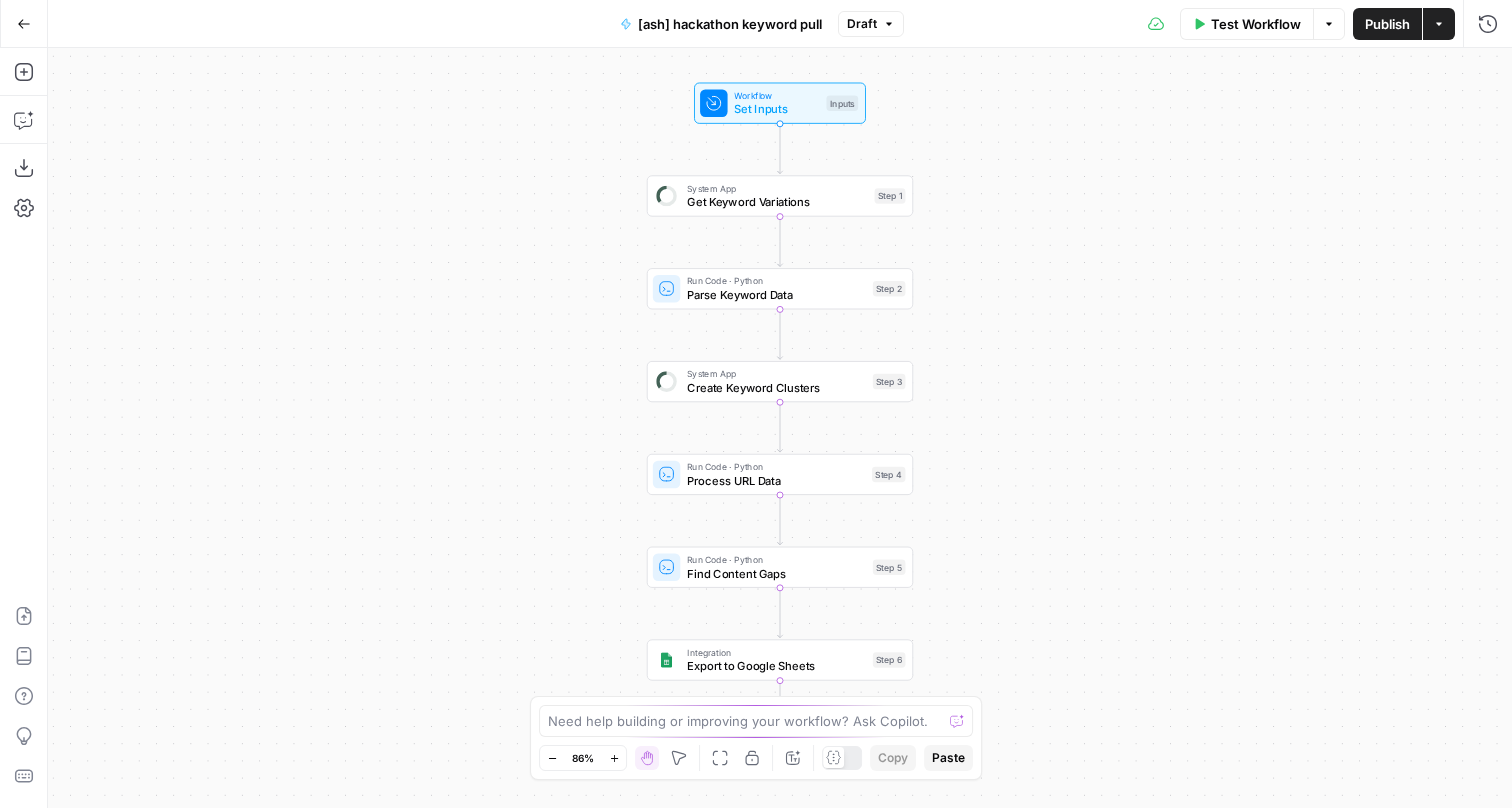 click on "Actions" at bounding box center [1439, 24] 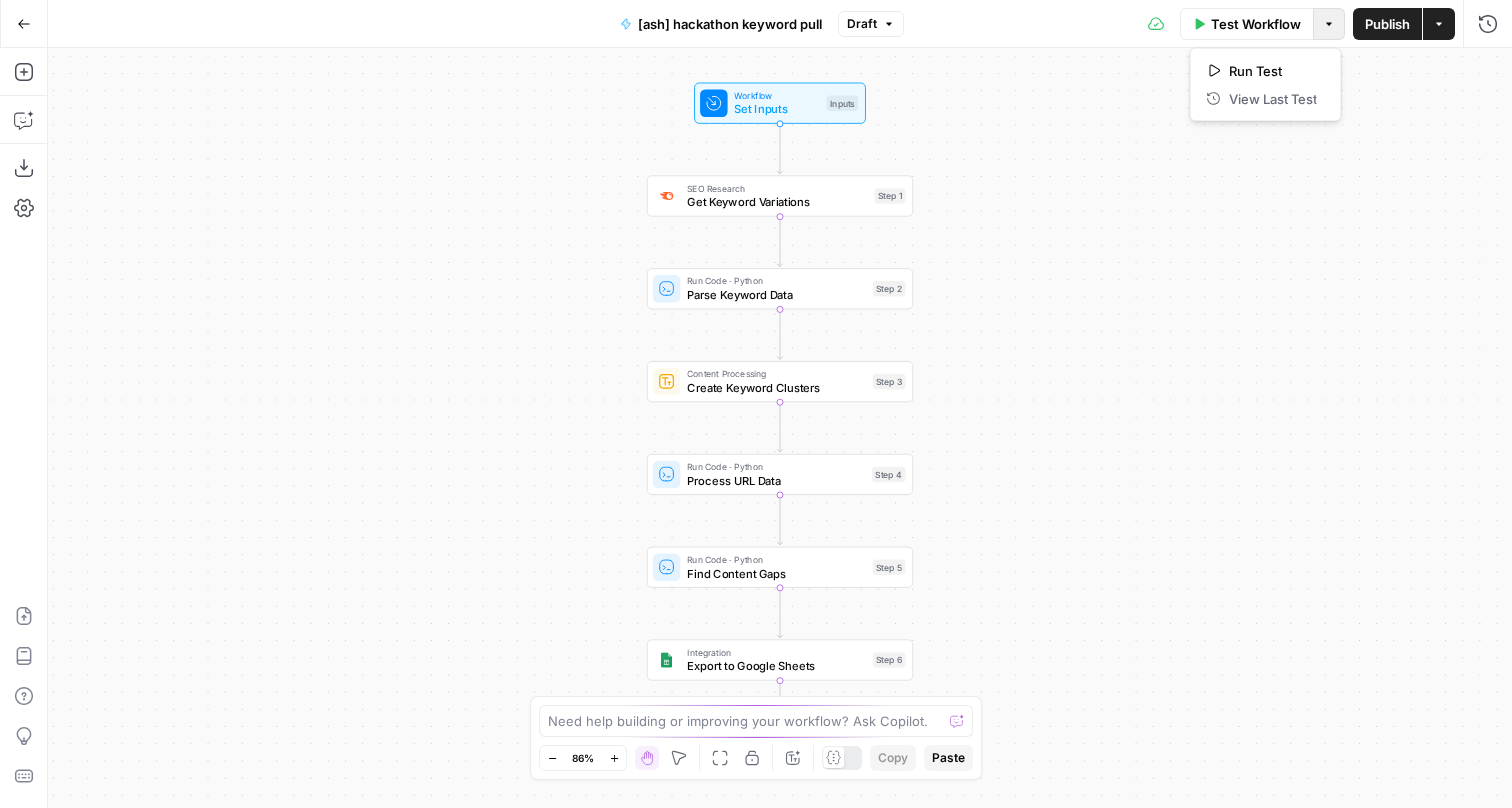click 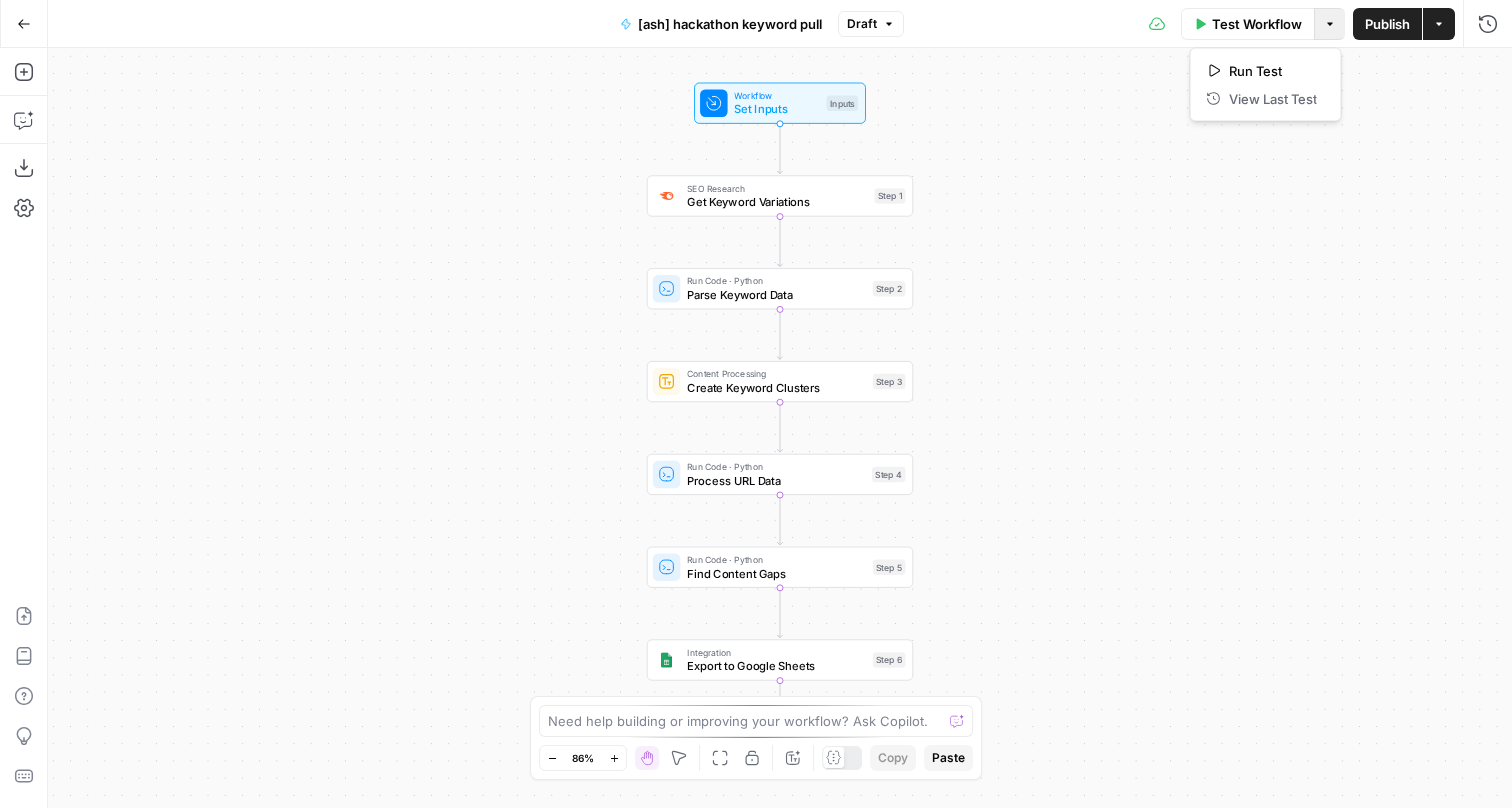 click on "Go Back" at bounding box center [24, 24] 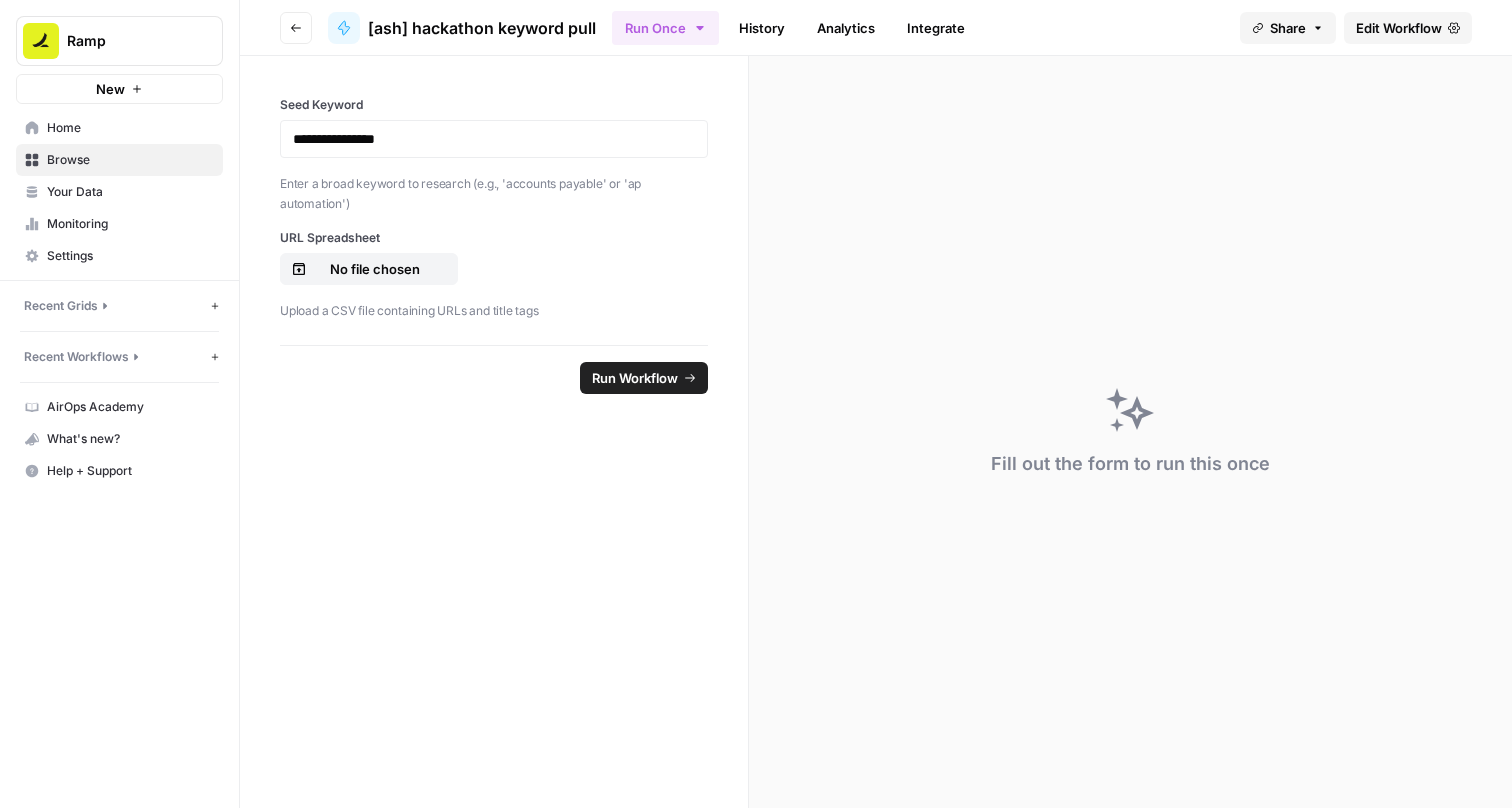 click on "Browse" at bounding box center (130, 160) 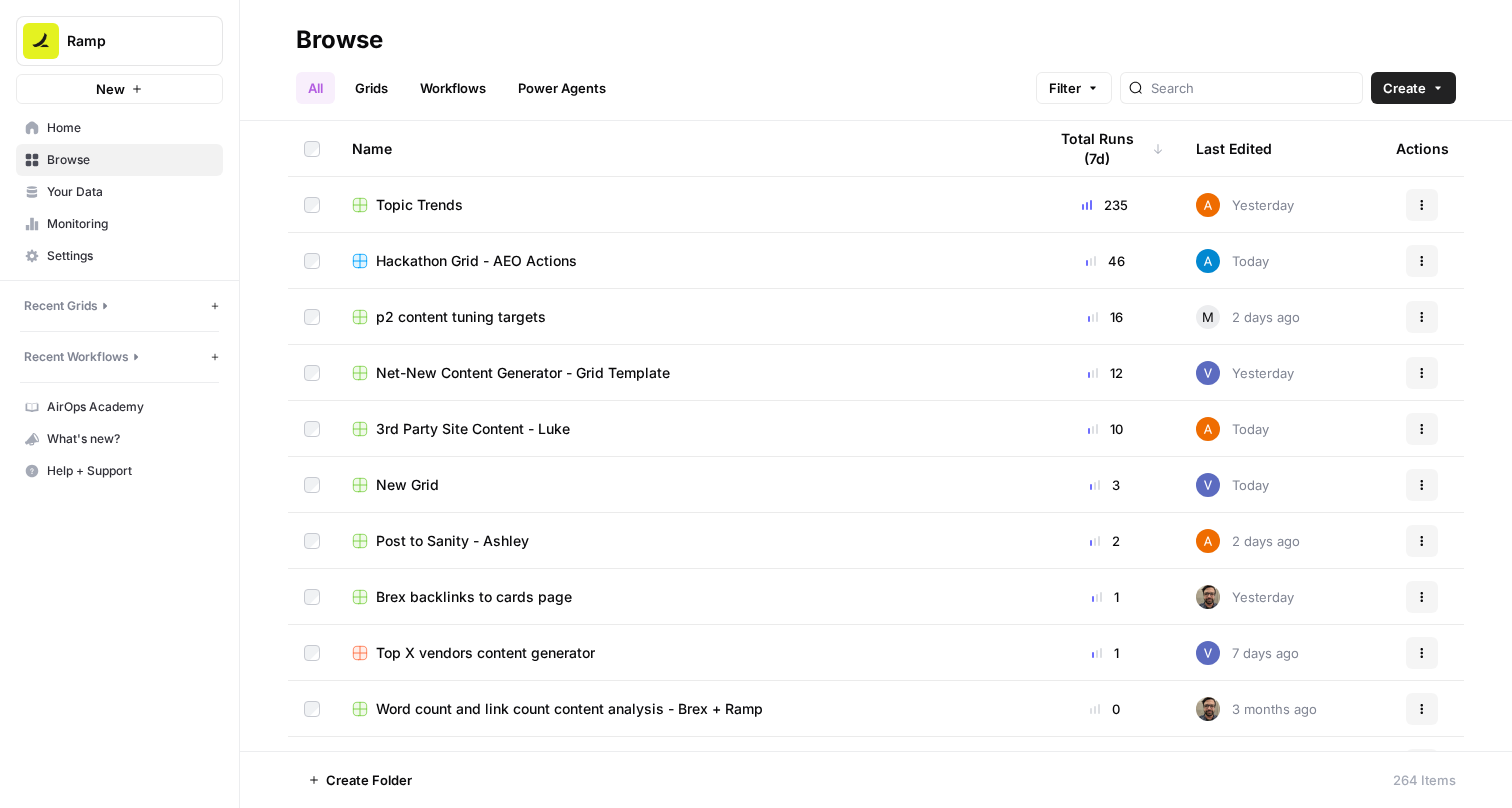 scroll, scrollTop: 0, scrollLeft: 0, axis: both 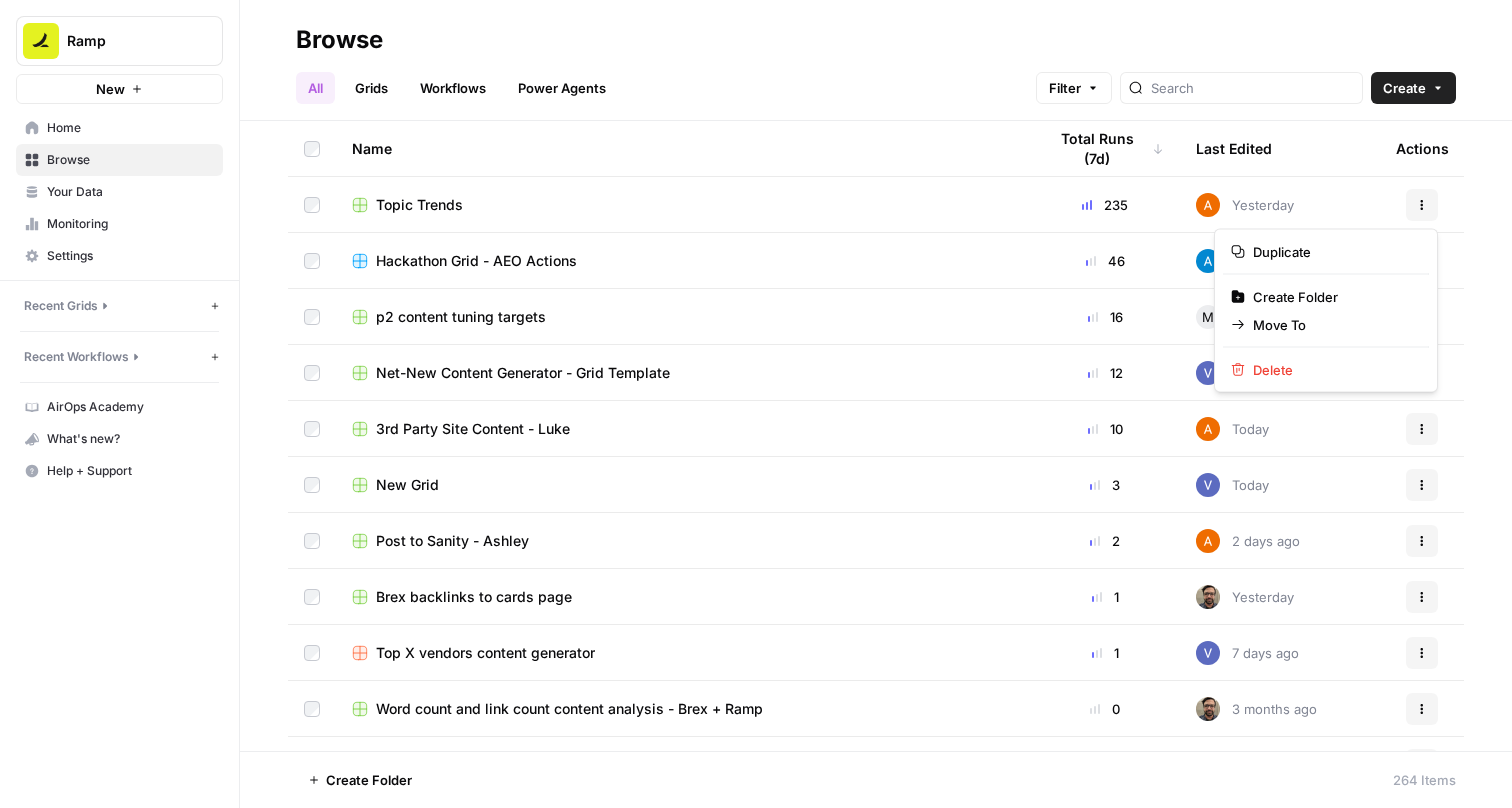 click on "Actions" at bounding box center [1422, 205] 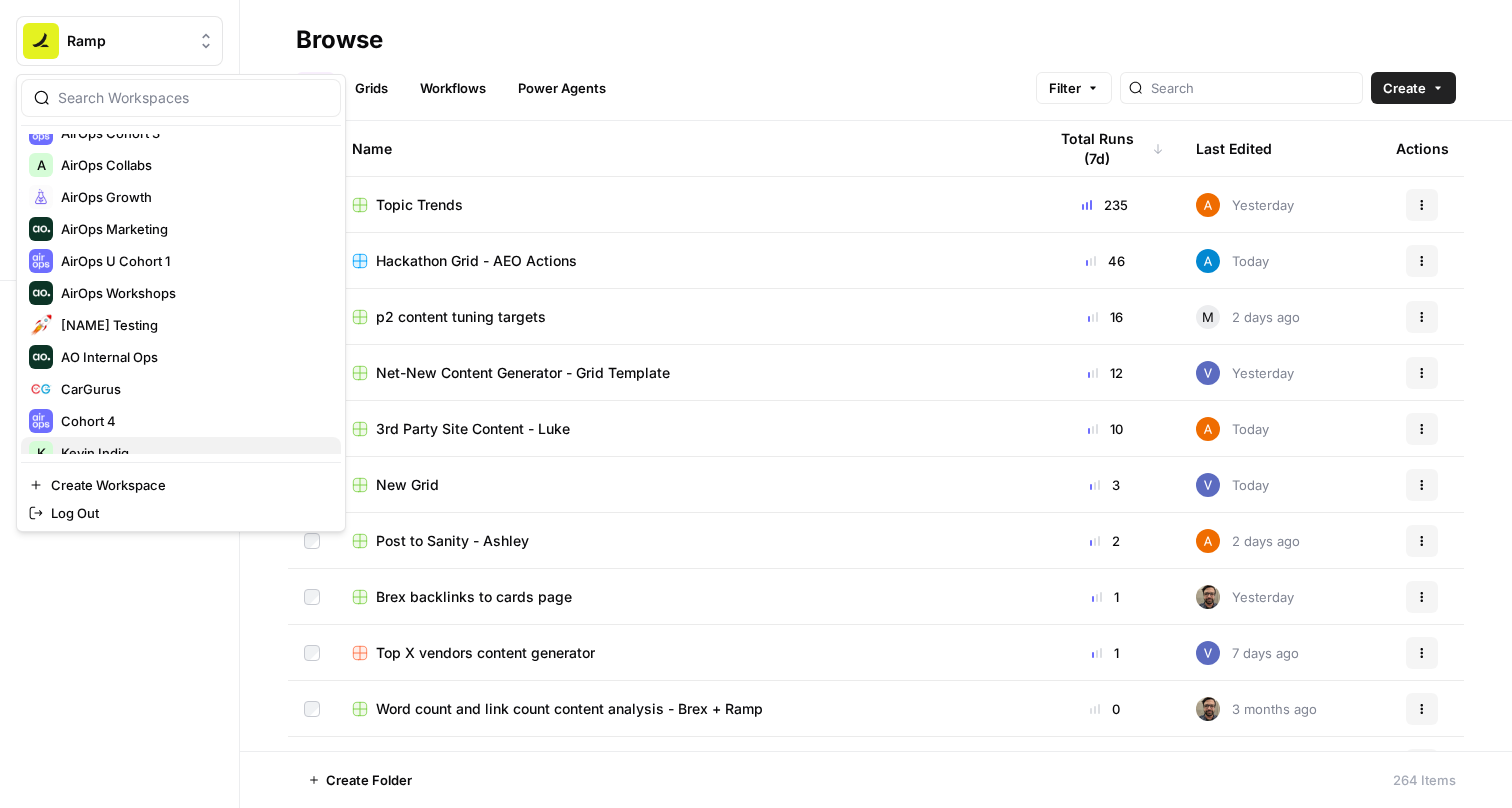 scroll, scrollTop: 272, scrollLeft: 0, axis: vertical 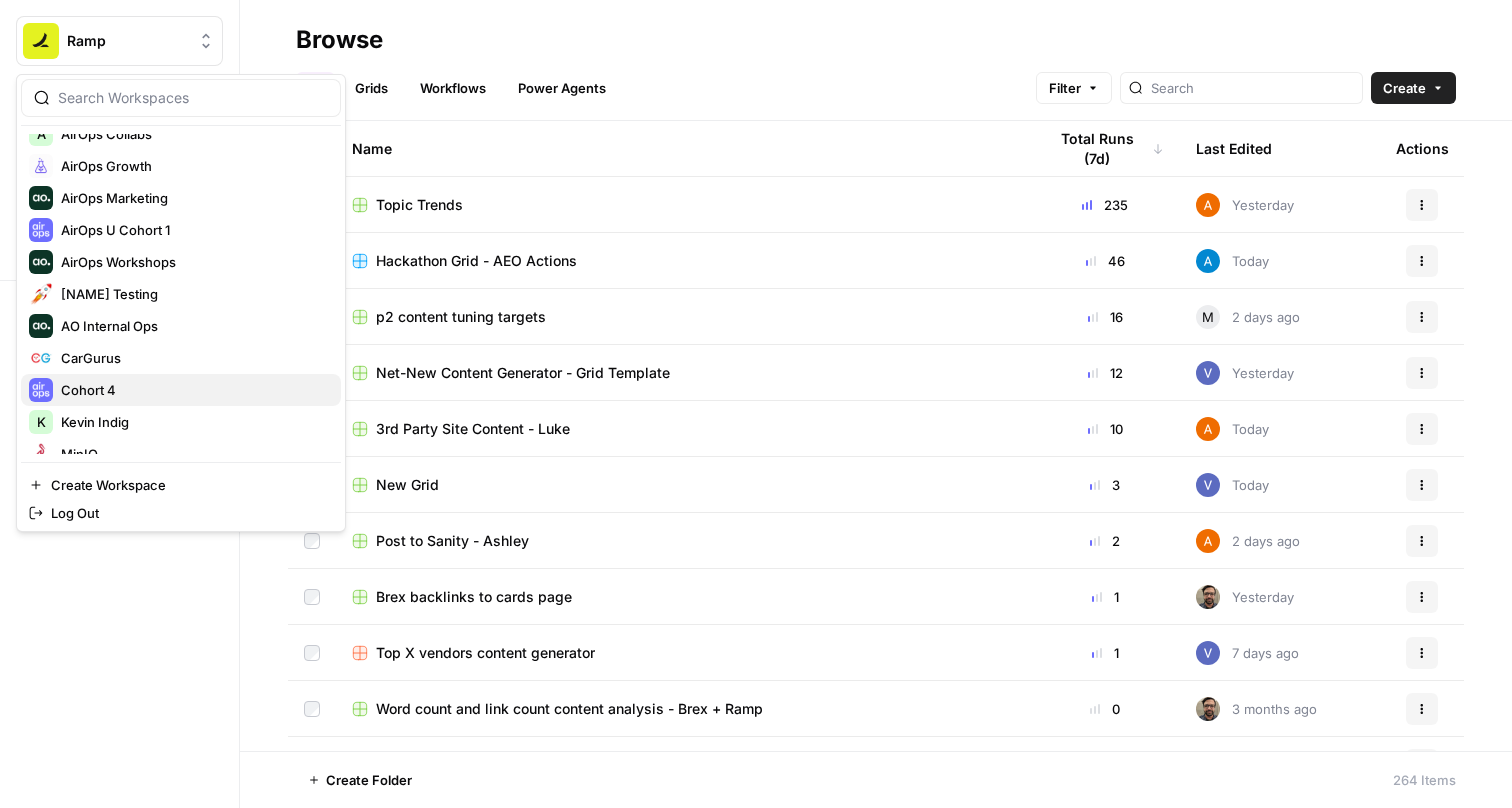 click on "Cohort 4" at bounding box center [193, 390] 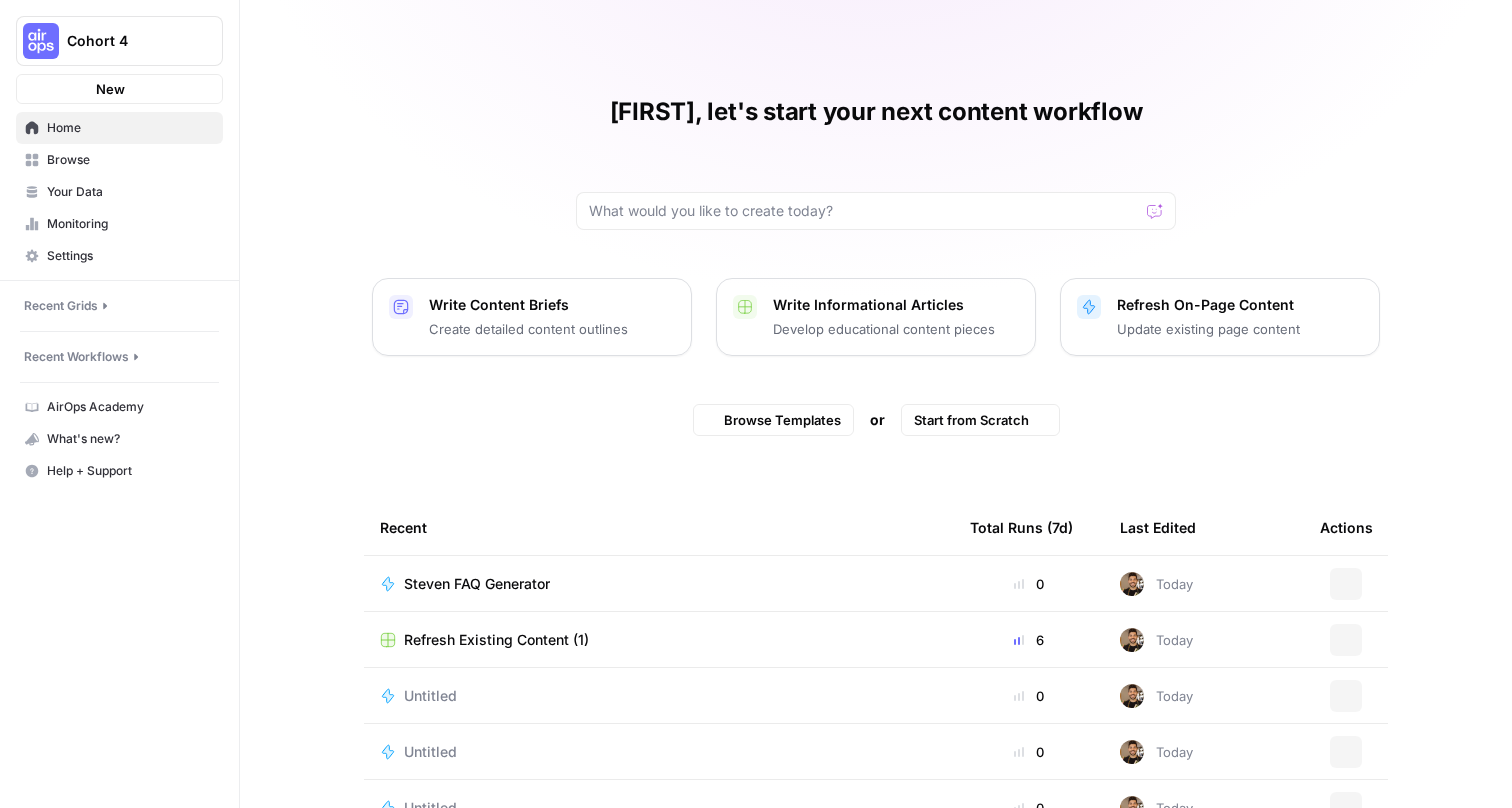 scroll, scrollTop: 0, scrollLeft: 0, axis: both 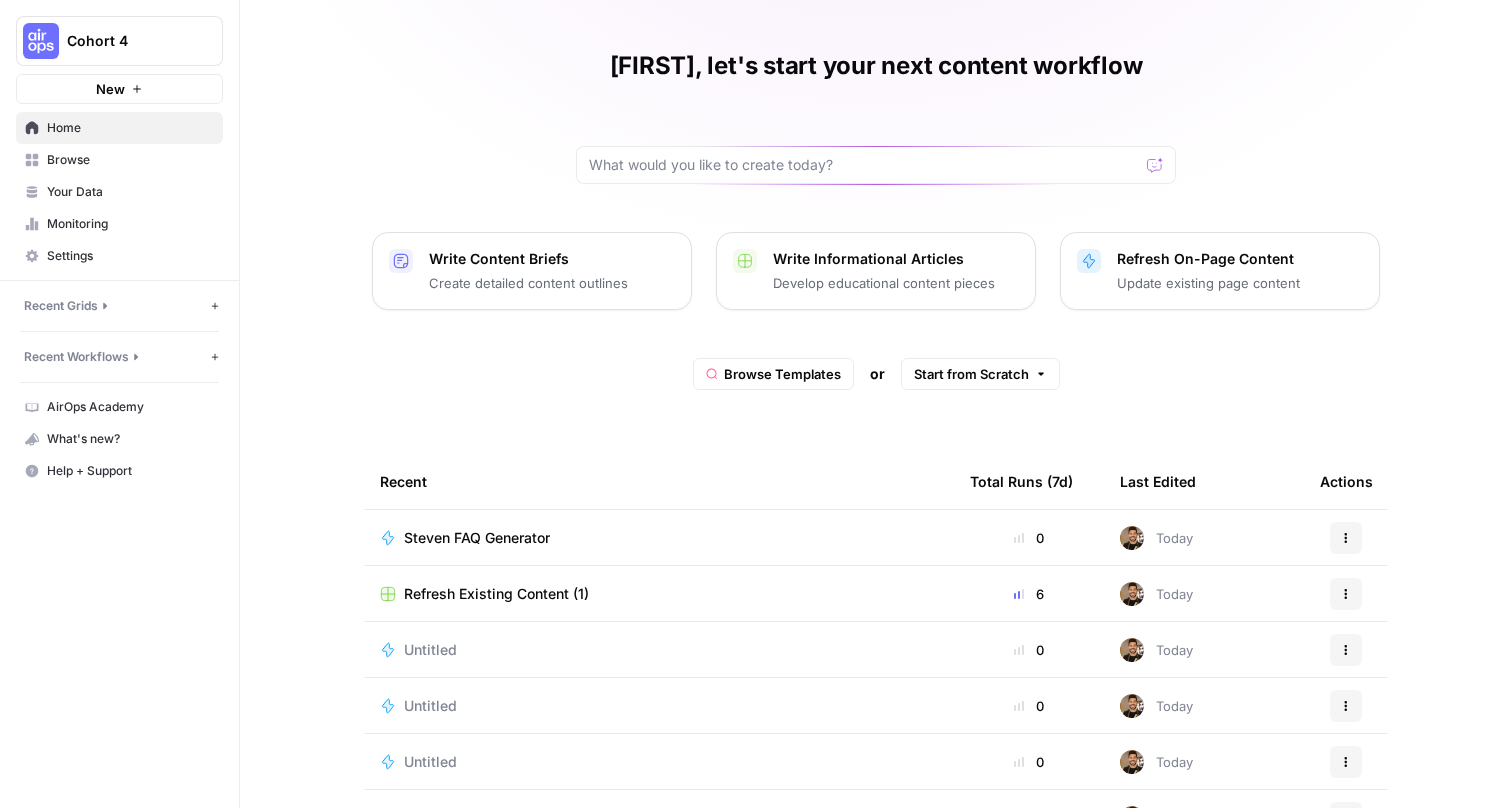 click 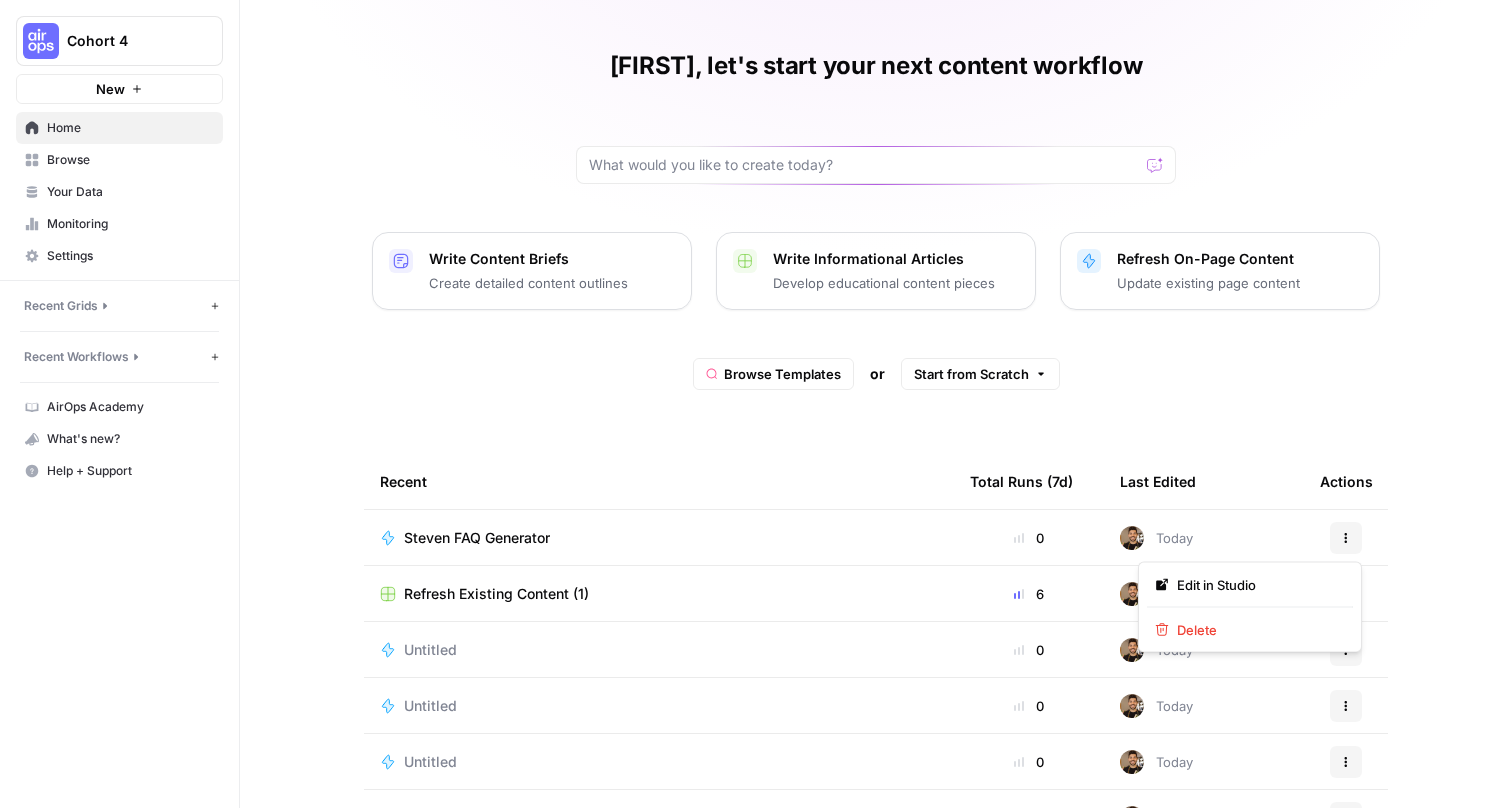 click on "Browse" at bounding box center [119, 160] 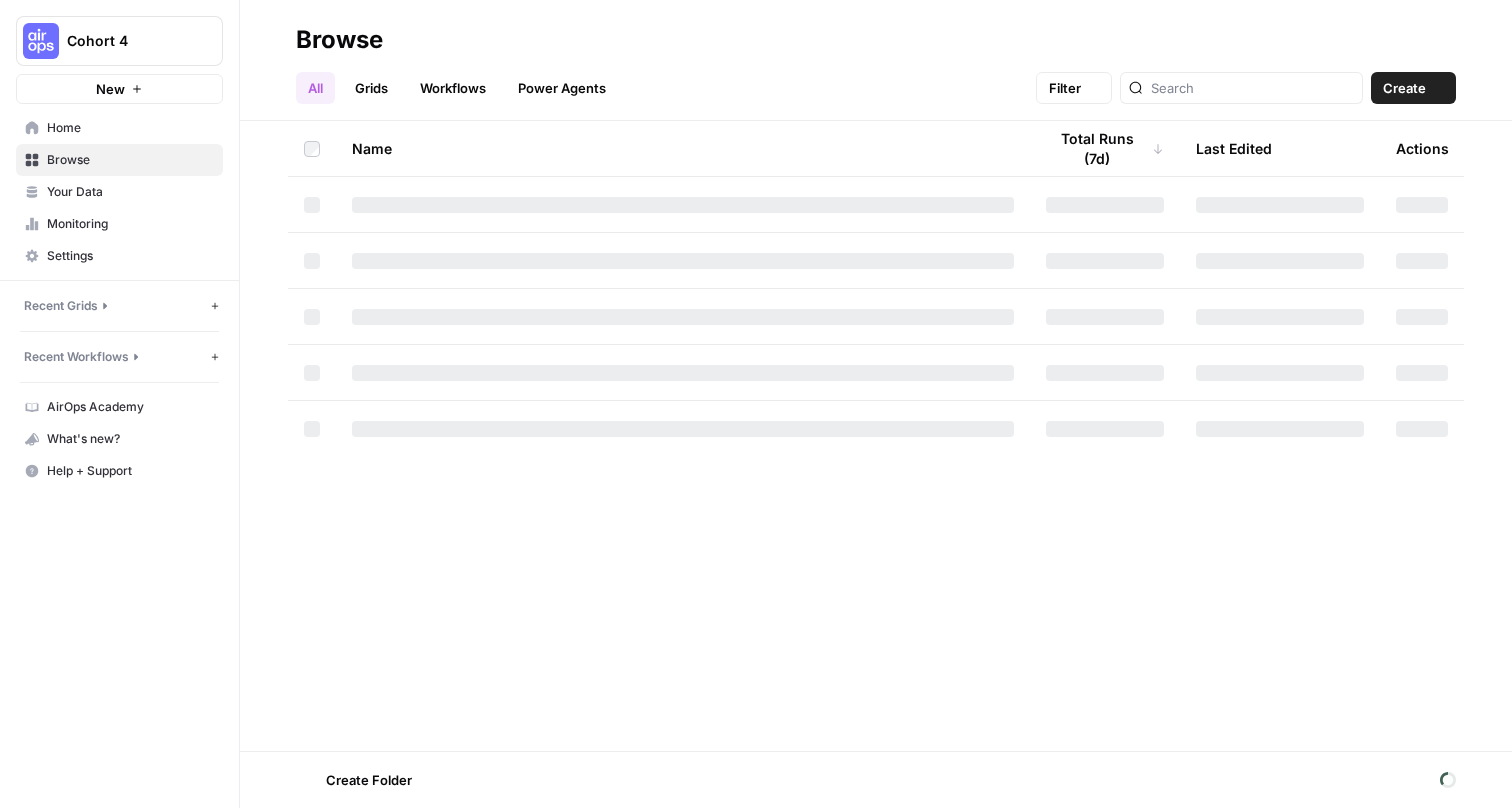 scroll, scrollTop: 0, scrollLeft: 0, axis: both 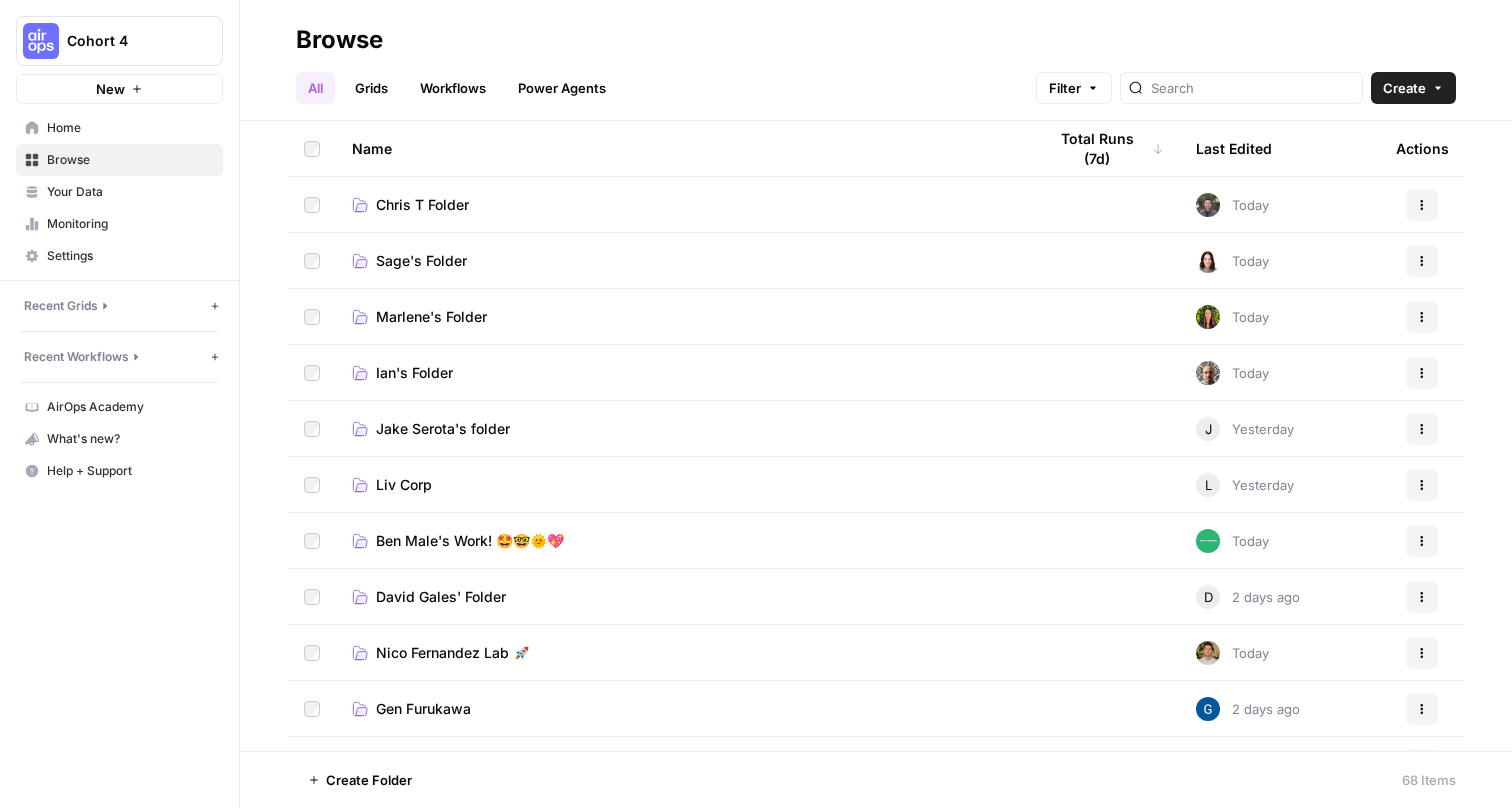 click on "Chris T Folder" at bounding box center [422, 205] 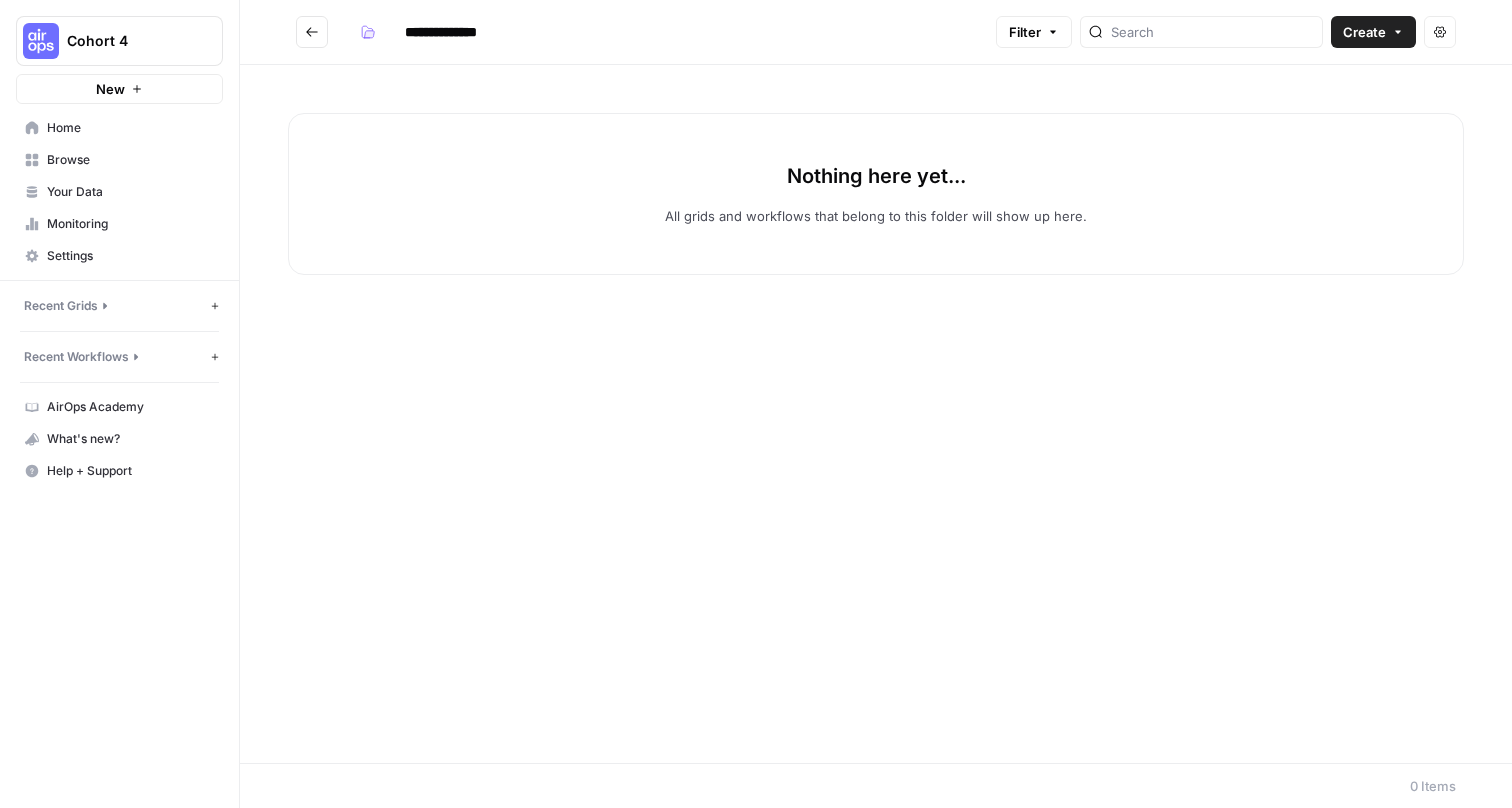 click at bounding box center [312, 32] 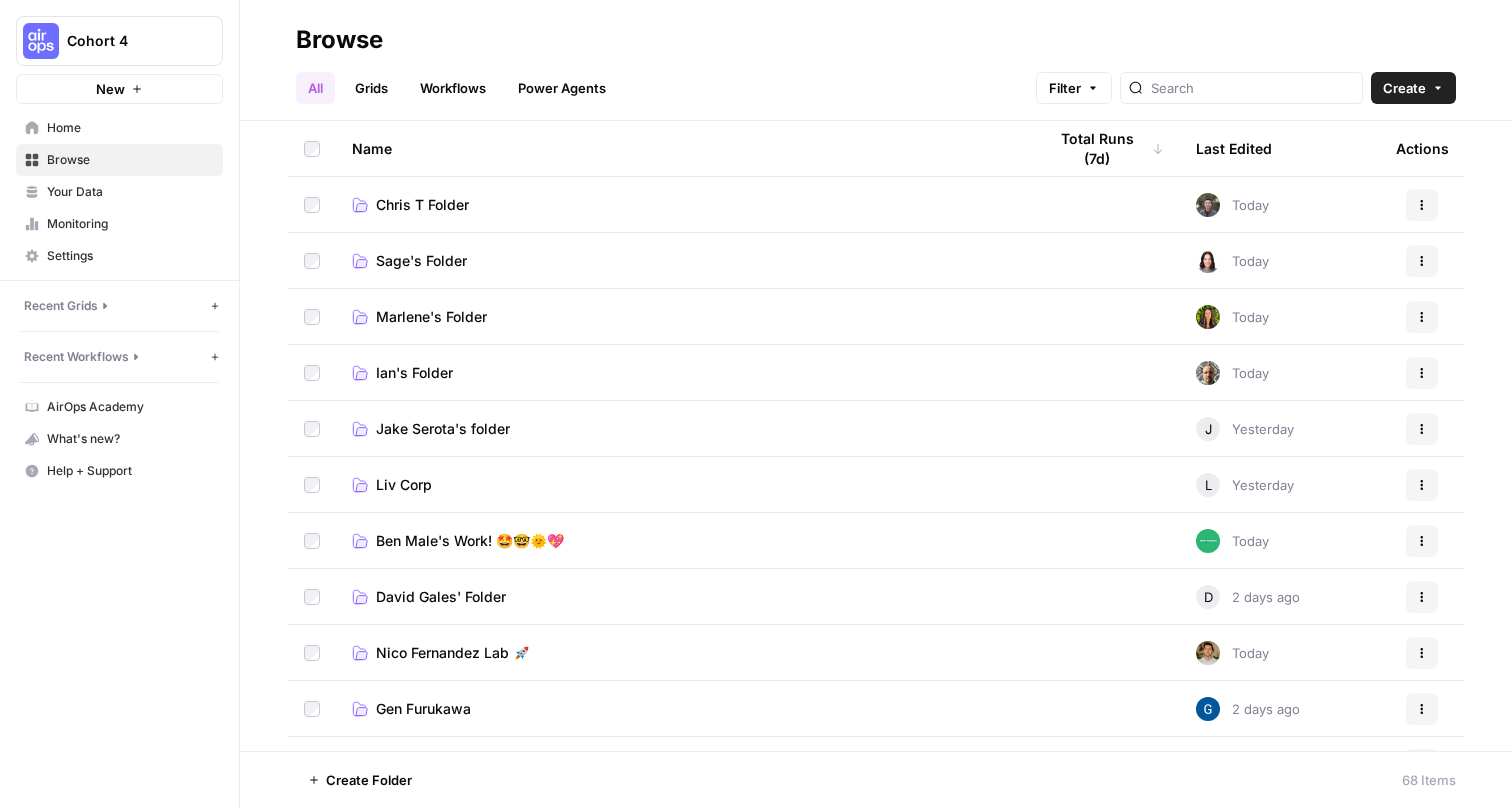 click on "Workflows" at bounding box center (453, 88) 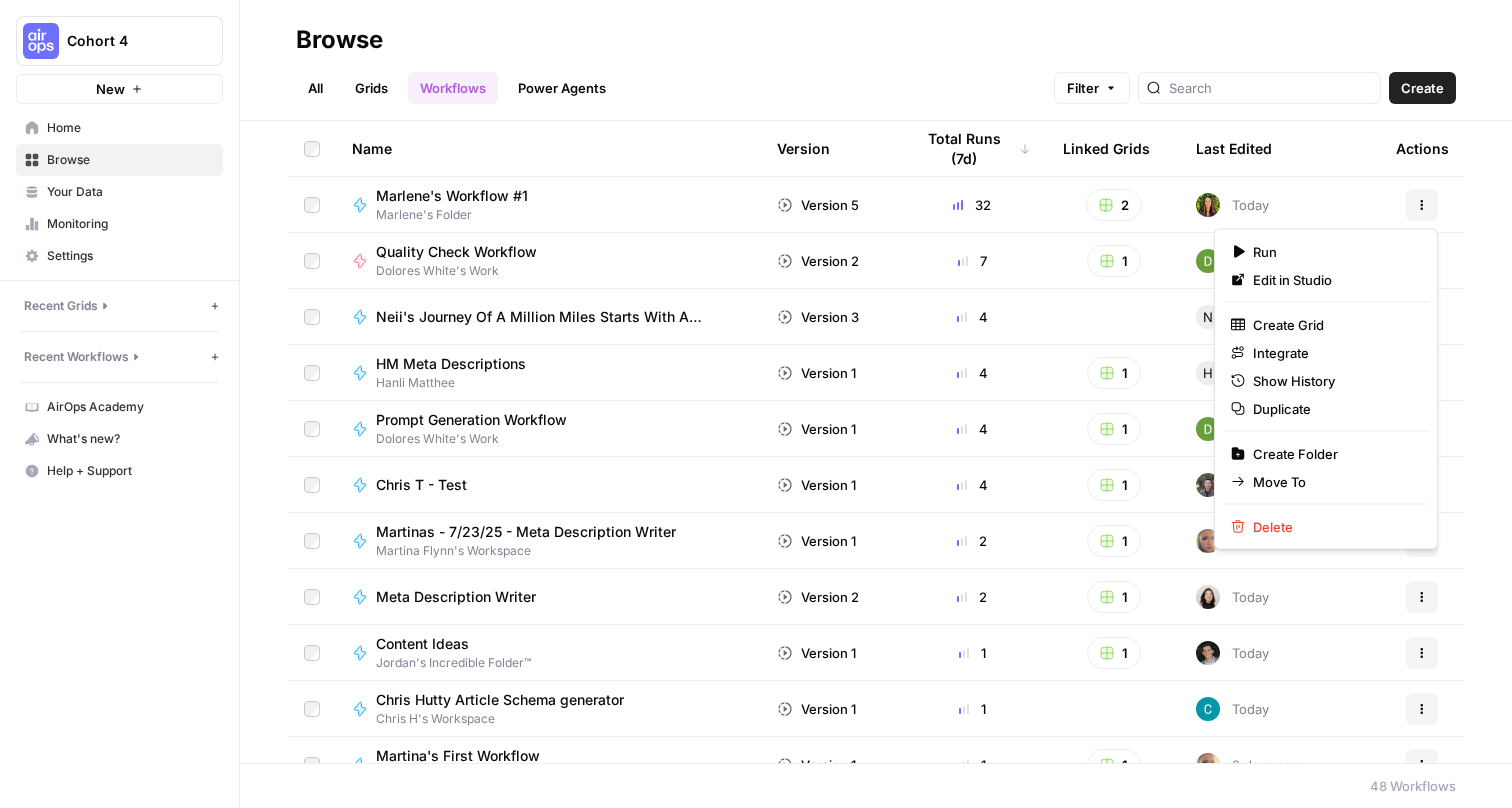 click on "Actions" at bounding box center (1422, 205) 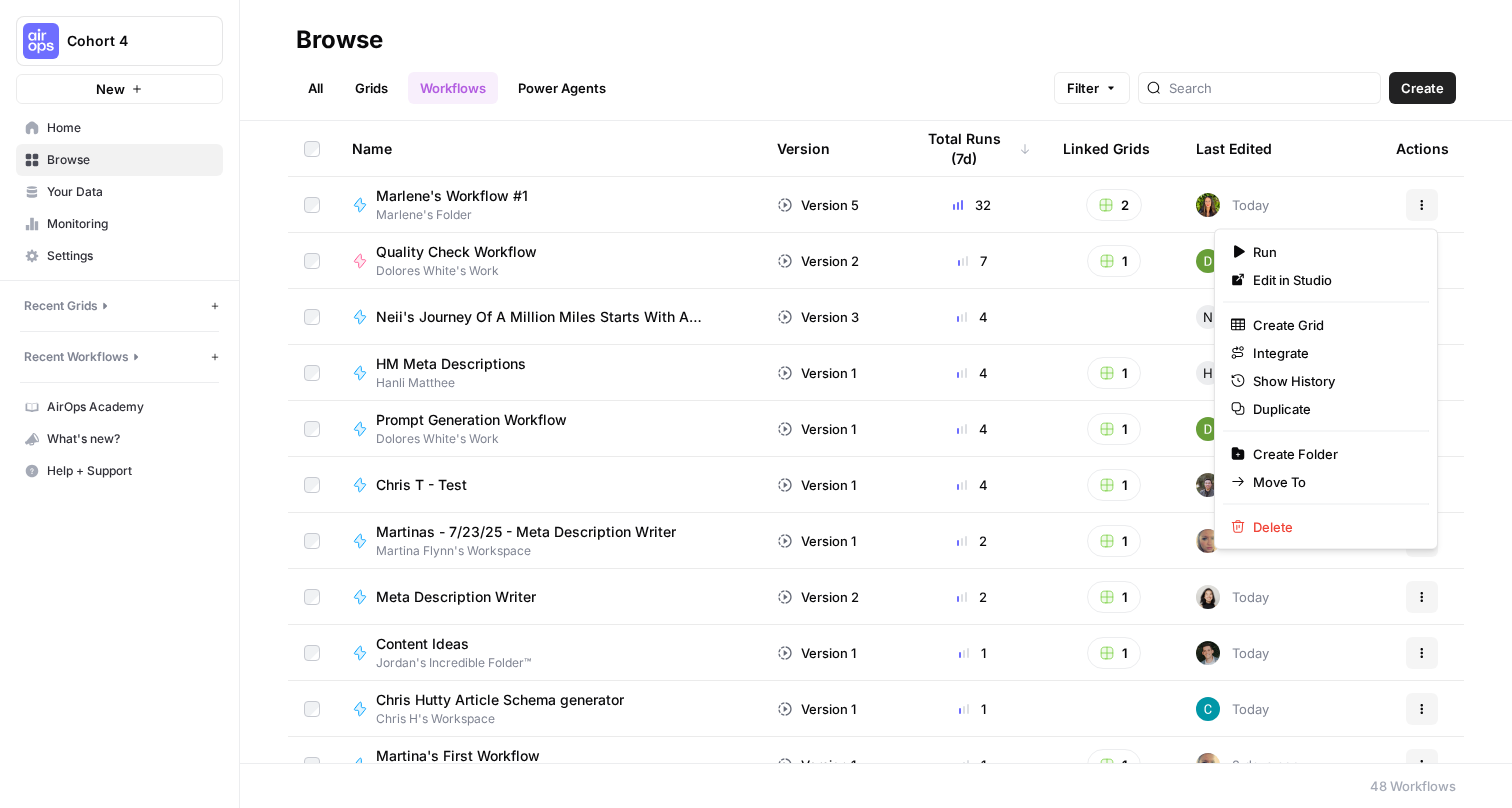 click on "Cohort 4" at bounding box center (119, 41) 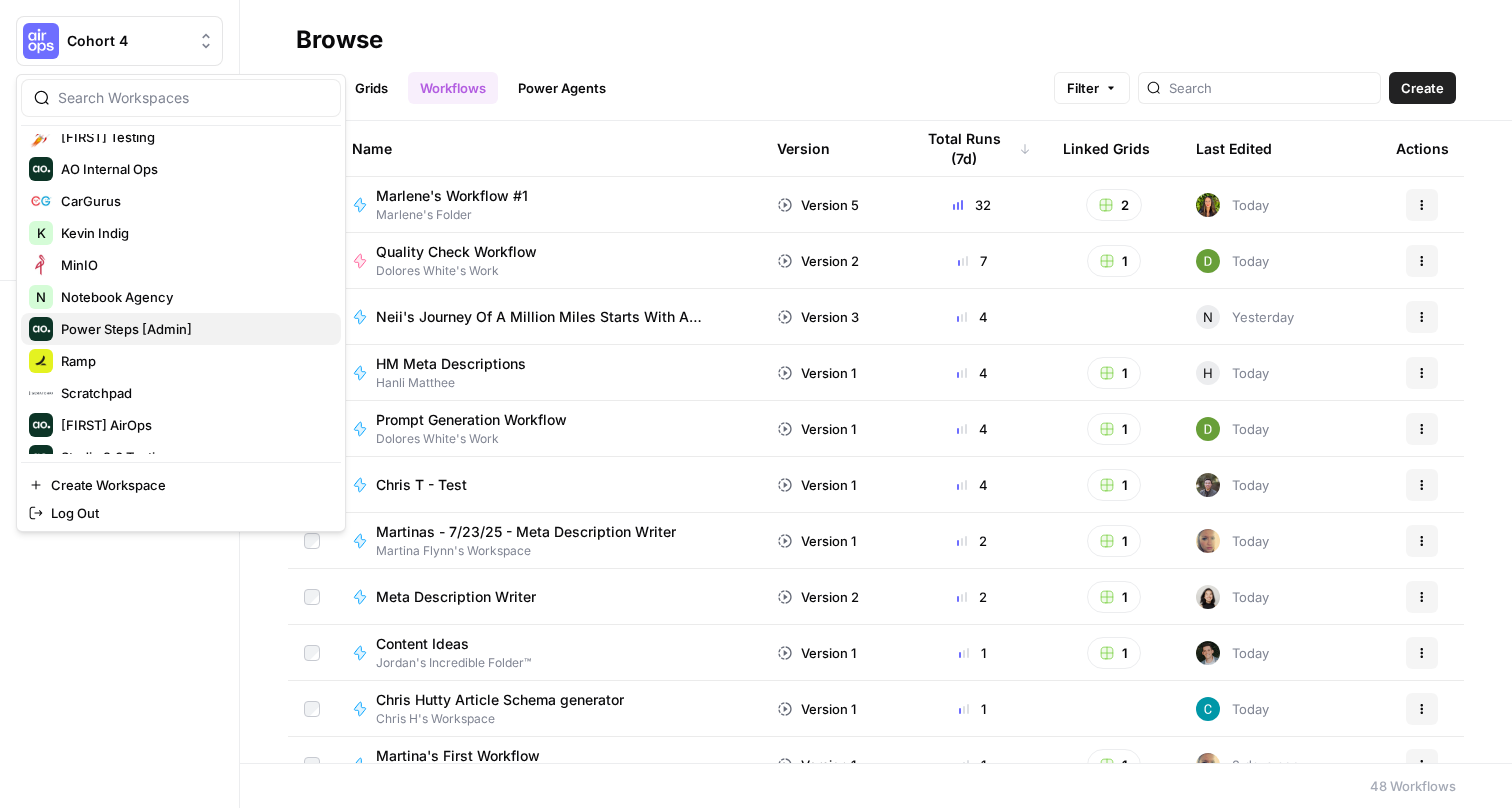 type 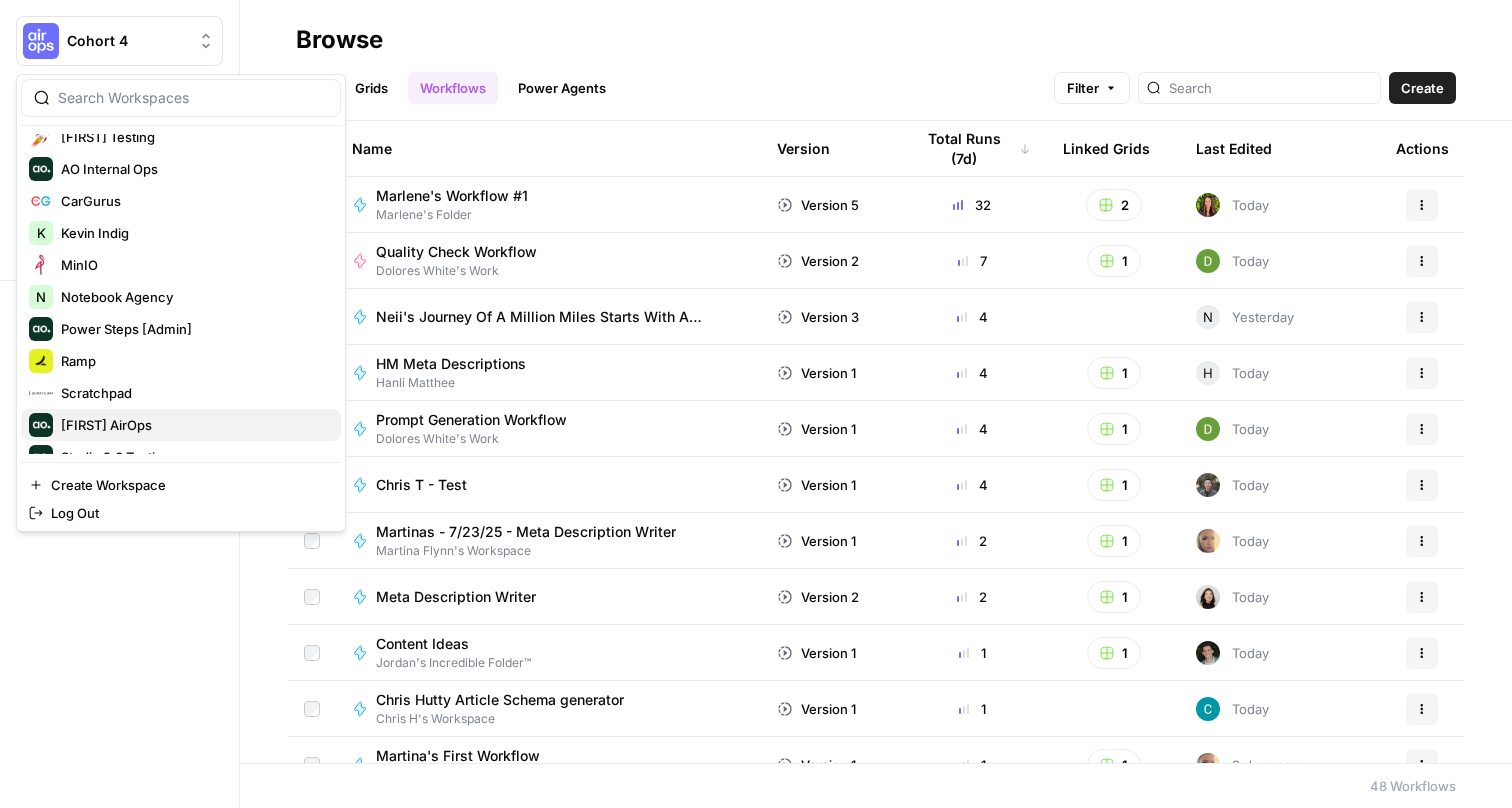 scroll, scrollTop: 436, scrollLeft: 0, axis: vertical 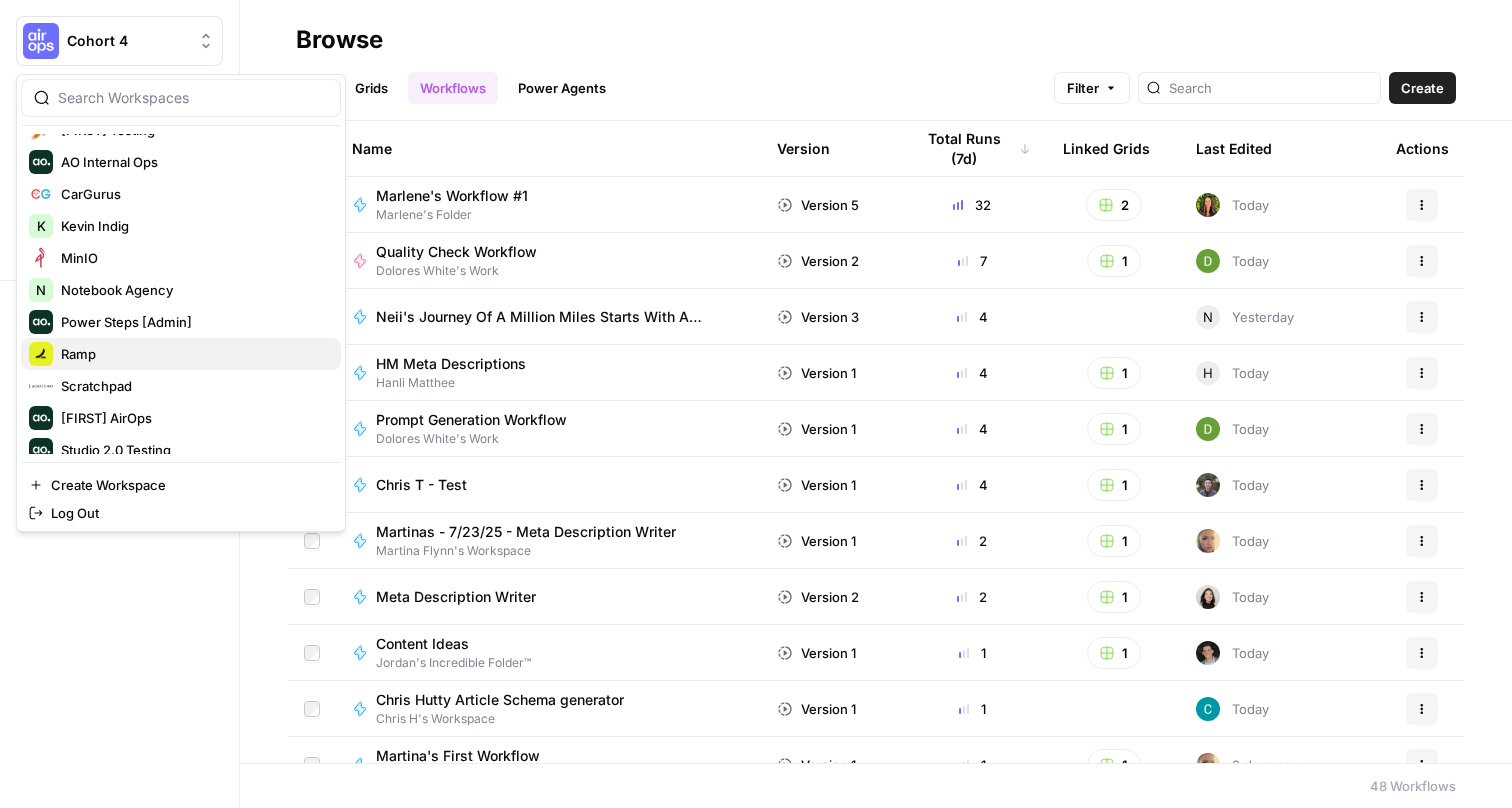 click on "Ramp" at bounding box center (193, 354) 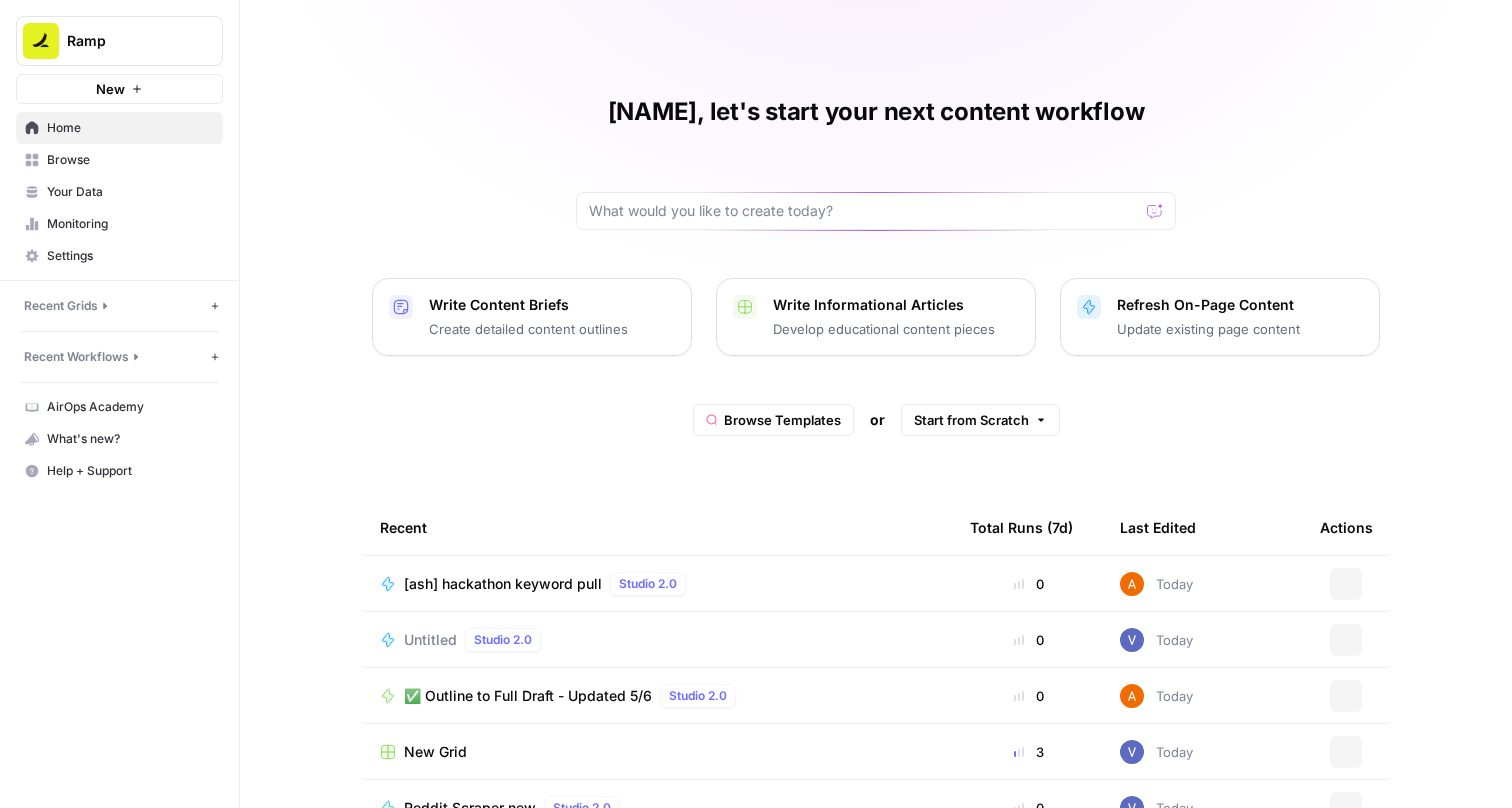 scroll, scrollTop: 0, scrollLeft: 0, axis: both 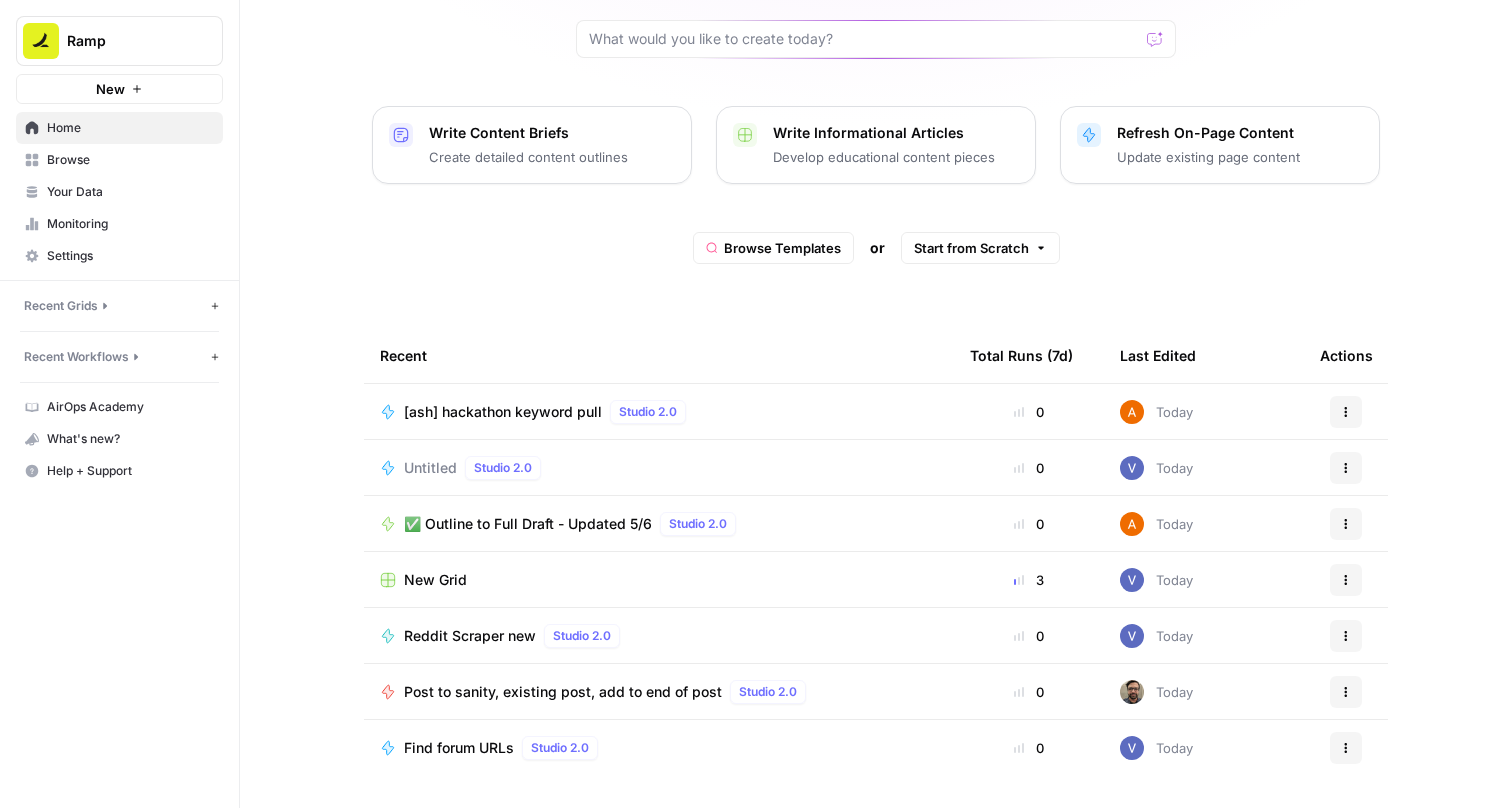 click on "New Grid" at bounding box center (435, 580) 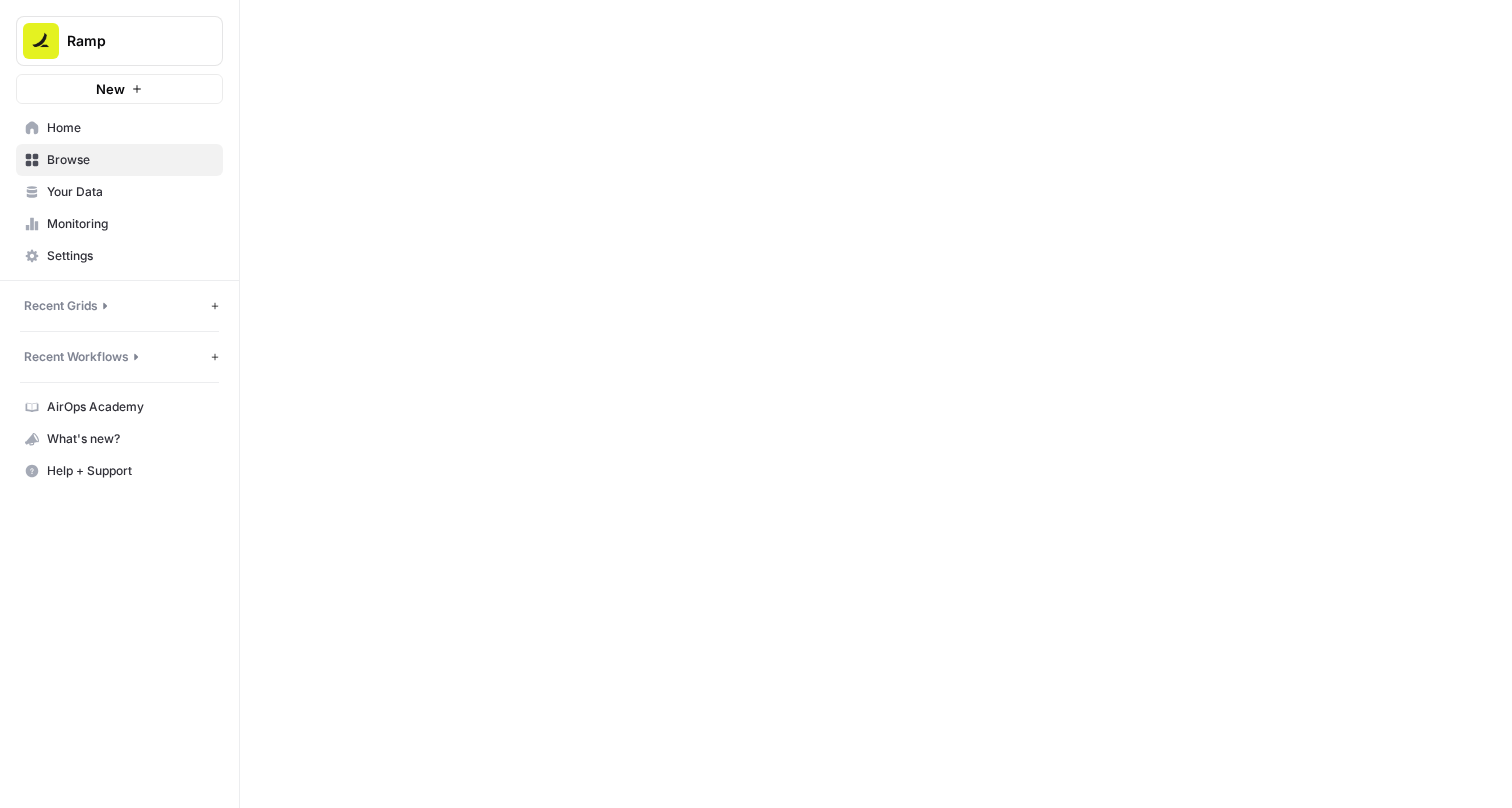 scroll, scrollTop: 0, scrollLeft: 0, axis: both 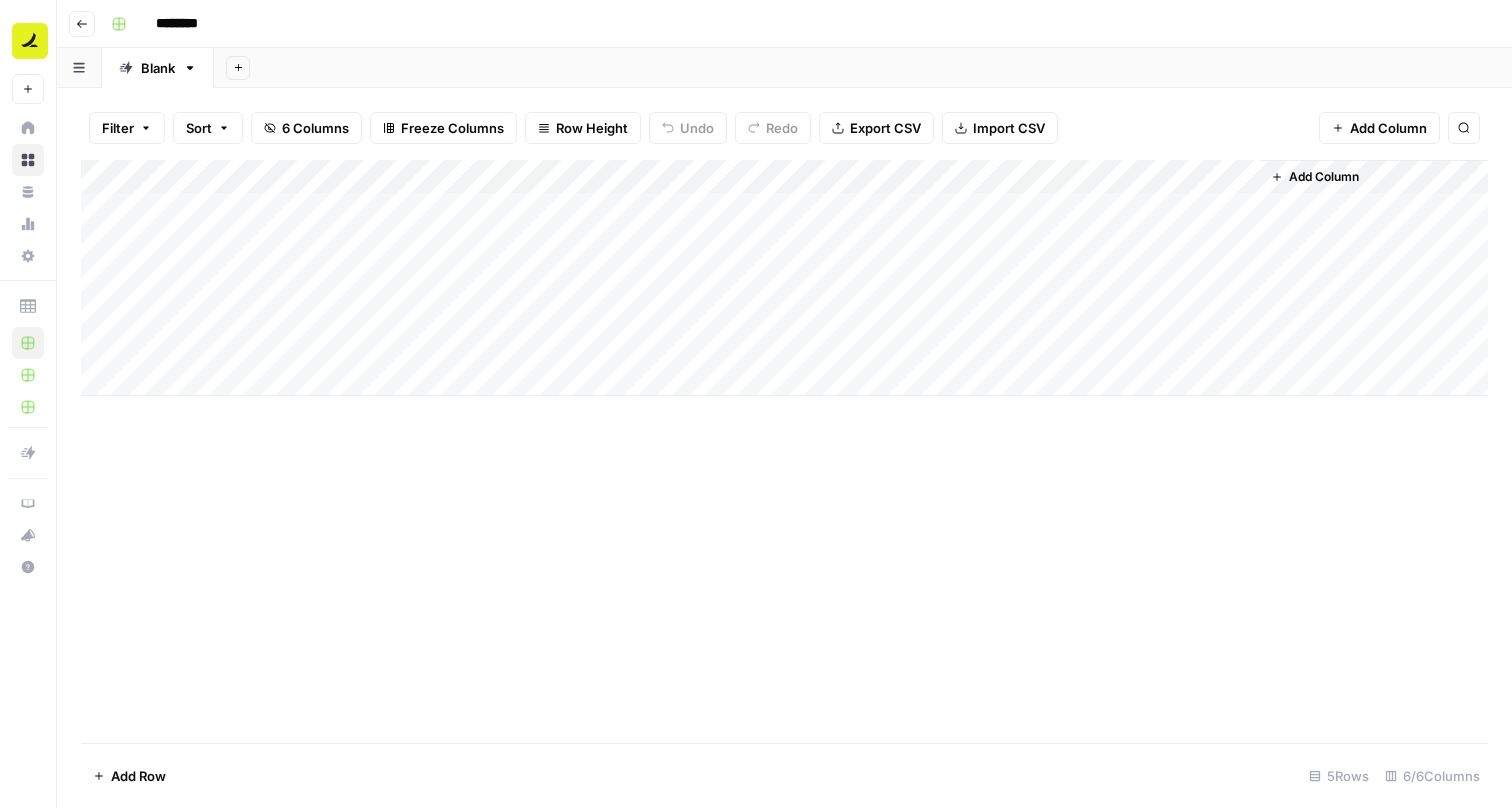 click on "Add Column" at bounding box center [784, 278] 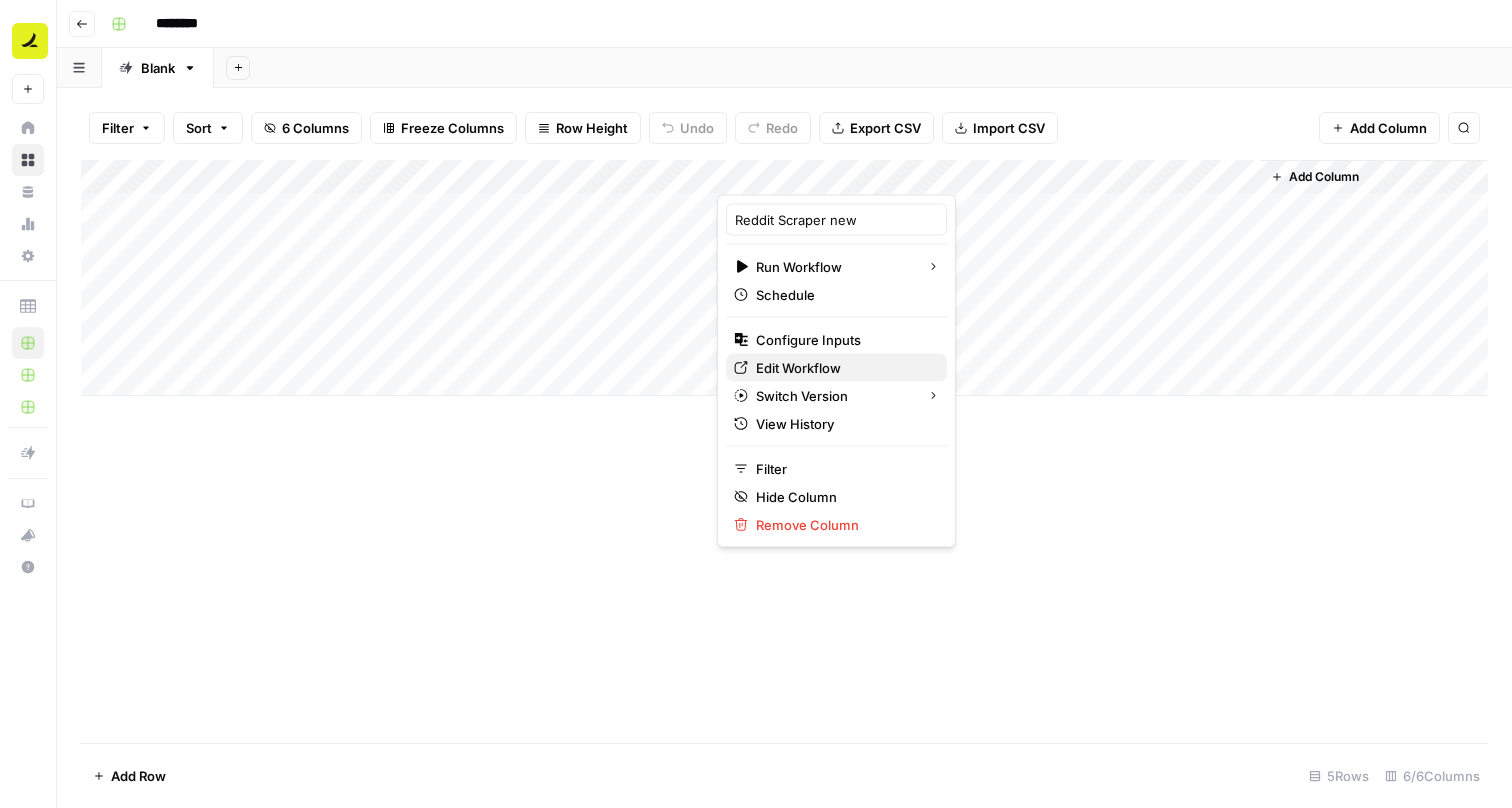 click on "Edit Workflow" at bounding box center (843, 368) 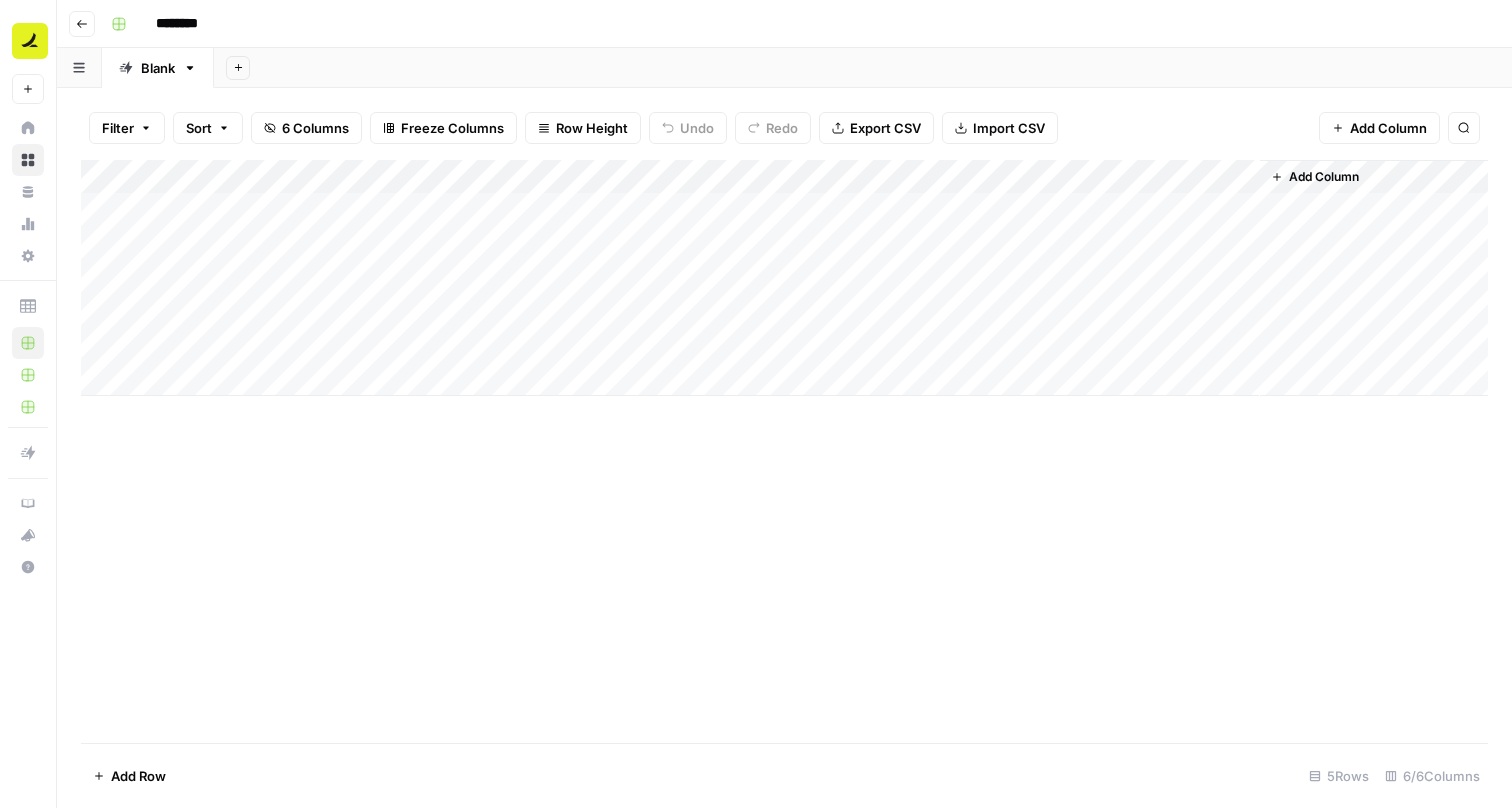 click on "Add Column" at bounding box center [784, 278] 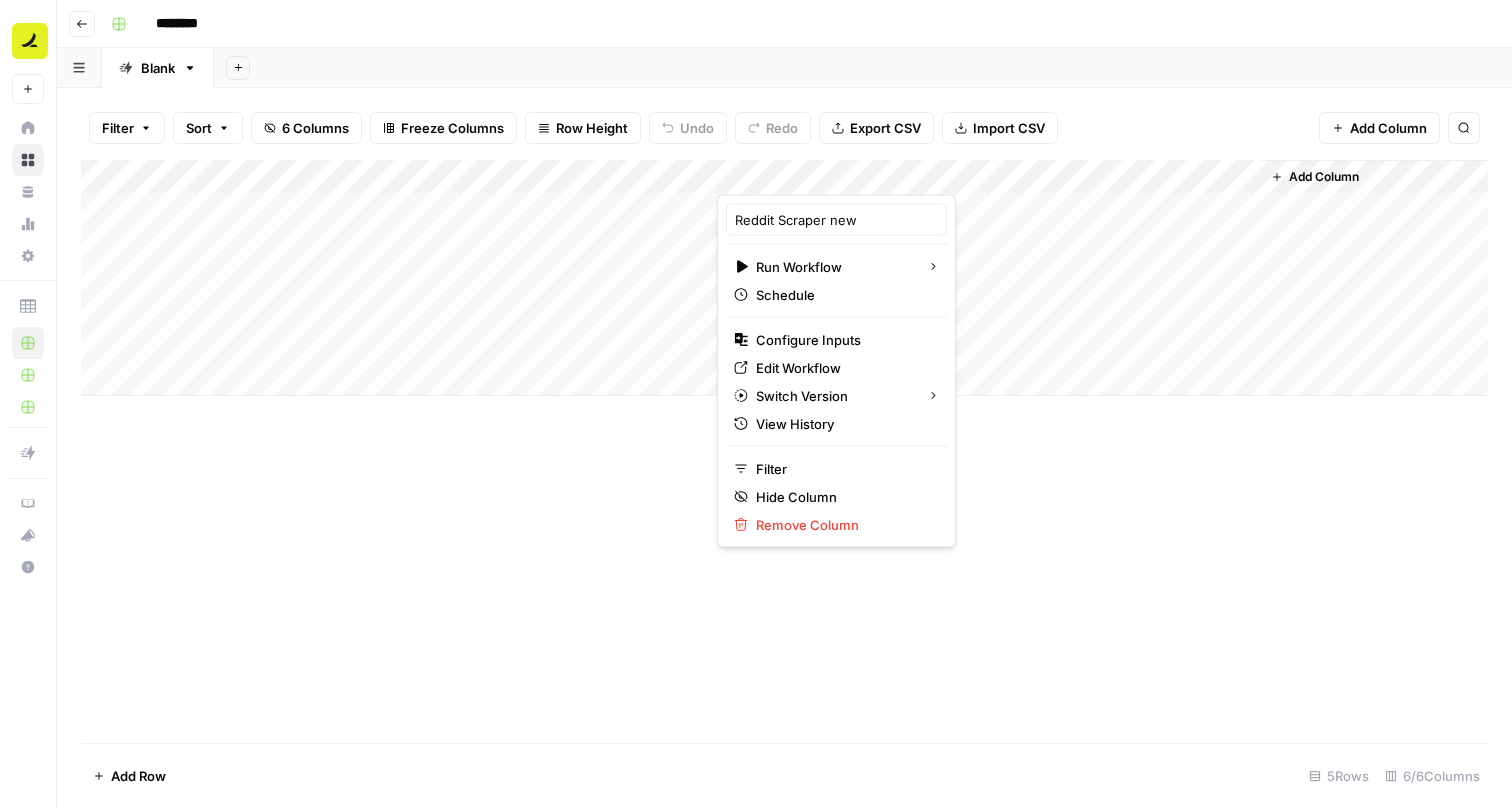 click on "Add Column" at bounding box center (784, 278) 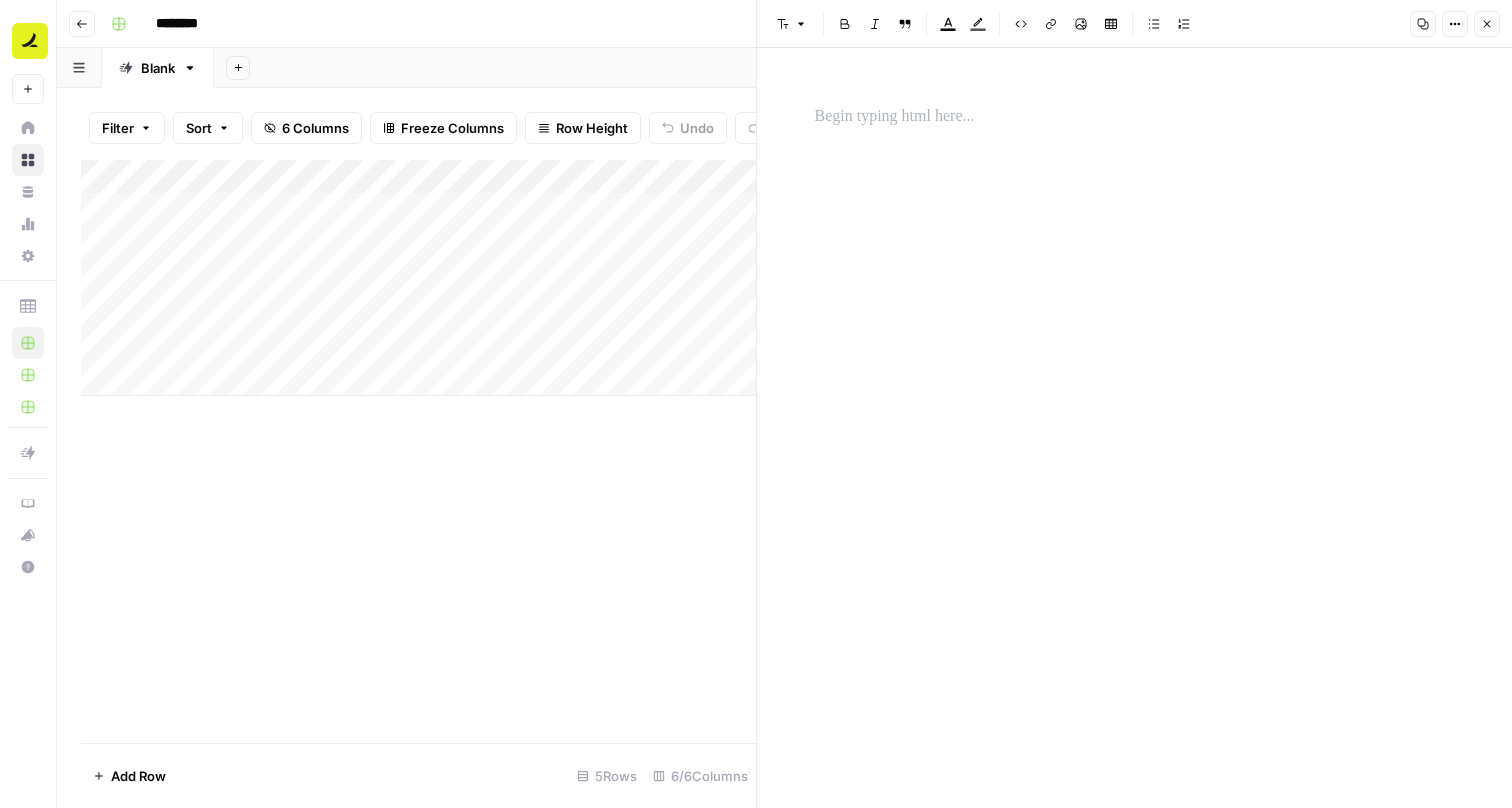click on "Close" at bounding box center (1487, 24) 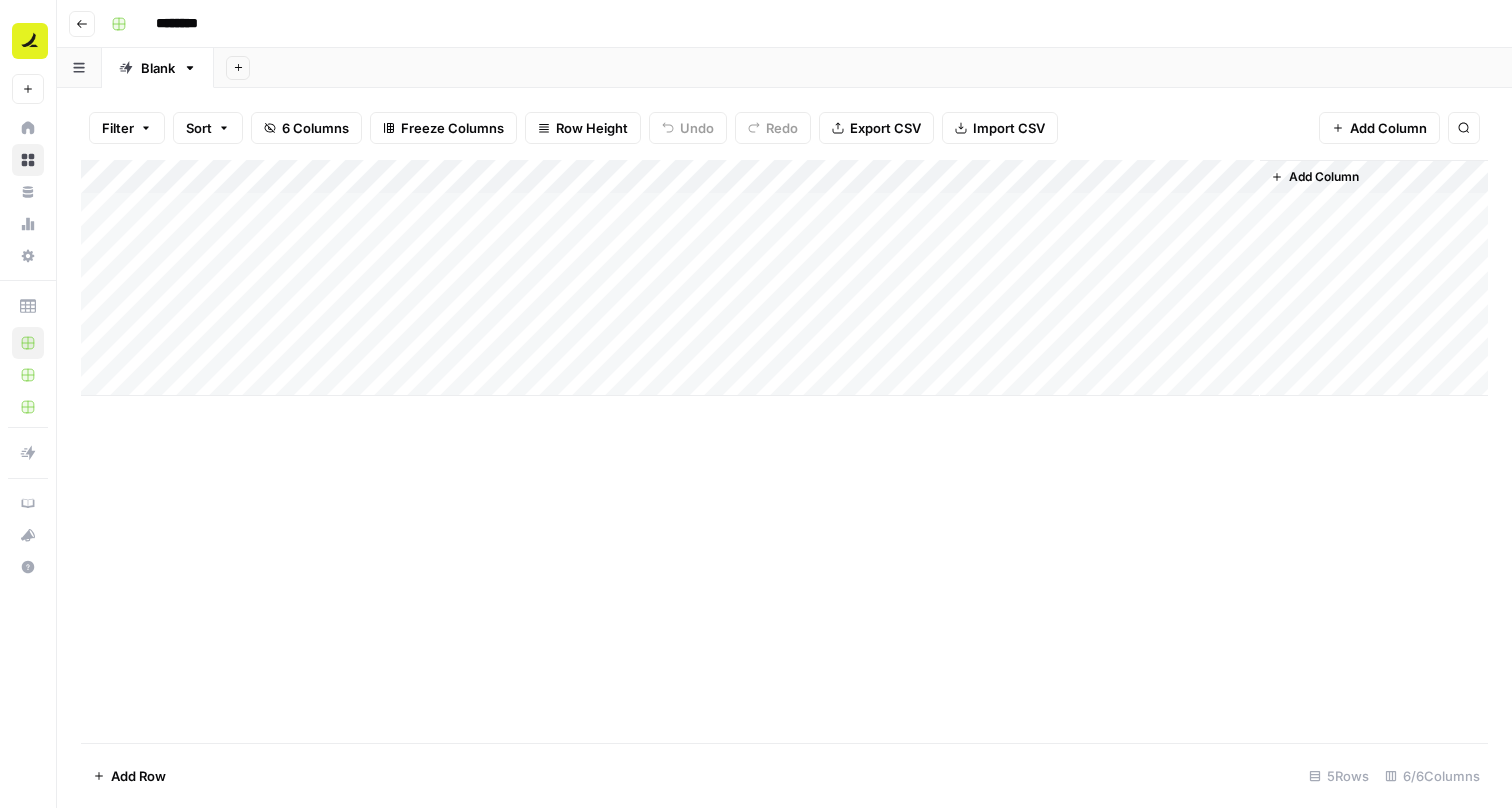 click on "Add Column" at bounding box center [784, 278] 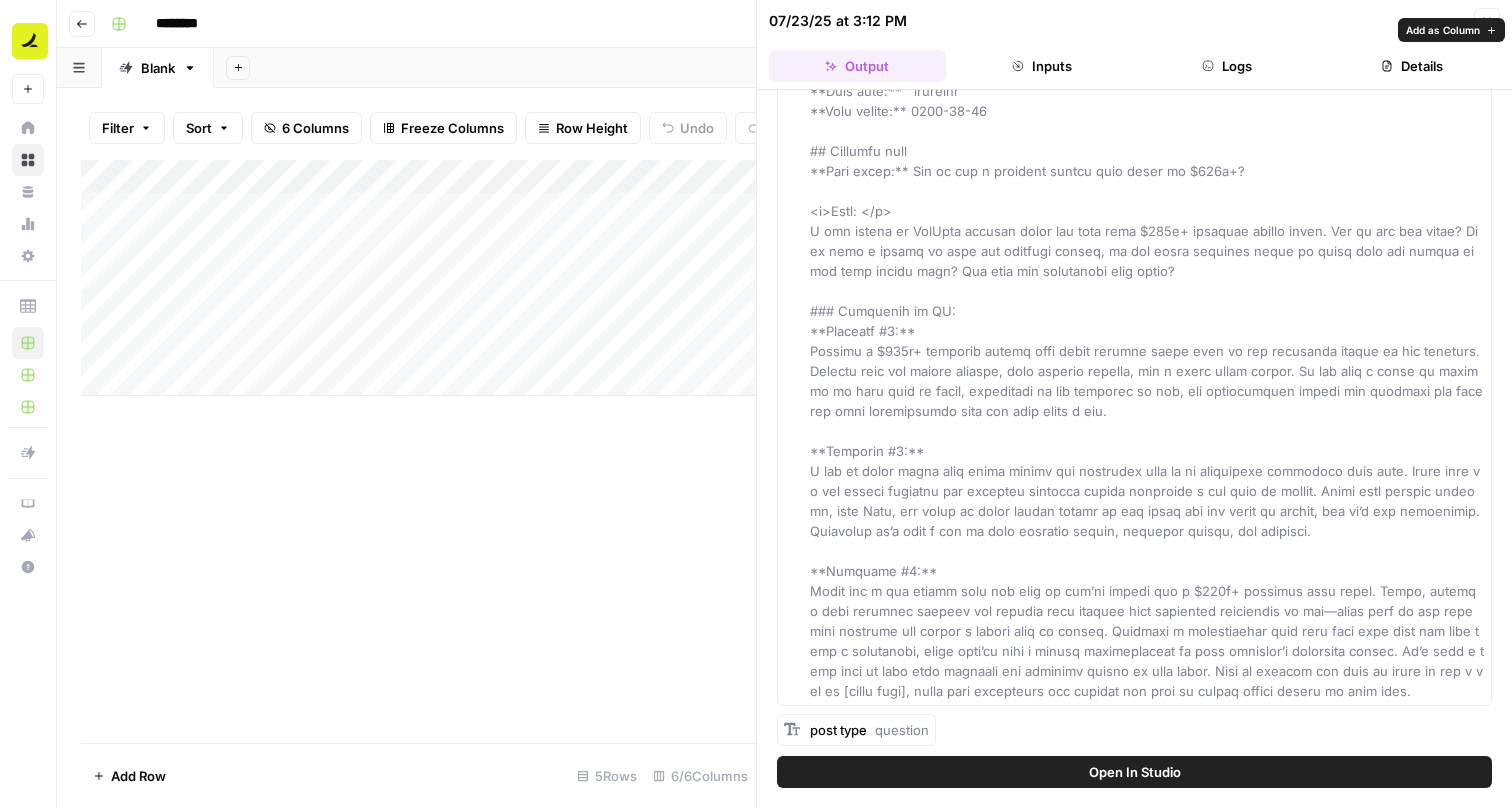scroll, scrollTop: 126, scrollLeft: 0, axis: vertical 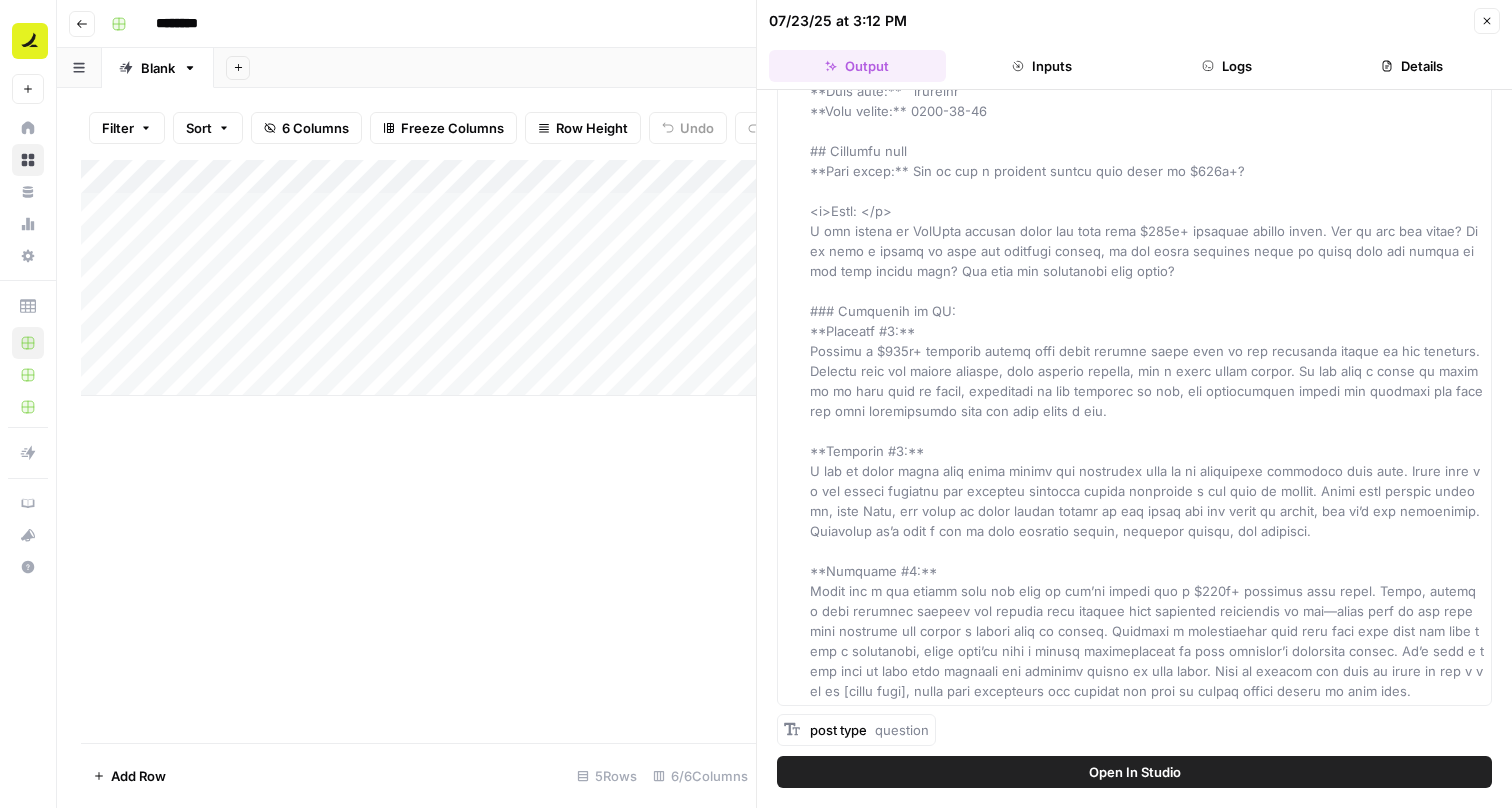 click 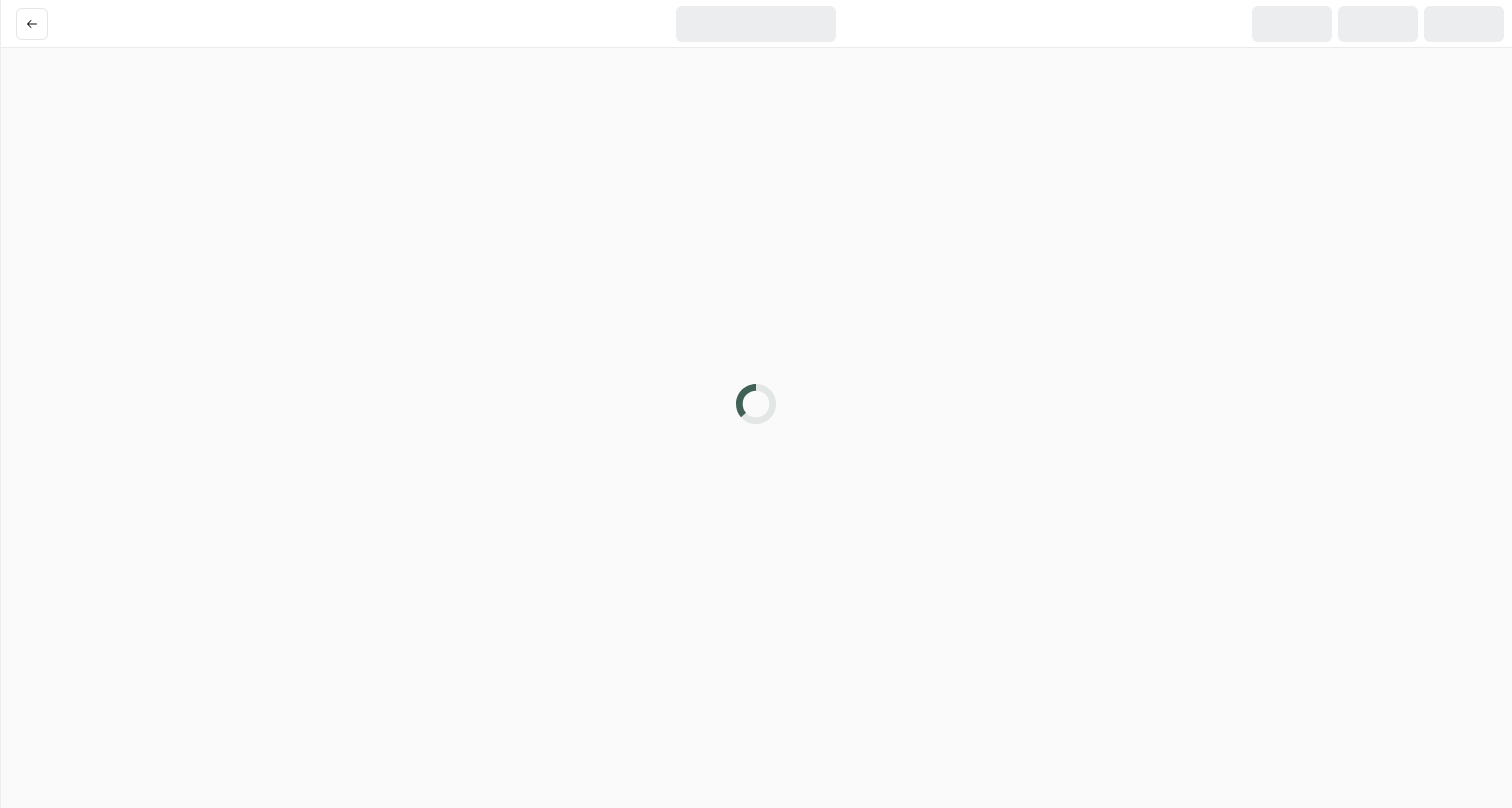 scroll, scrollTop: 0, scrollLeft: 0, axis: both 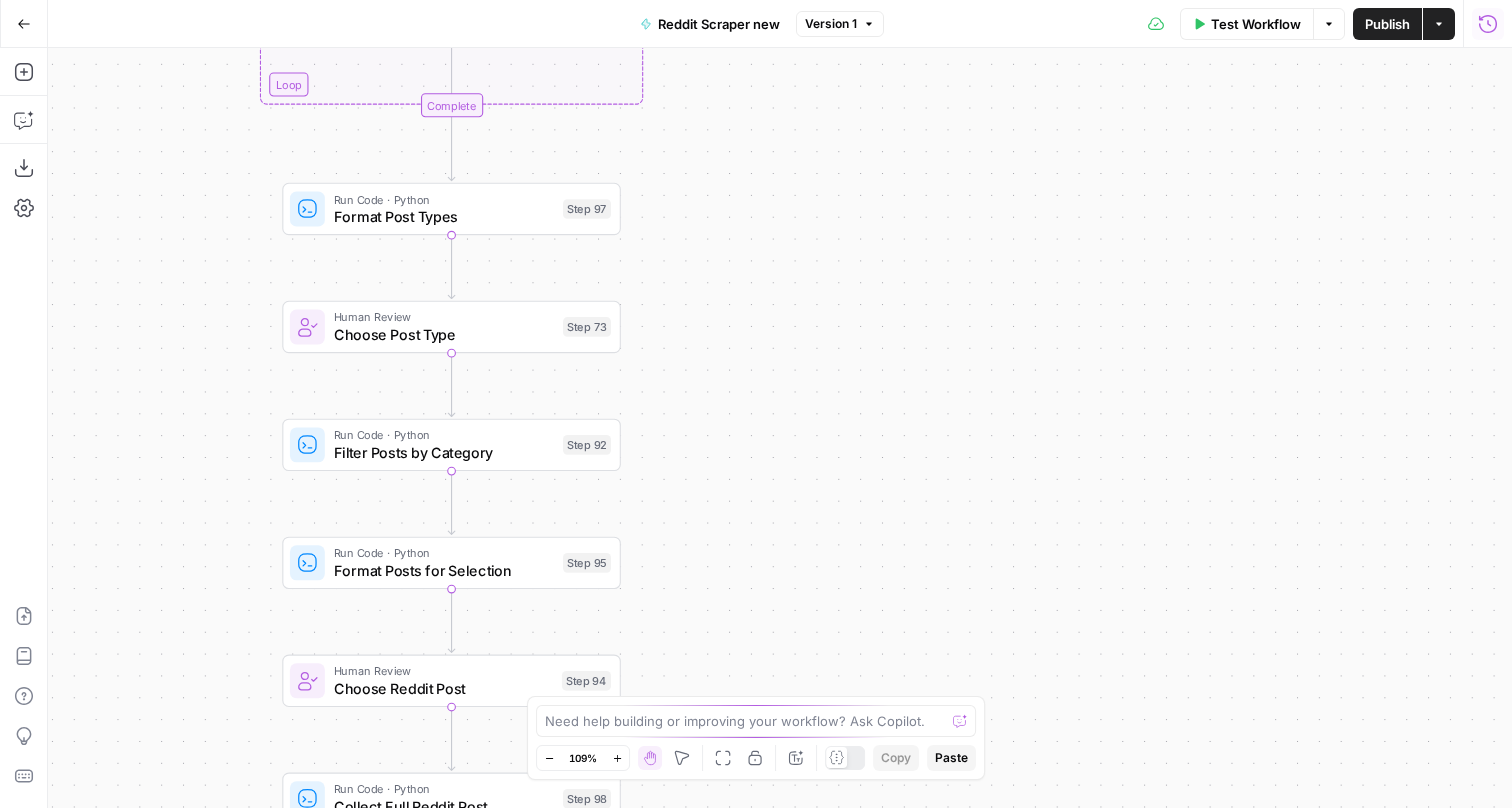 click on "Run History" at bounding box center [1488, 24] 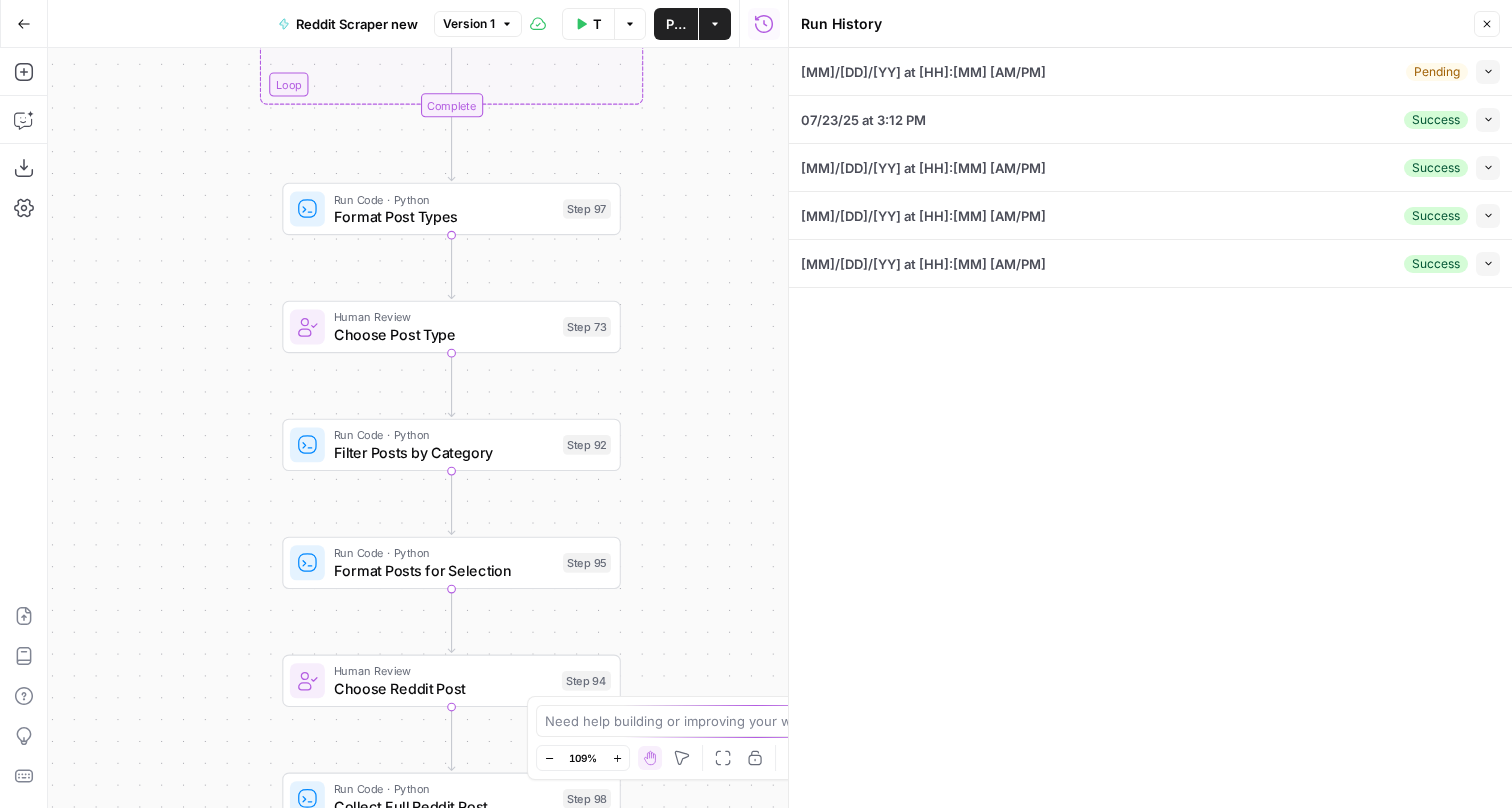 click on "[MM]/[DD]/[YY] at [HH]:[MM] [AM/PM] Success Collapse" at bounding box center [1150, 119] 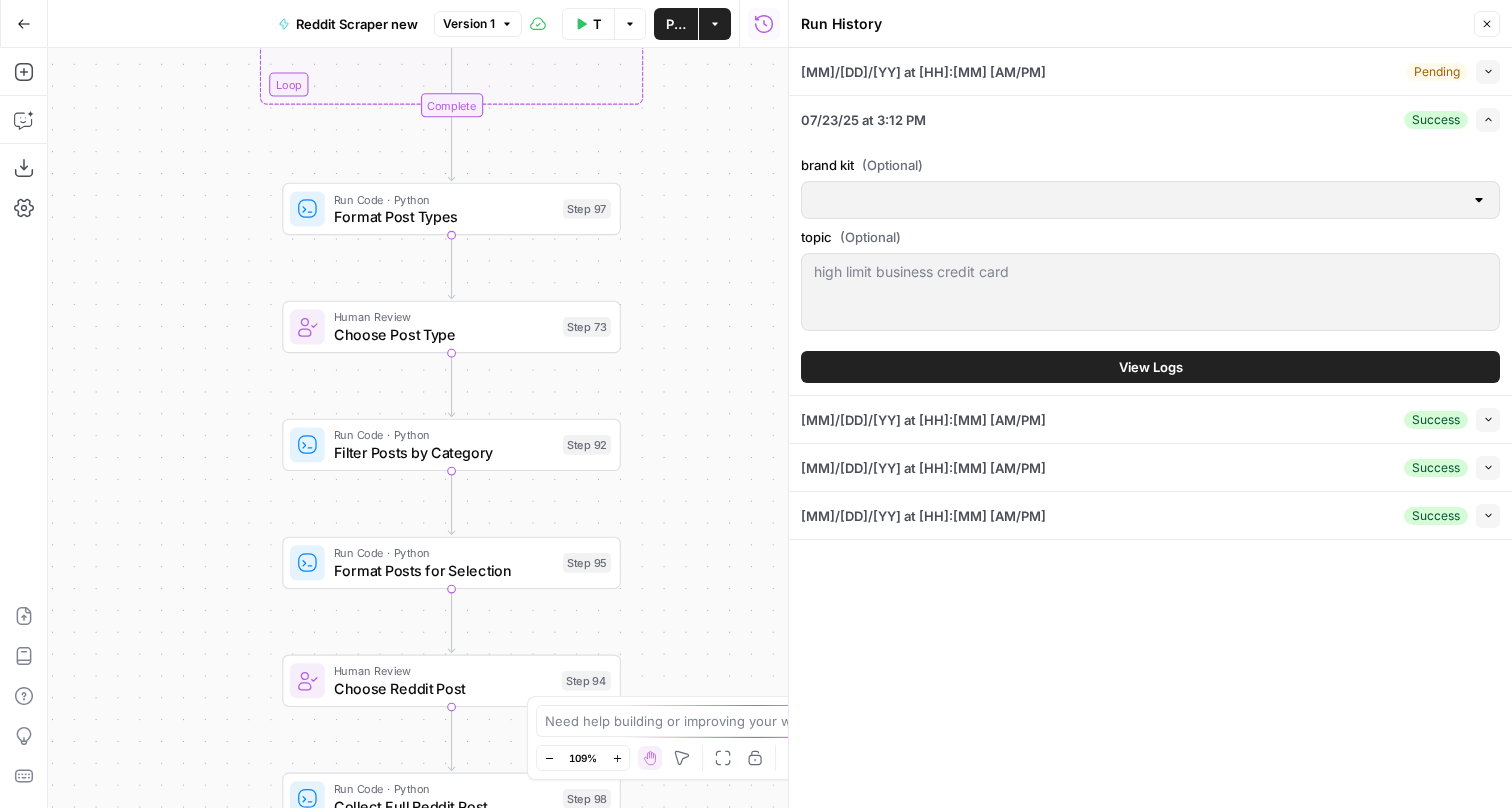 click on "View Logs" at bounding box center (1150, 367) 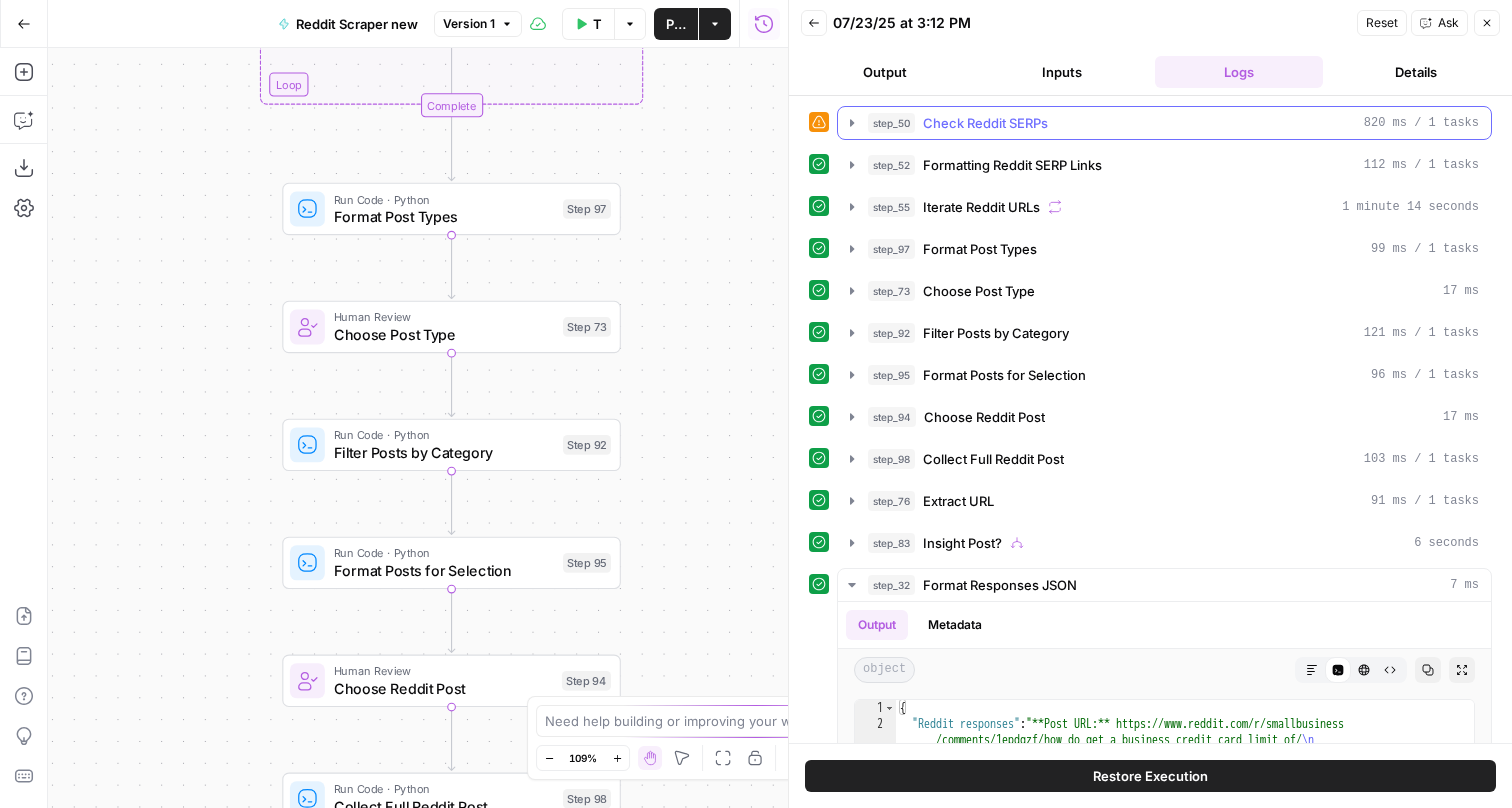 scroll, scrollTop: 29, scrollLeft: 0, axis: vertical 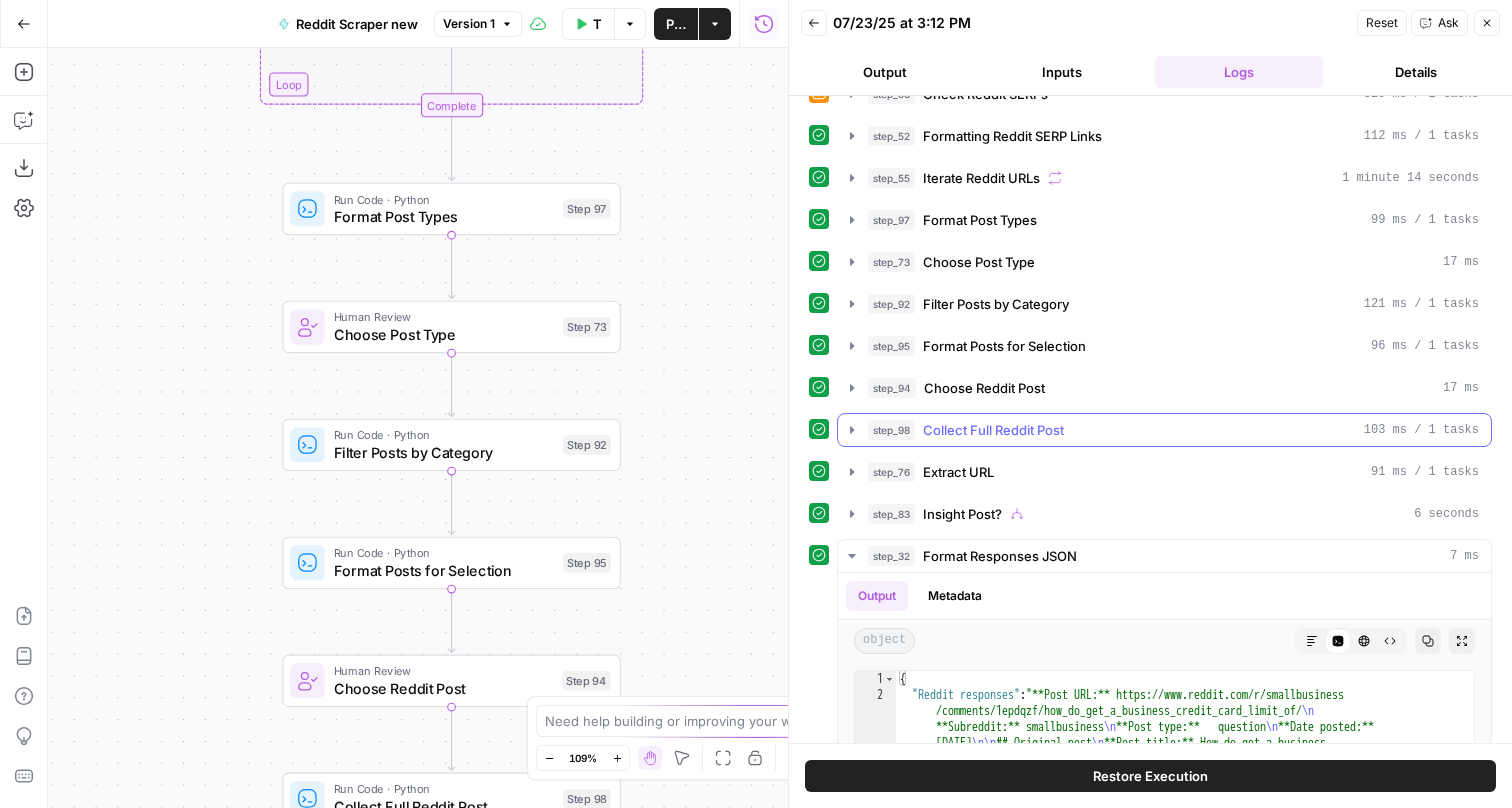 click on "Collect Full Reddit Post" at bounding box center (993, 430) 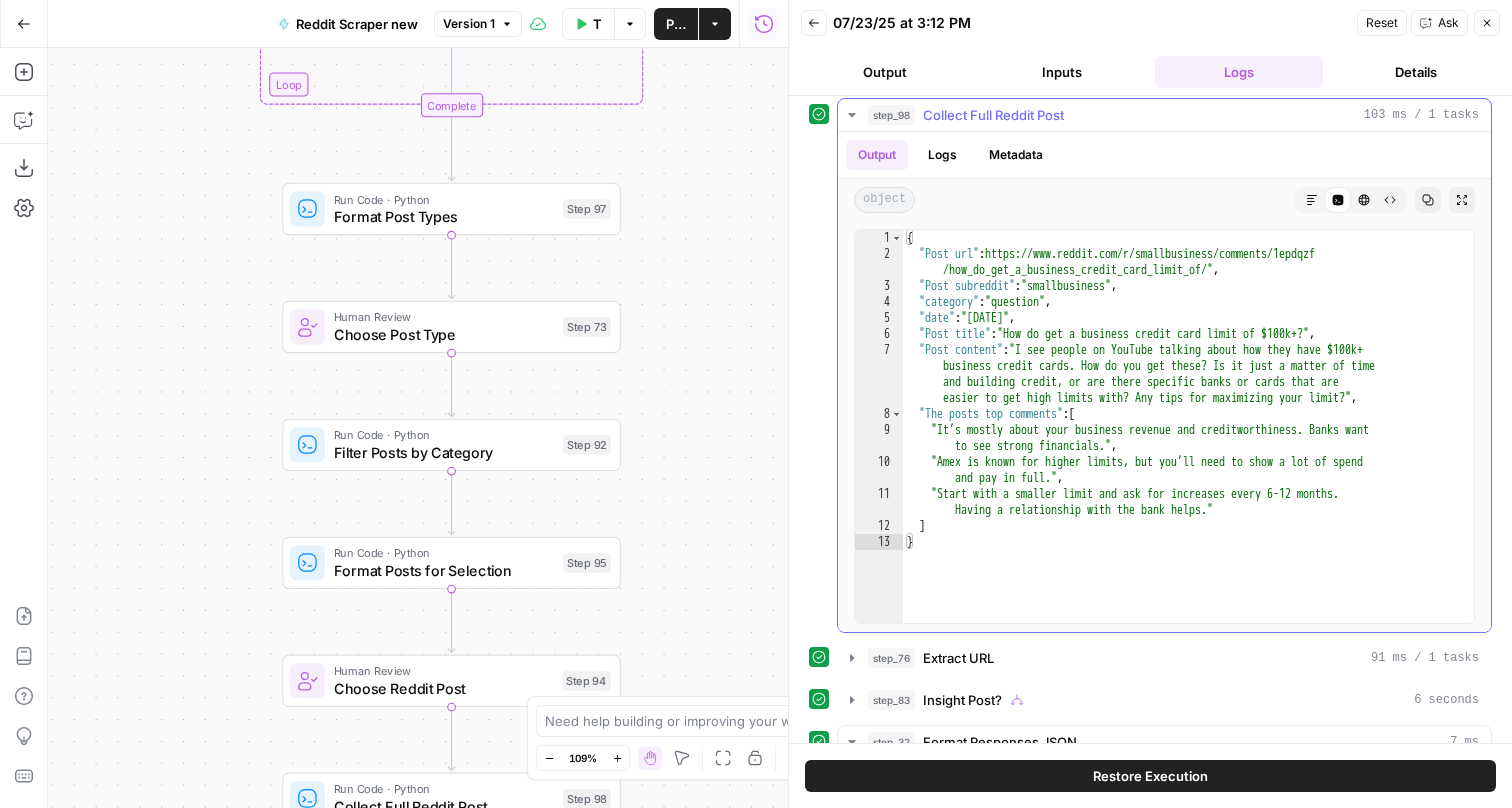scroll, scrollTop: 321, scrollLeft: 0, axis: vertical 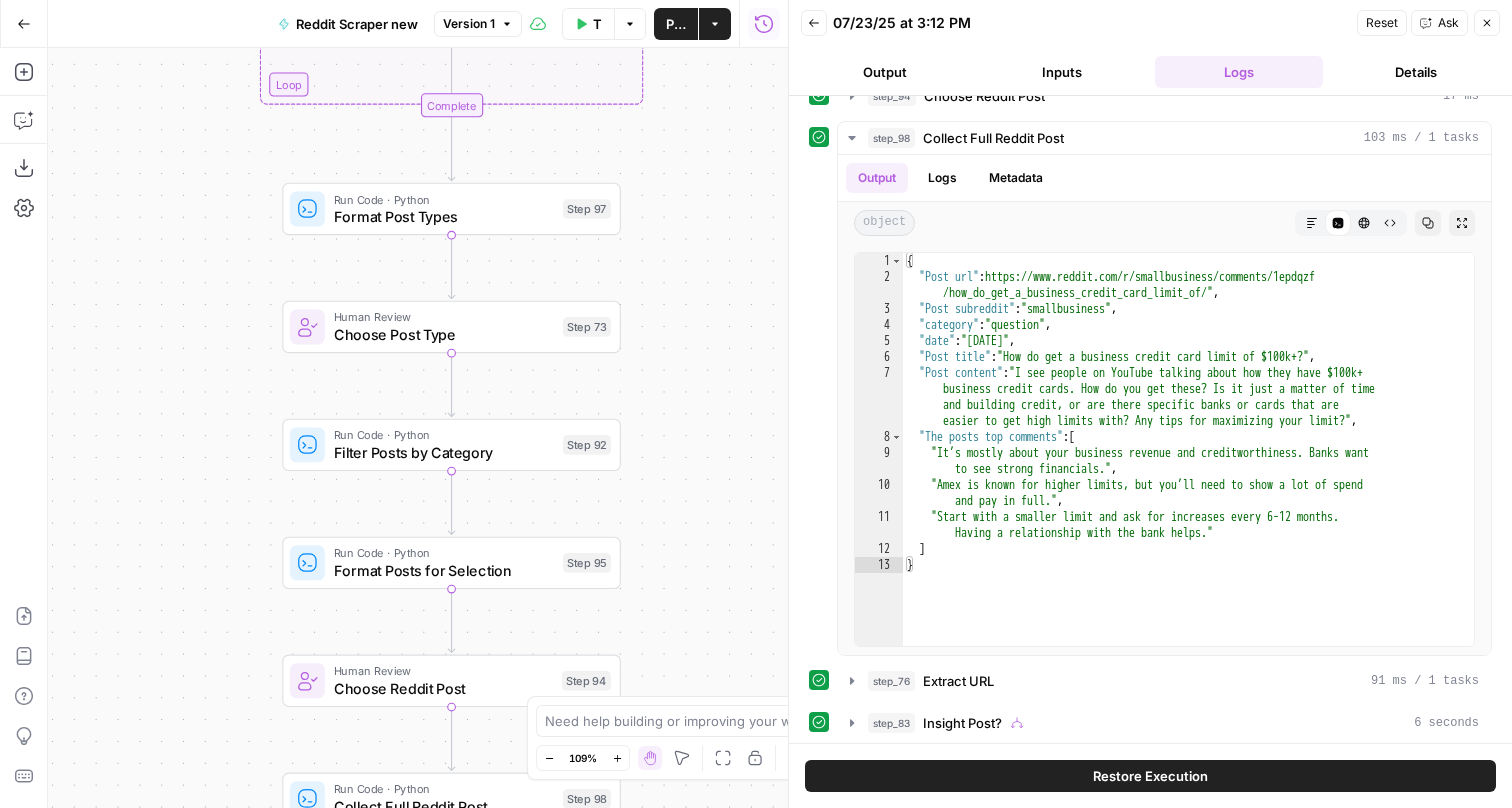 click 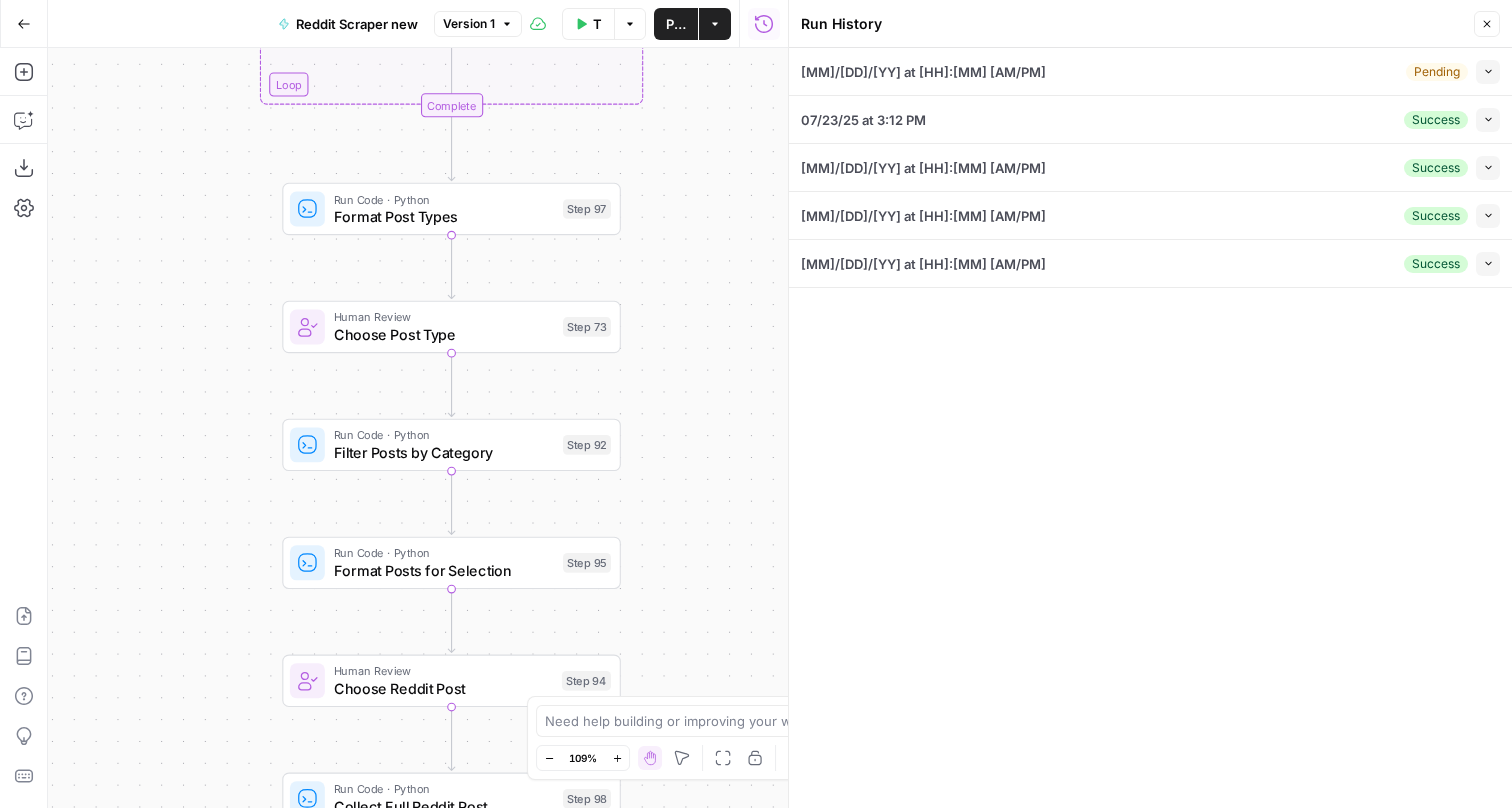 click 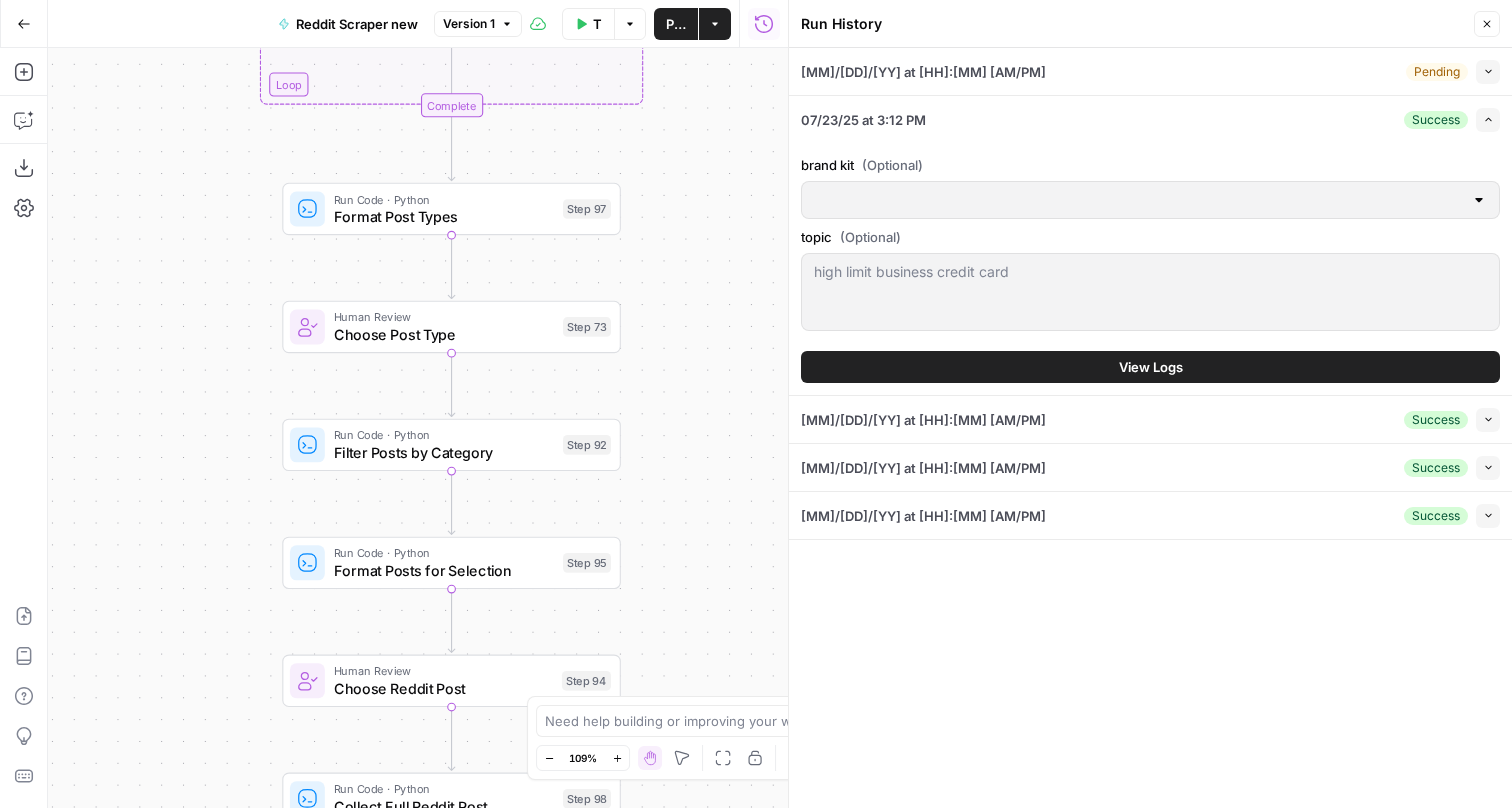 click on "View Logs" at bounding box center (1150, 367) 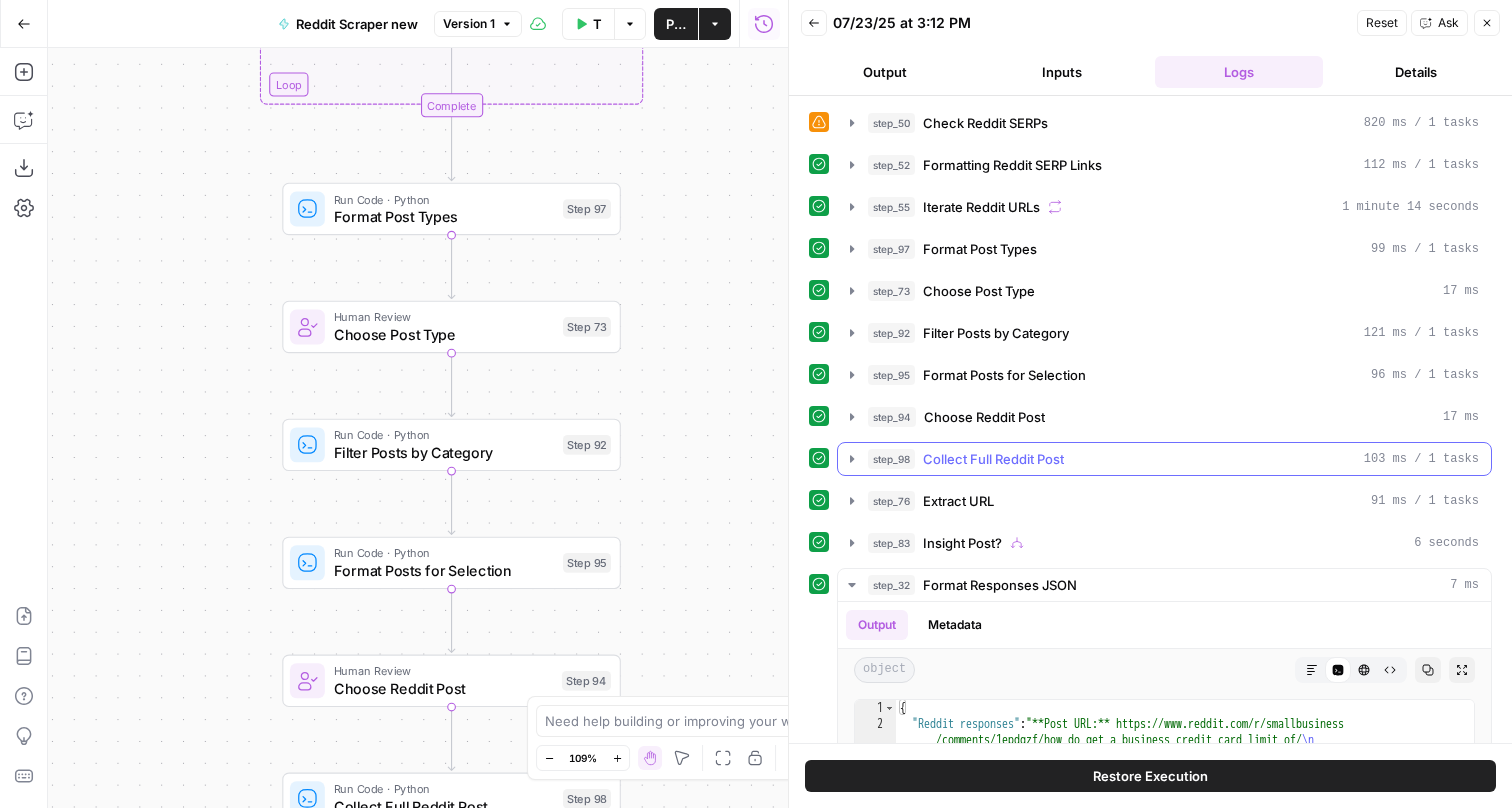 click on "Collect Full Reddit Post" at bounding box center [993, 459] 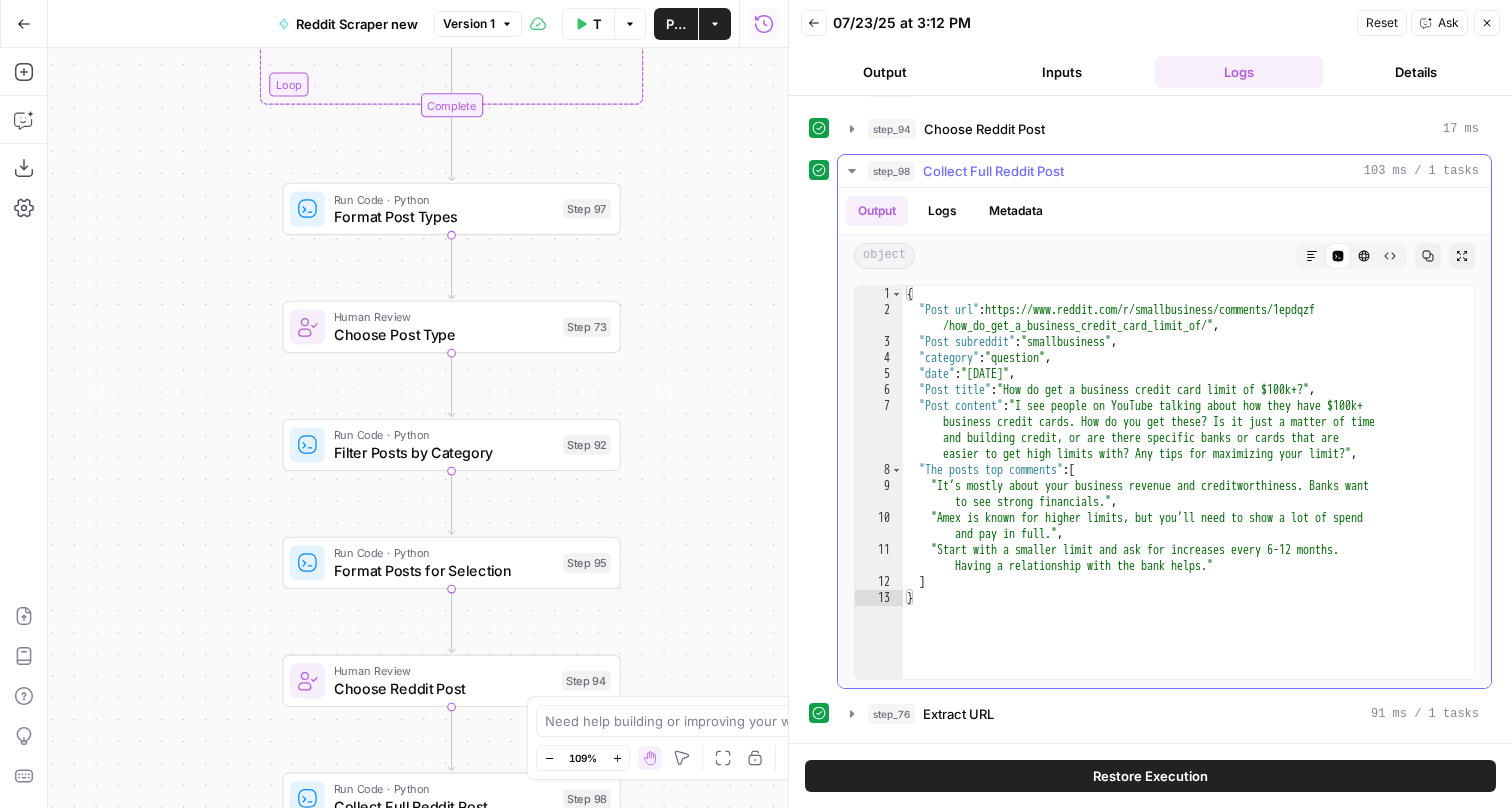 scroll, scrollTop: 291, scrollLeft: 0, axis: vertical 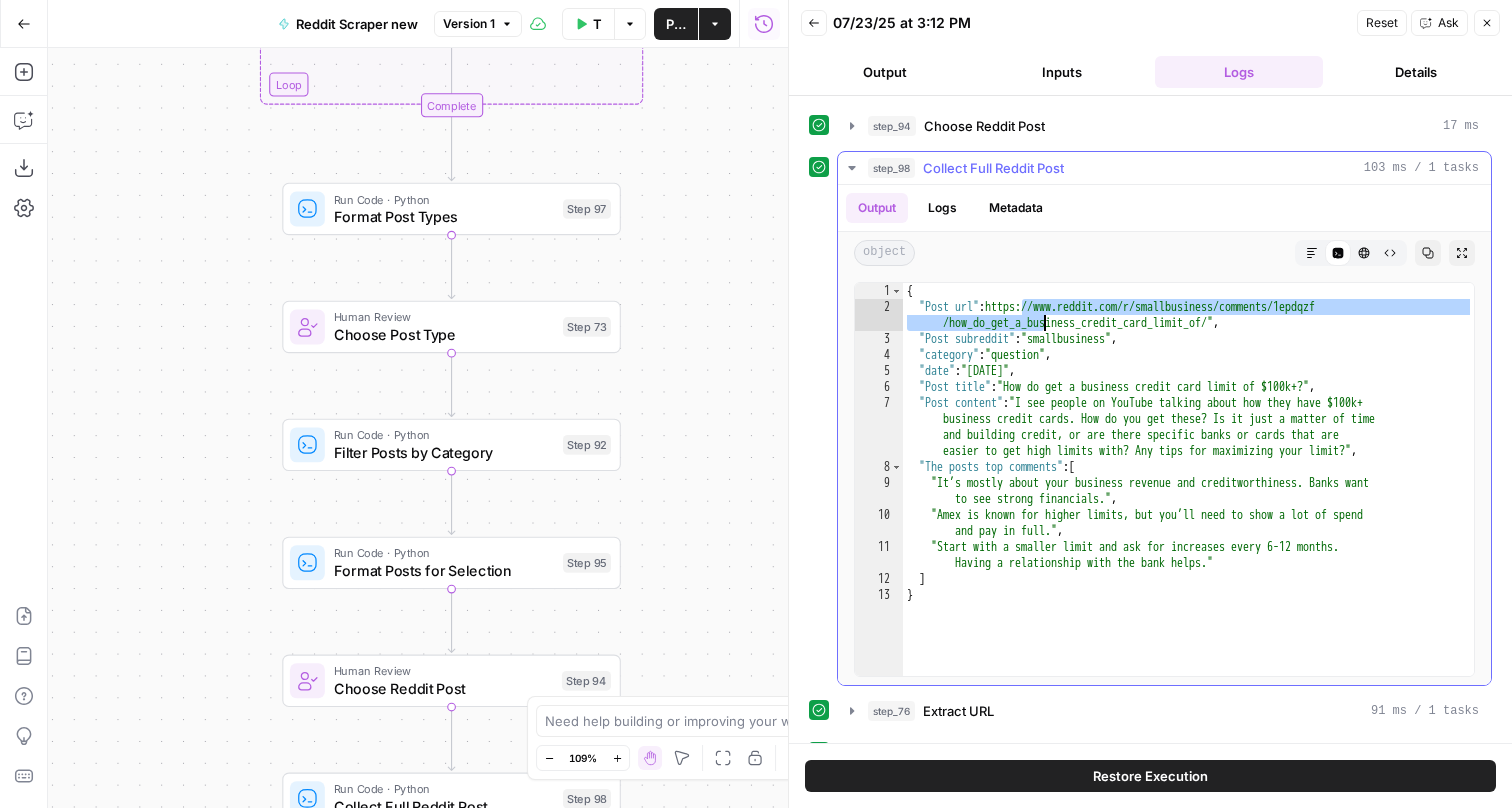 drag, startPoint x: 1022, startPoint y: 309, endPoint x: 1096, endPoint y: 343, distance: 81.437096 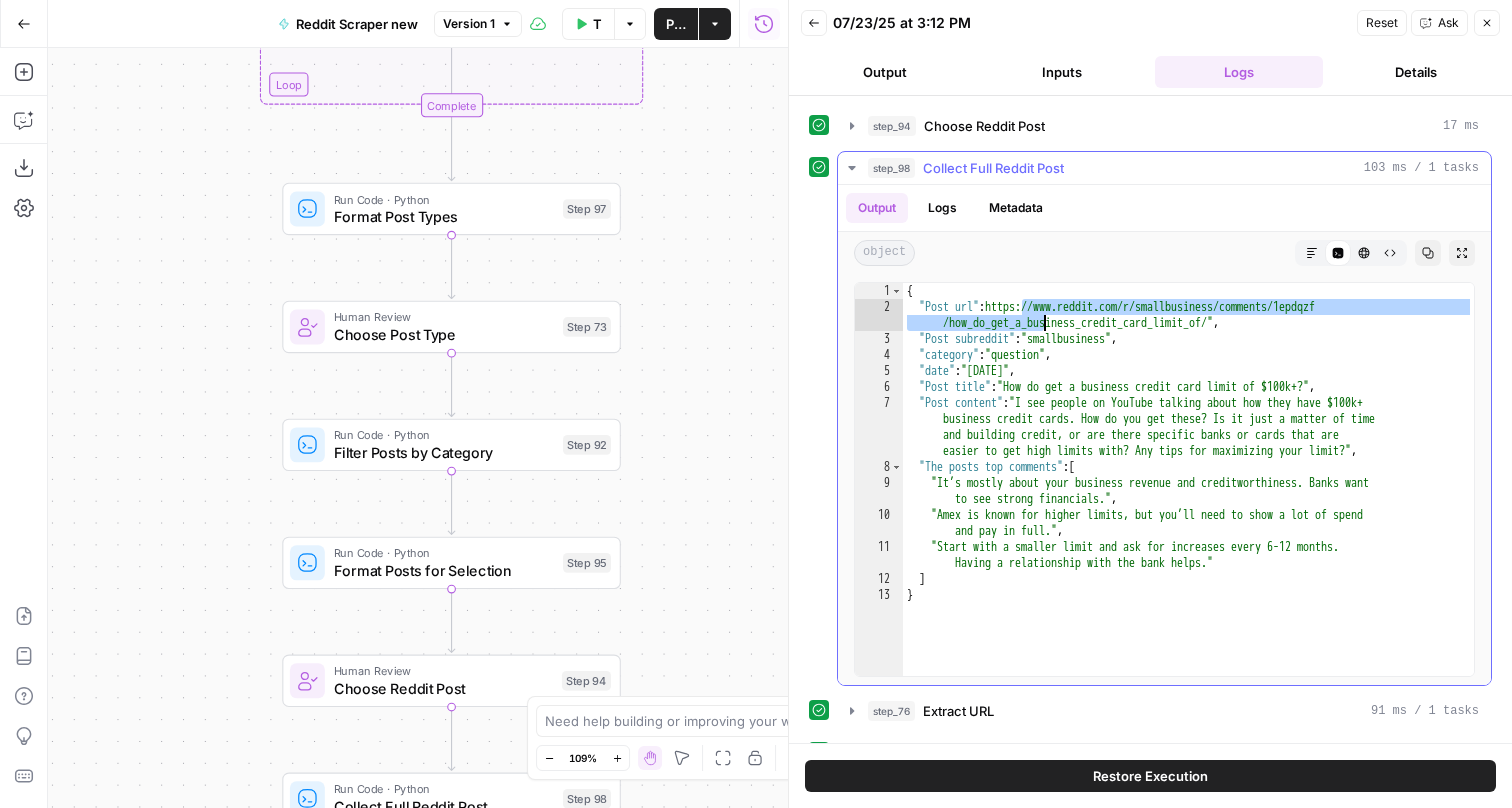 click on "{    "Post url" :  "https://www.reddit.com/r/smallbusiness/comments/1epdqzf        /how_do_get_a_business_credit_card_limit_of/" ,    "Post subreddit" :  "smallbusiness" ,    "category" :  "question" ,    "date" :  "[DATE]" ,    "Post title" :  "How do get a business credit card limit of $100k+" ,    "Post content" :  "I see people on YouTube talking about how they have $100k+         business credit cards. How do you get these? Is it just a matter of time         and building credit, or are there specific banks or cards that are         easier to get high limits with? Any tips for maximizing your limit?" ,    "The posts top comments" :  [      "It’s mostly about your business revenue and creditworthiness. Banks want           to see strong financials." ,      "Amex is known for higher limits, but you’ll need to show a lot of spend           and pay in full." ,      "Start with a smaller limit and ask for increases every 6-12 months.              ] }" at bounding box center [1188, 495] 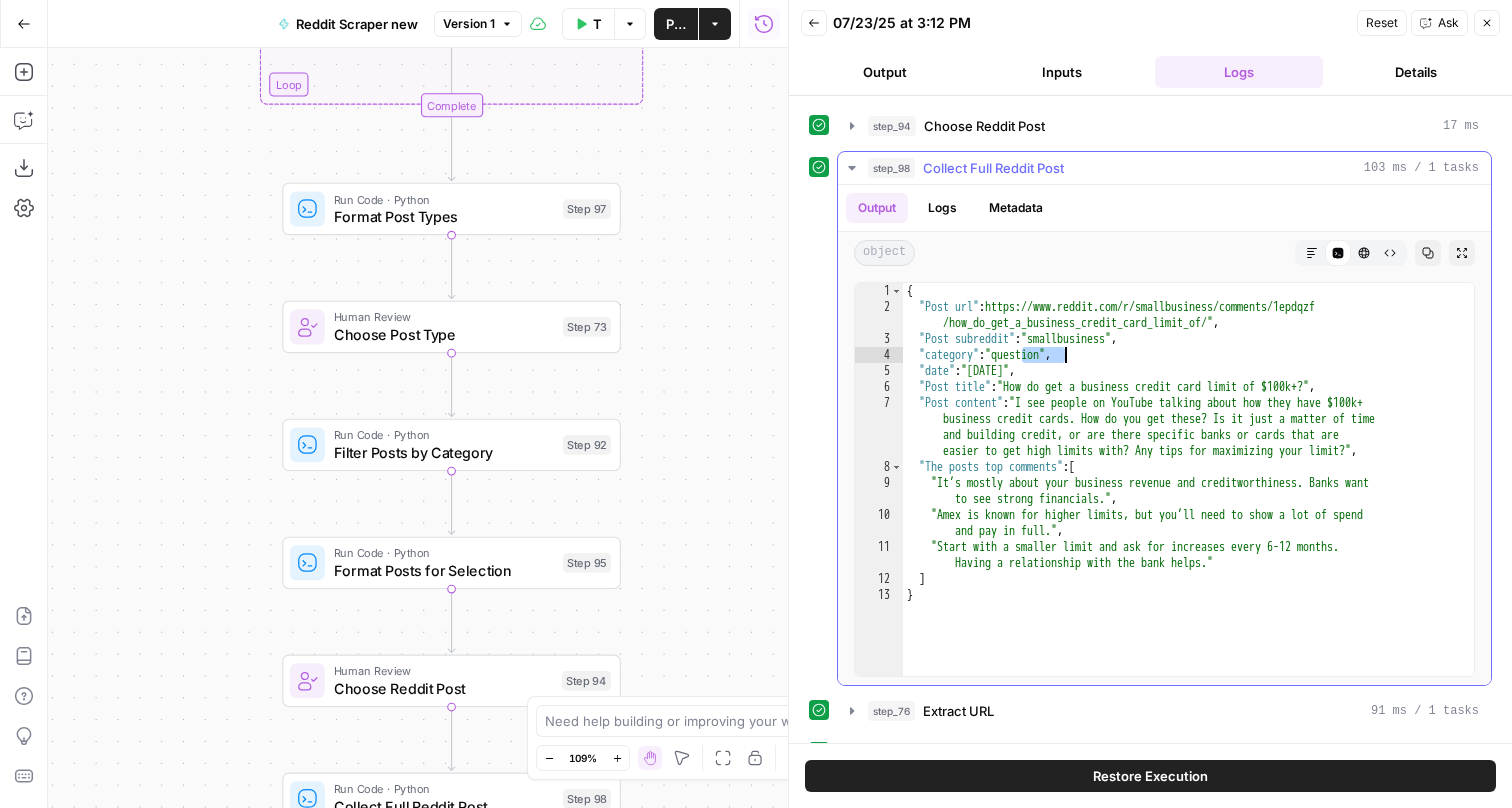 drag, startPoint x: 1022, startPoint y: 355, endPoint x: 1070, endPoint y: 357, distance: 48.04165 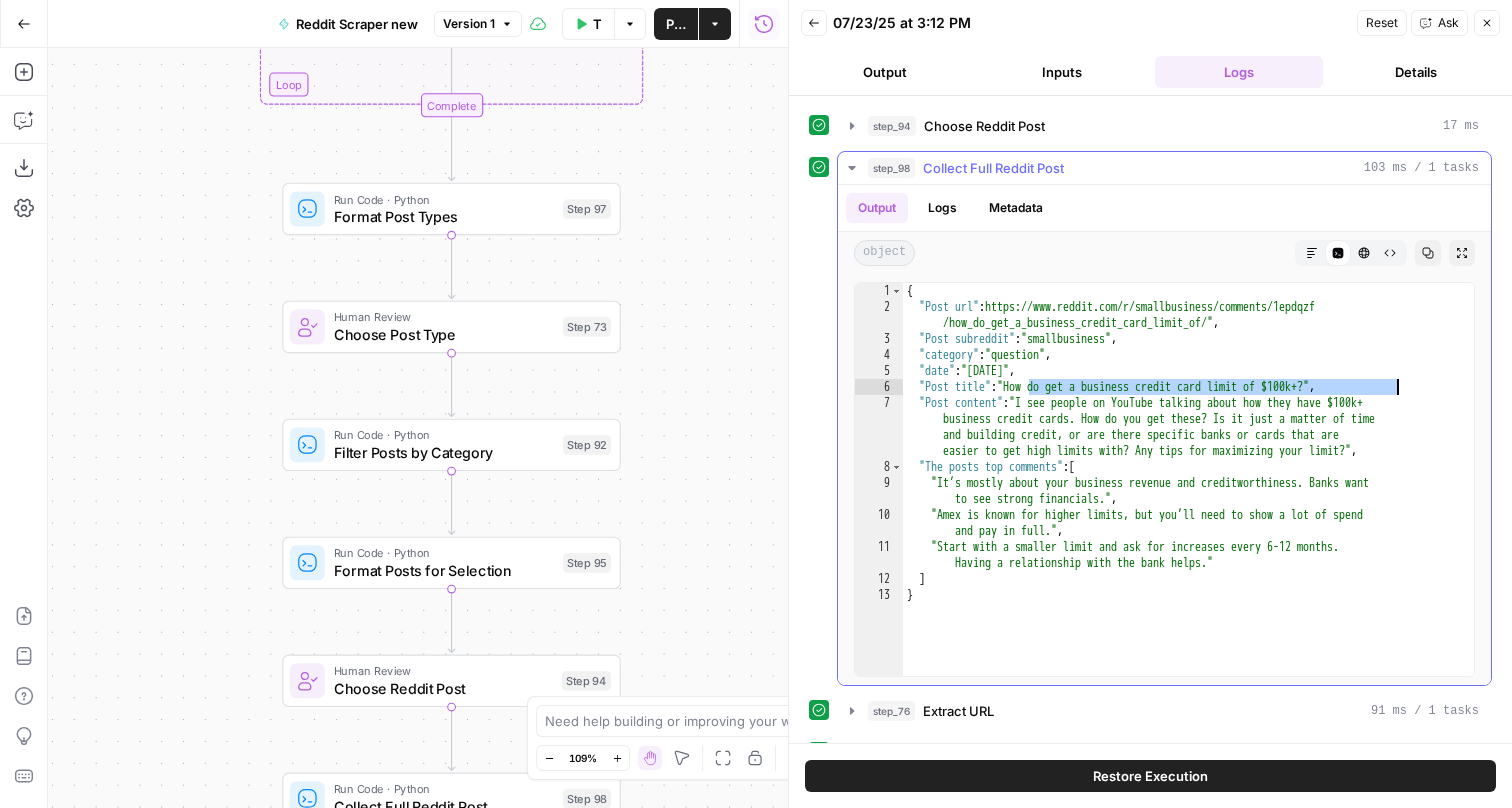 drag, startPoint x: 1031, startPoint y: 389, endPoint x: 1396, endPoint y: 385, distance: 365.0219 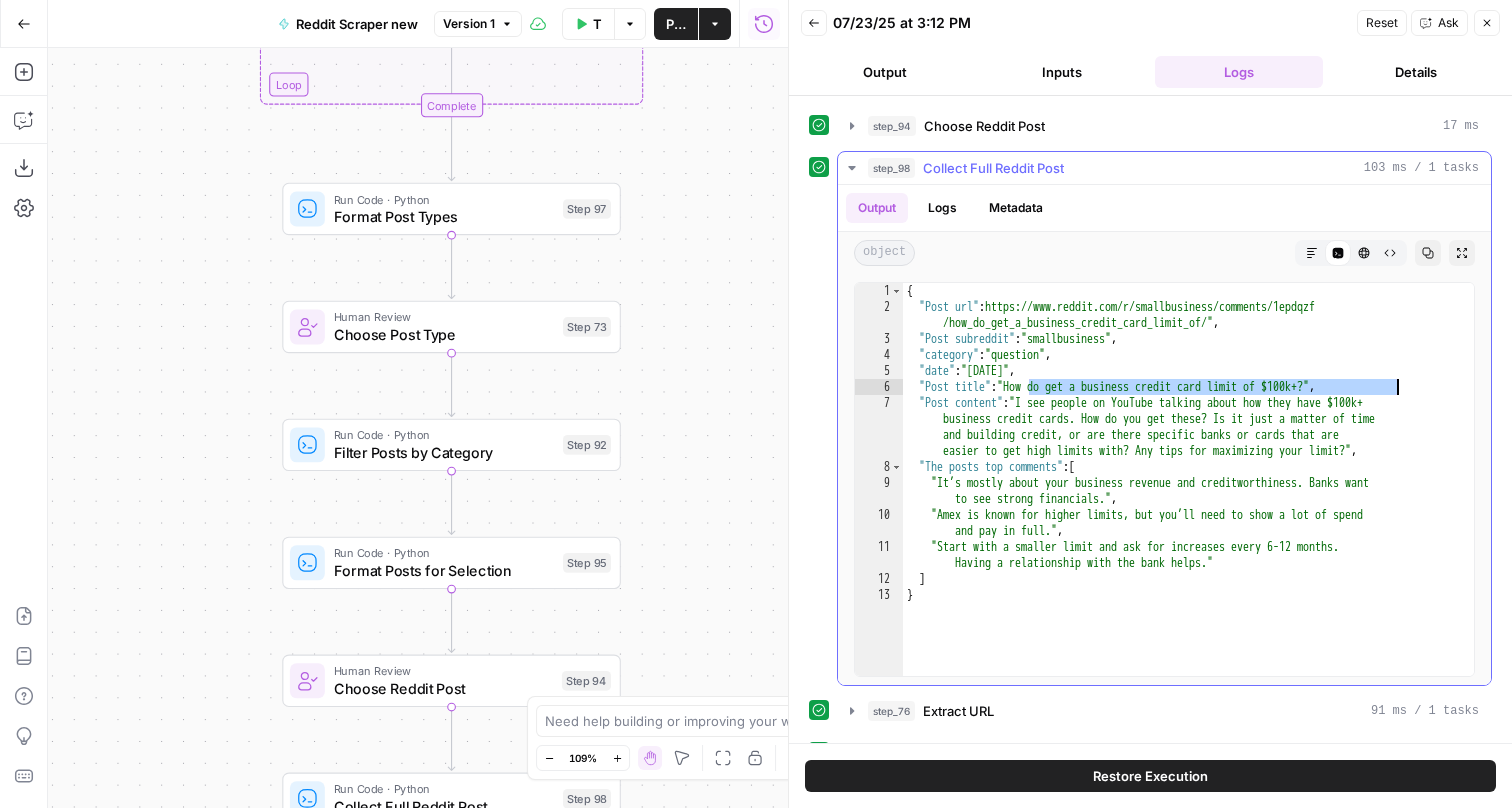 click on "{    "Post url" :  "https://www.reddit.com/r/smallbusiness/comments/1epdqzf        /how_do_get_a_business_credit_card_limit_of/" ,    "Post subreddit" :  "smallbusiness" ,    "category" :  "question" ,    "date" :  "[DATE]" ,    "Post title" :  "How do get a business credit card limit of $100k+" ,    "Post content" :  "I see people on YouTube talking about how they have $100k+         business credit cards. How do you get these? Is it just a matter of time         and building credit, or are there specific banks or cards that are         easier to get high limits with? Any tips for maximizing your limit?" ,    "The posts top comments" :  [      "It’s mostly about your business revenue and creditworthiness. Banks want           to see strong financials." ,      "Amex is known for higher limits, but you’ll need to show a lot of spend           and pay in full." ,      "Start with a smaller limit and ask for increases every 6-12 months.              ] }" at bounding box center (1188, 495) 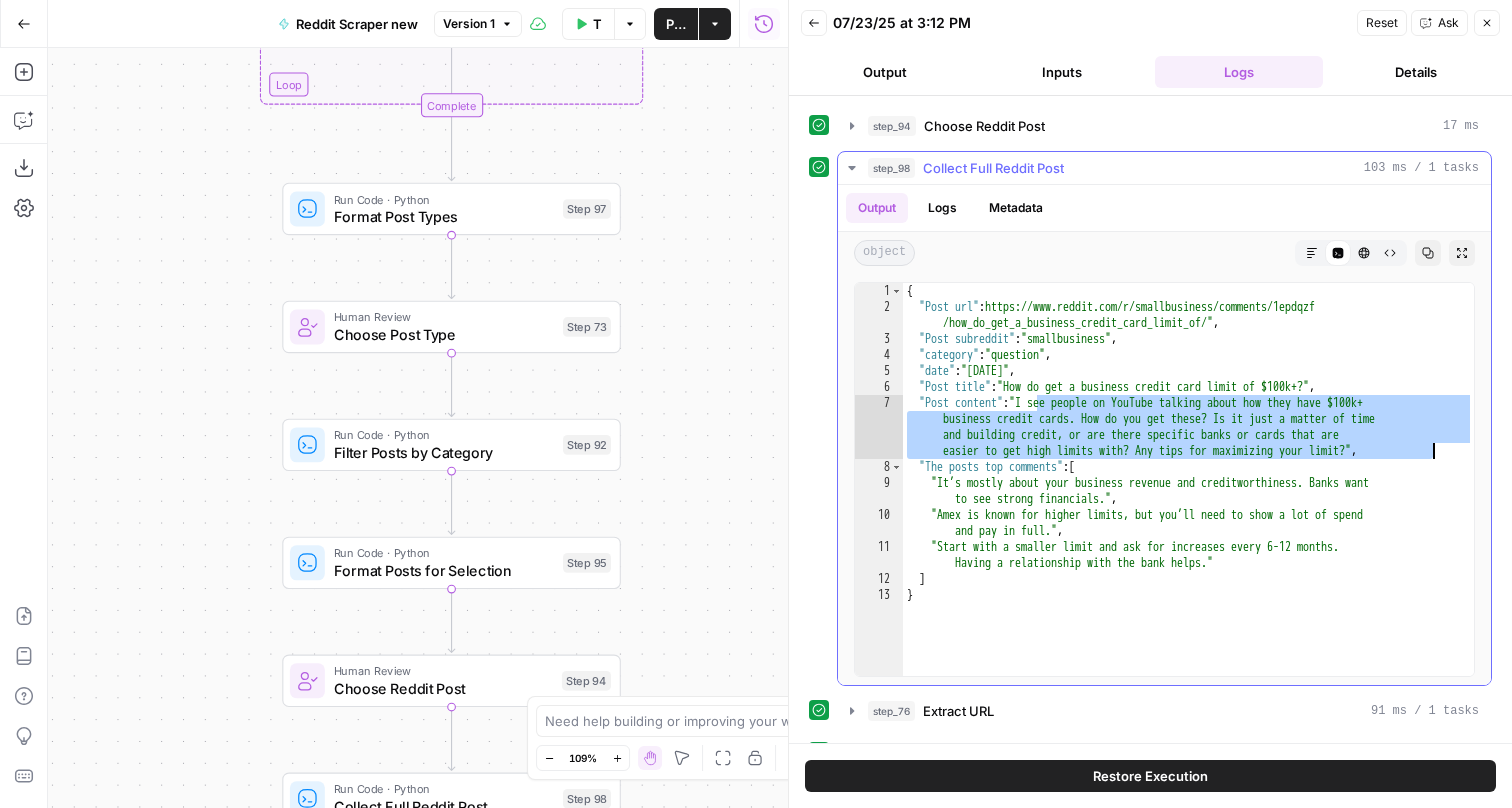 drag, startPoint x: 1040, startPoint y: 408, endPoint x: 1430, endPoint y: 452, distance: 392.4742 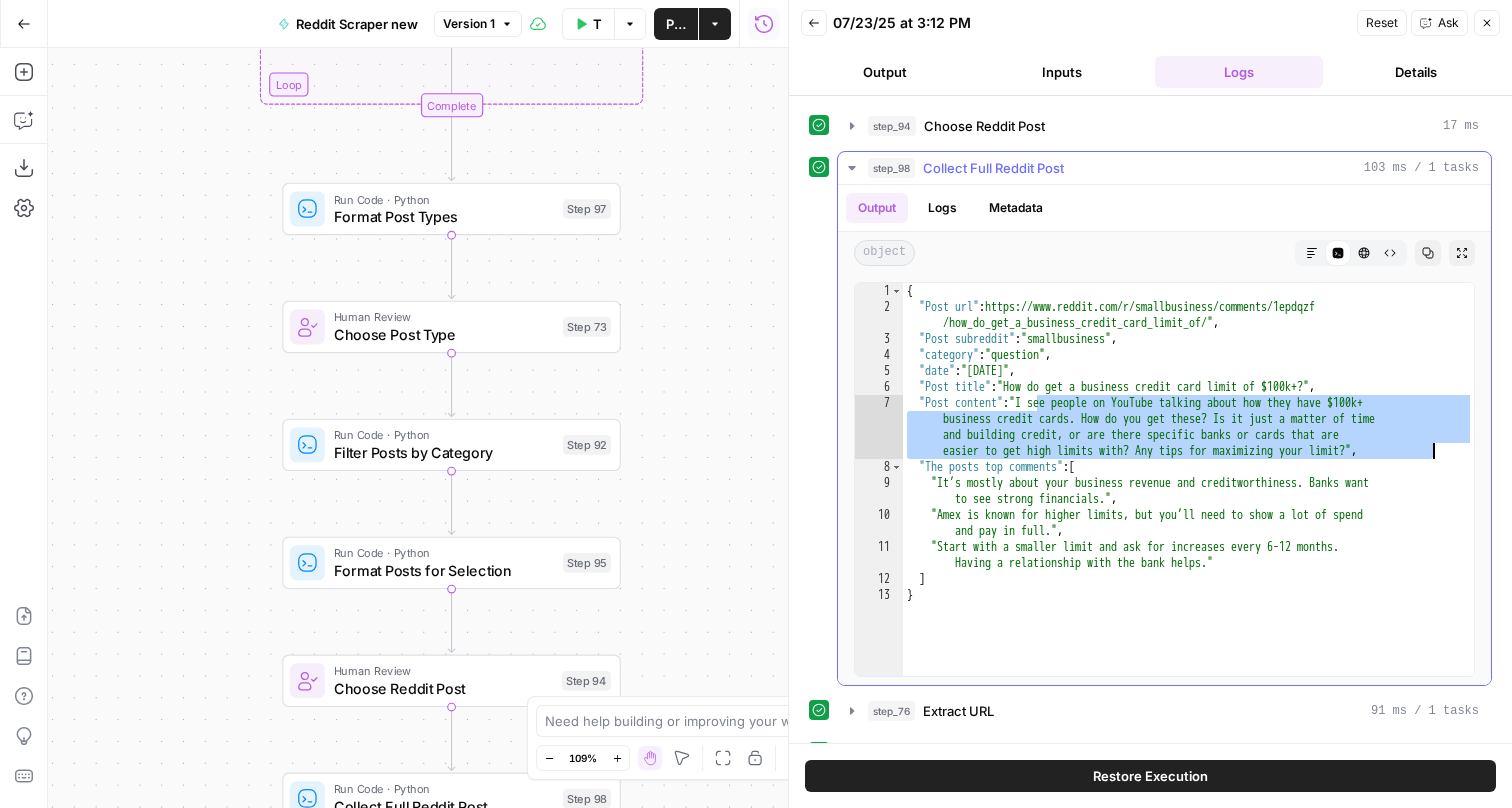 click on "{    "Post url" :  "https://www.reddit.com/r/smallbusiness/comments/1epdqzf        /how_do_get_a_business_credit_card_limit_of/" ,    "Post subreddit" :  "smallbusiness" ,    "category" :  "question" ,    "date" :  "[DATE]" ,    "Post title" :  "How do get a business credit card limit of $100k+" ,    "Post content" :  "I see people on YouTube talking about how they have $100k+         business credit cards. How do you get these? Is it just a matter of time         and building credit, or are there specific banks or cards that are         easier to get high limits with? Any tips for maximizing your limit?" ,    "The posts top comments" :  [      "It’s mostly about your business revenue and creditworthiness. Banks want           to see strong financials." ,      "Amex is known for higher limits, but you’ll need to show a lot of spend           and pay in full." ,      "Start with a smaller limit and ask for increases every 6-12 months.              ] }" at bounding box center (1188, 495) 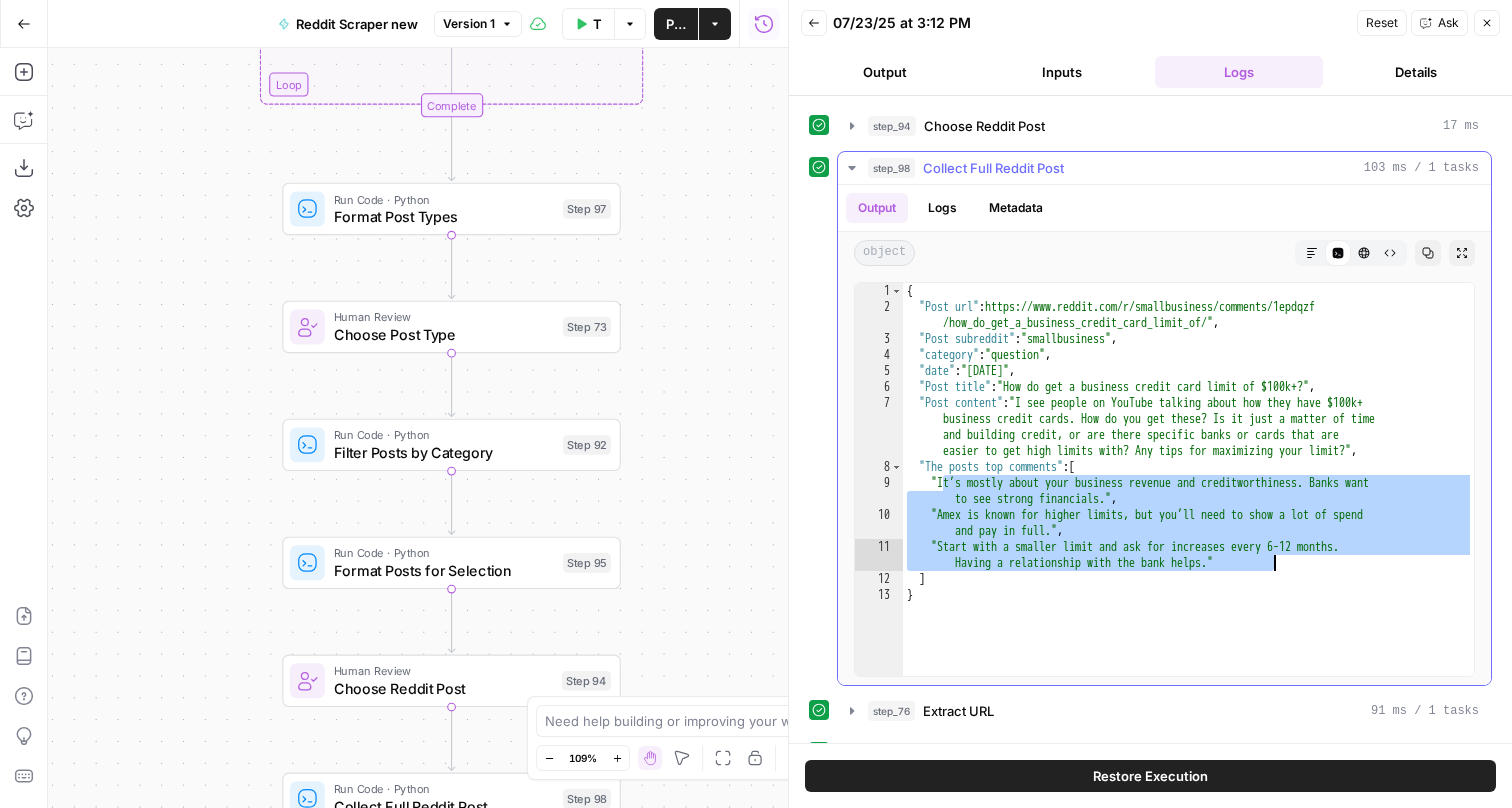 drag, startPoint x: 942, startPoint y: 487, endPoint x: 1280, endPoint y: 558, distance: 345.37662 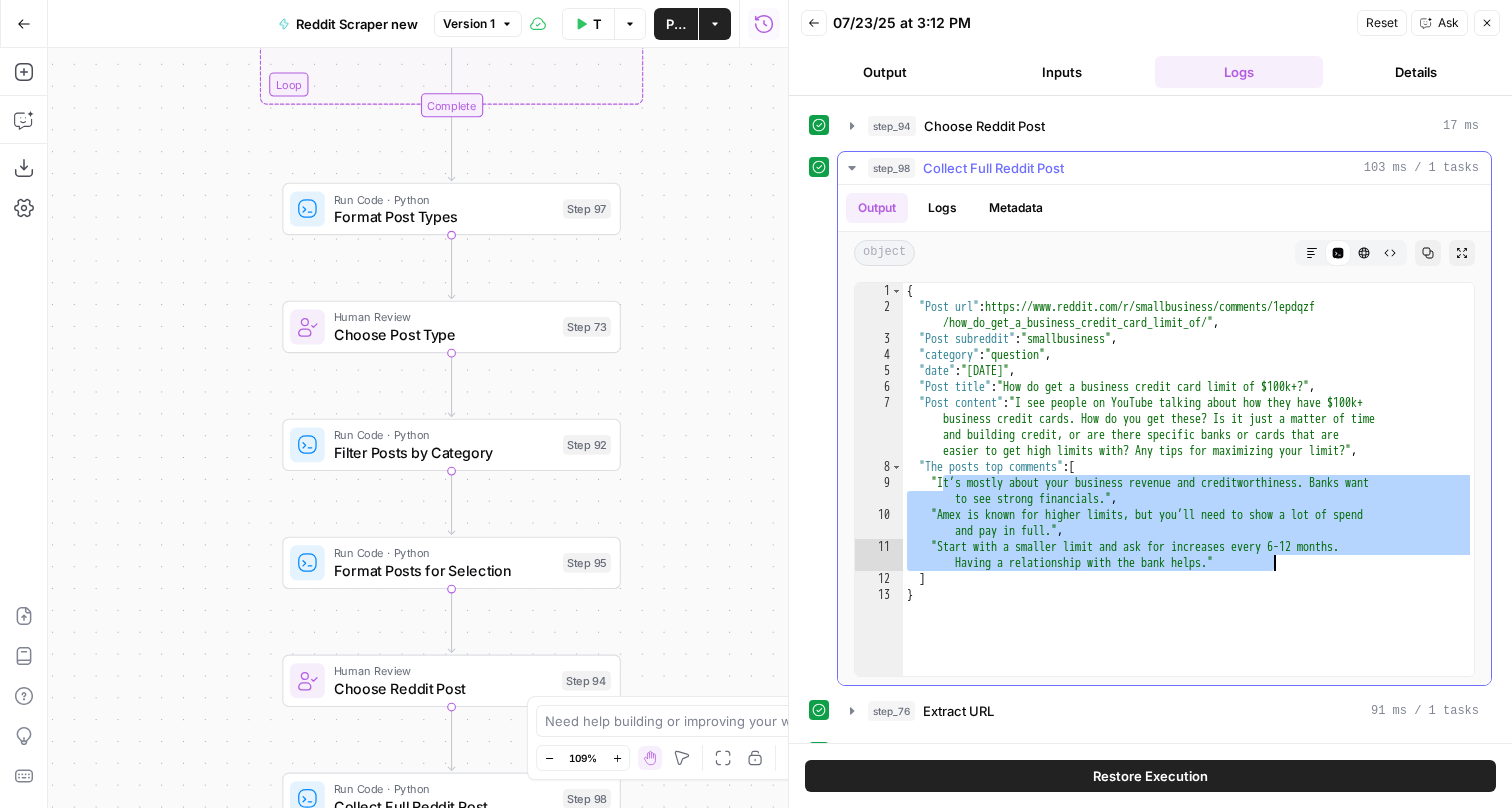 click on "{    "Post url" :  "https://www.reddit.com/r/smallbusiness/comments/1epdqzf        /how_do_get_a_business_credit_card_limit_of/" ,    "Post subreddit" :  "smallbusiness" ,    "category" :  "question" ,    "date" :  "[DATE]" ,    "Post title" :  "How do get a business credit card limit of $100k+" ,    "Post content" :  "I see people on YouTube talking about how they have $100k+         business credit cards. How do you get these? Is it just a matter of time         and building credit, or are there specific banks or cards that are         easier to get high limits with? Any tips for maximizing your limit?" ,    "The posts top comments" :  [      "It’s mostly about your business revenue and creditworthiness. Banks want           to see strong financials." ,      "Amex is known for higher limits, but you’ll need to show a lot of spend           and pay in full." ,      "Start with a smaller limit and ask for increases every 6-12 months.              ] }" at bounding box center [1188, 495] 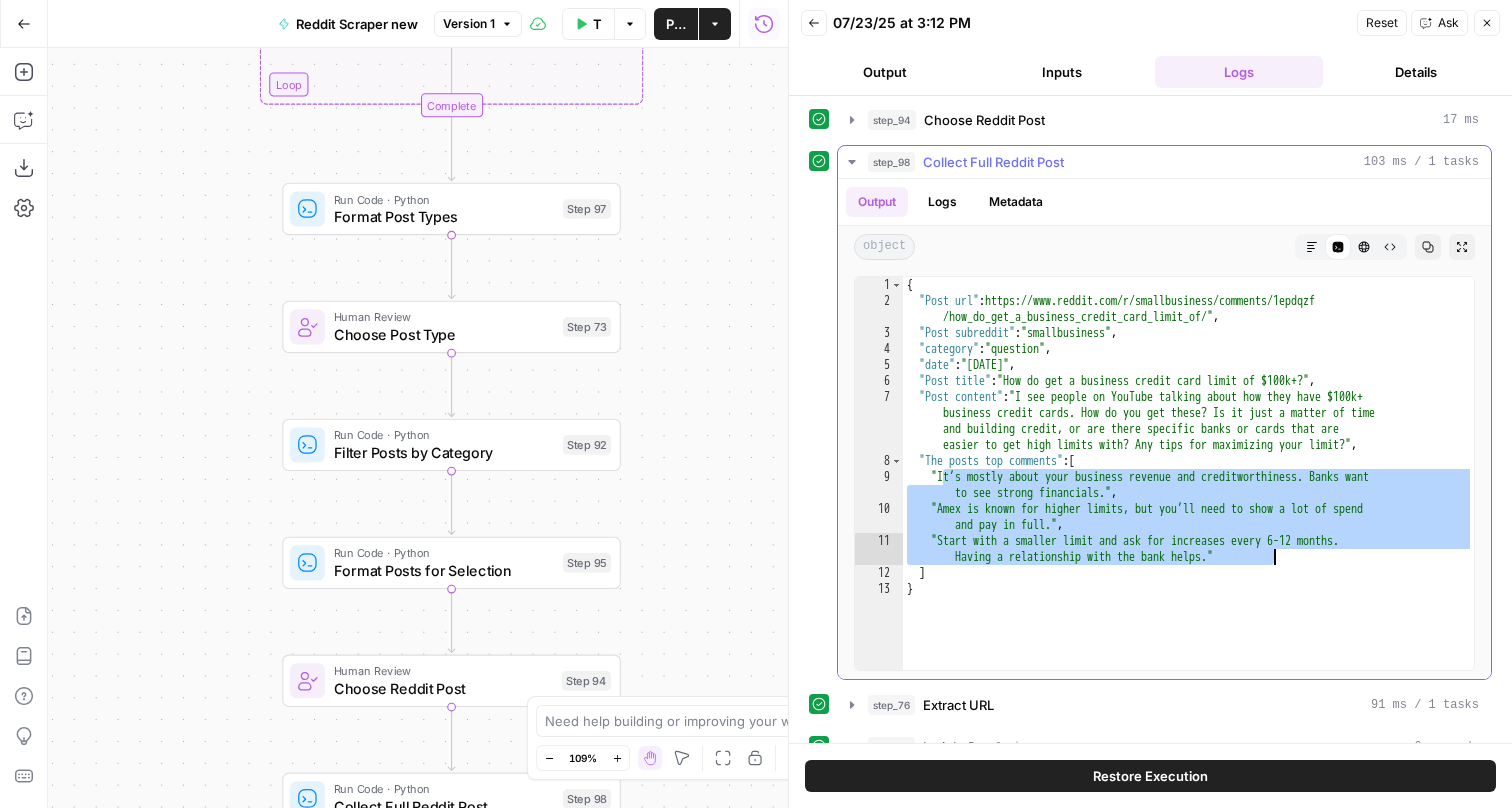 scroll, scrollTop: 291, scrollLeft: 0, axis: vertical 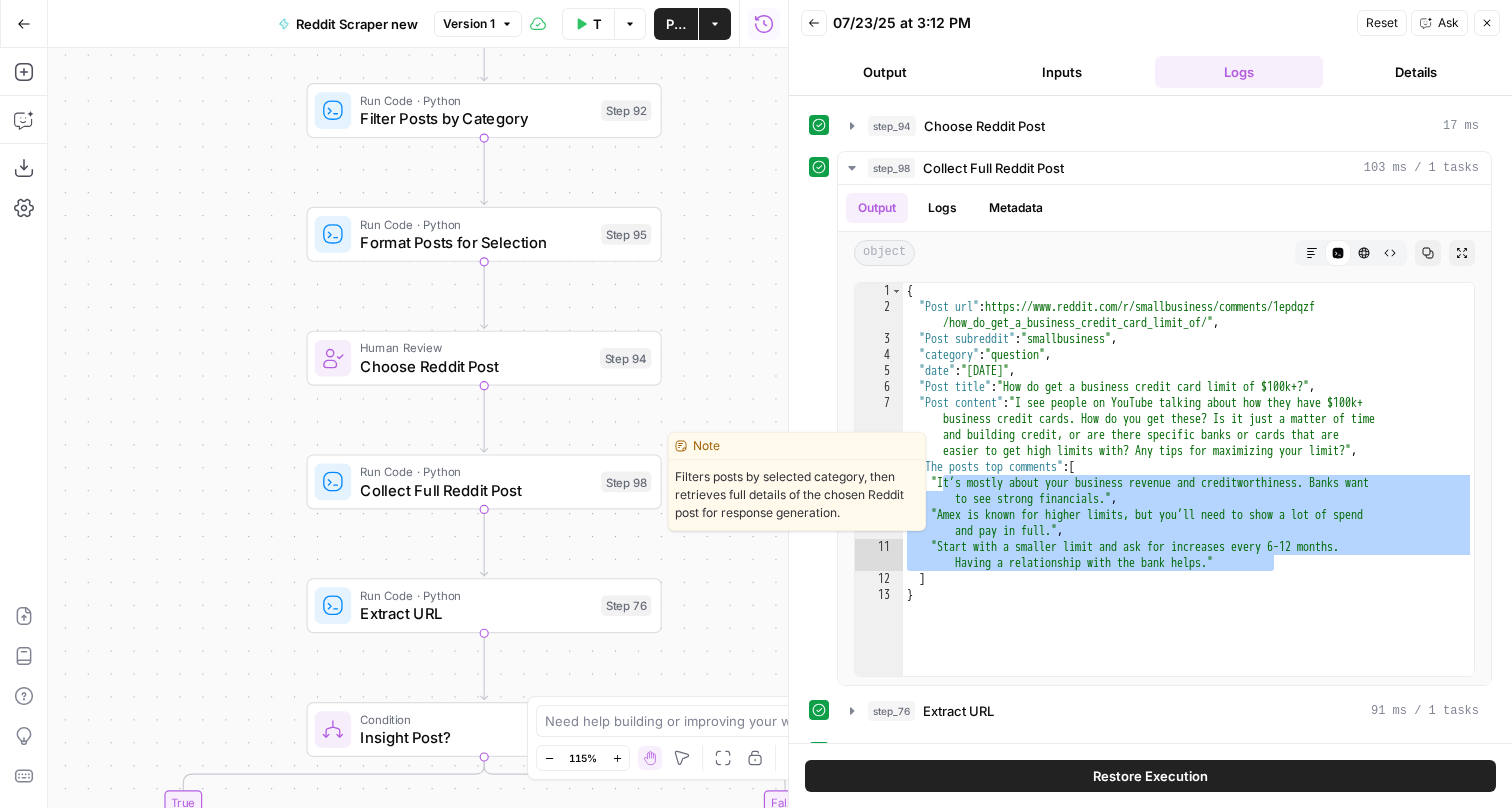 click on "Collect Full Reddit Post" at bounding box center [476, 489] 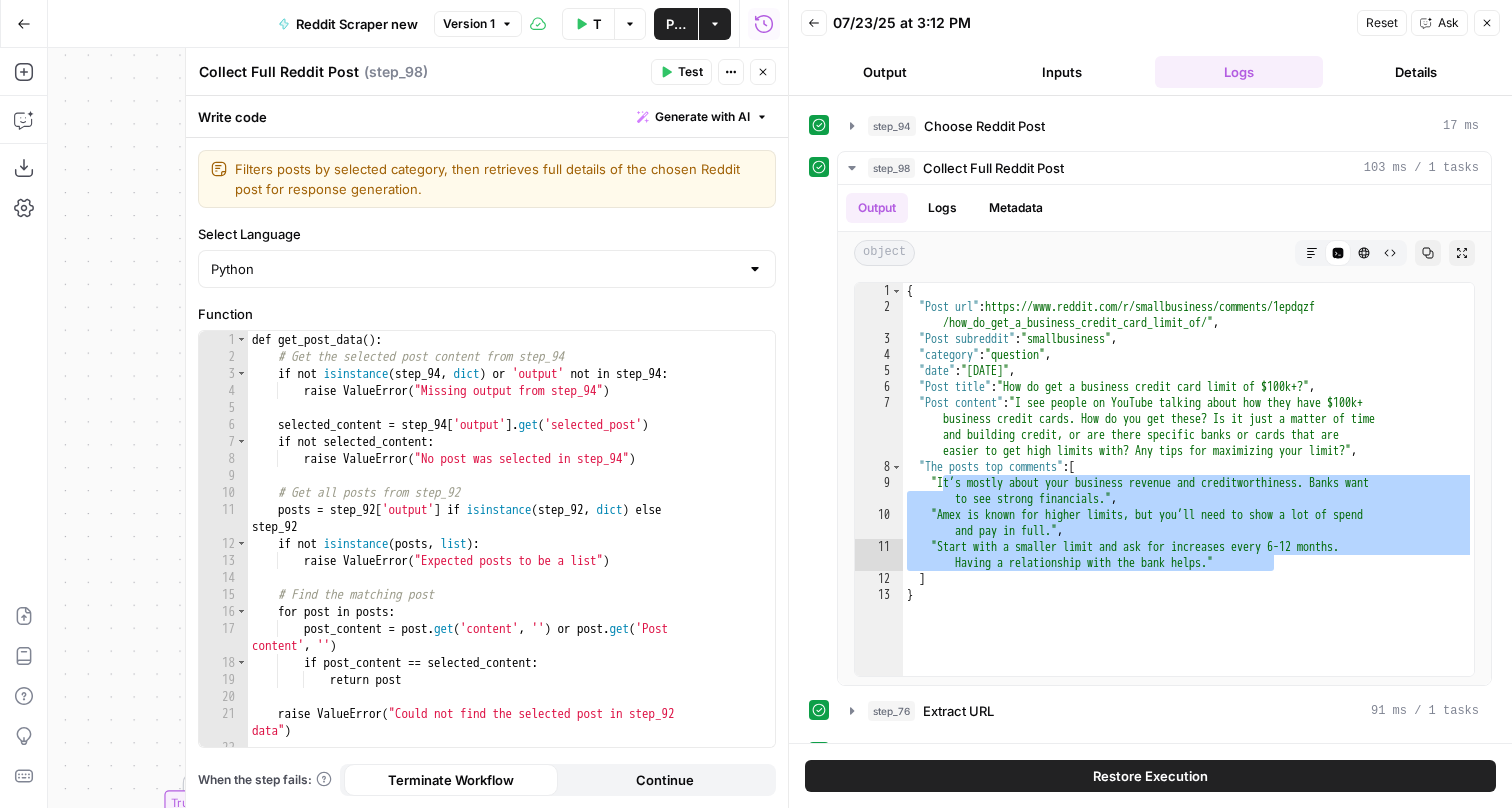 click 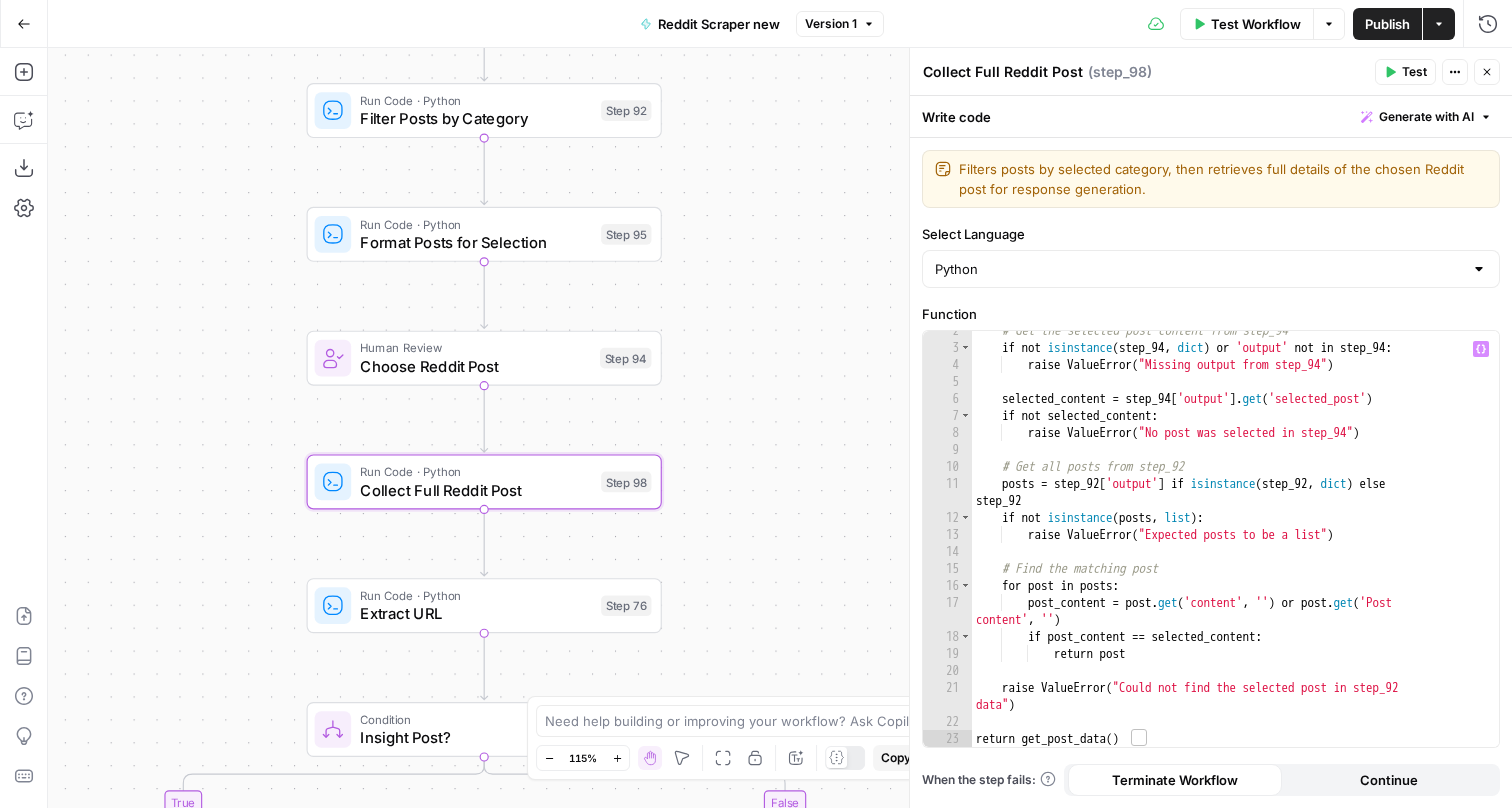 scroll, scrollTop: 26, scrollLeft: 0, axis: vertical 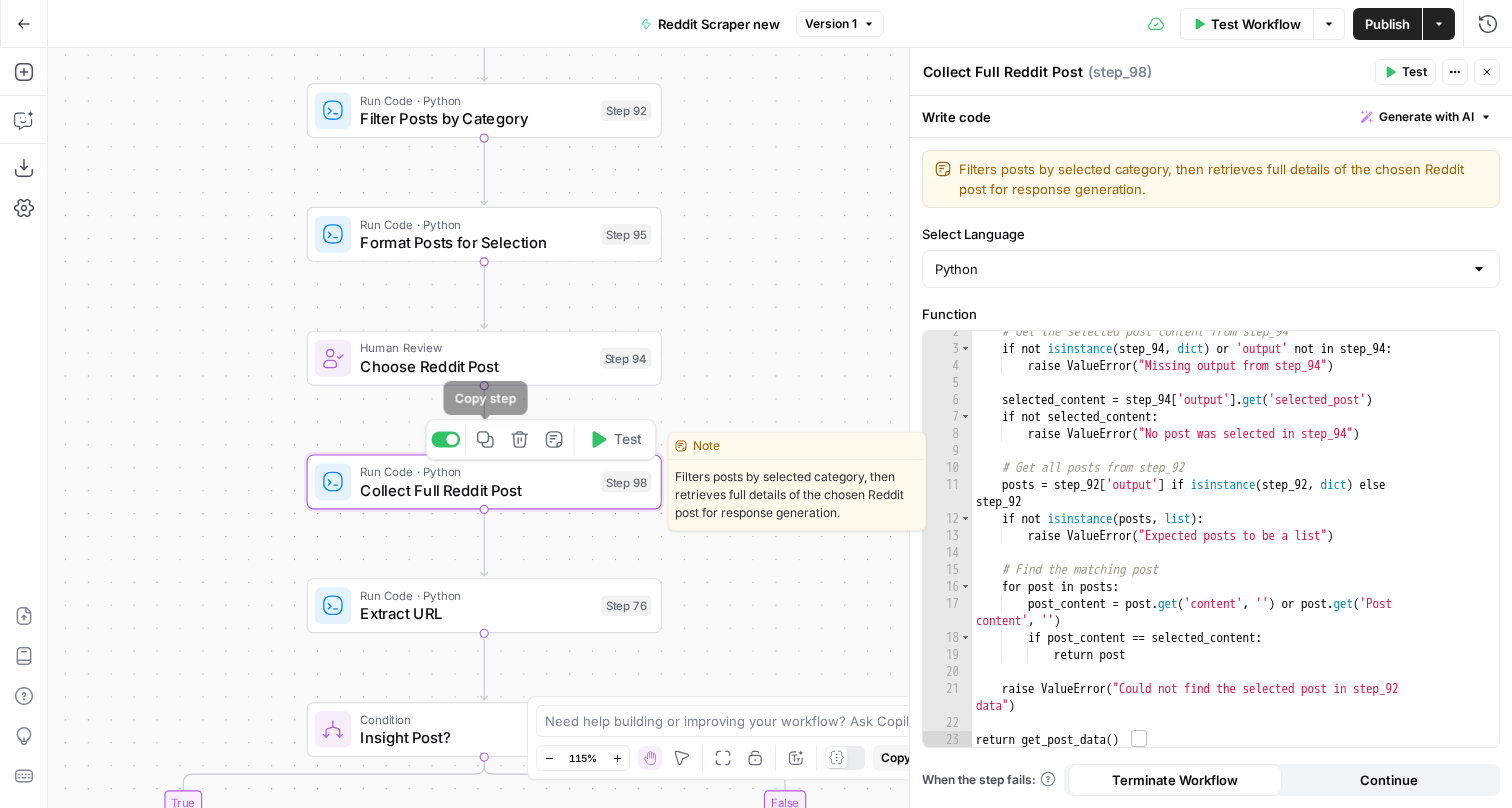 click 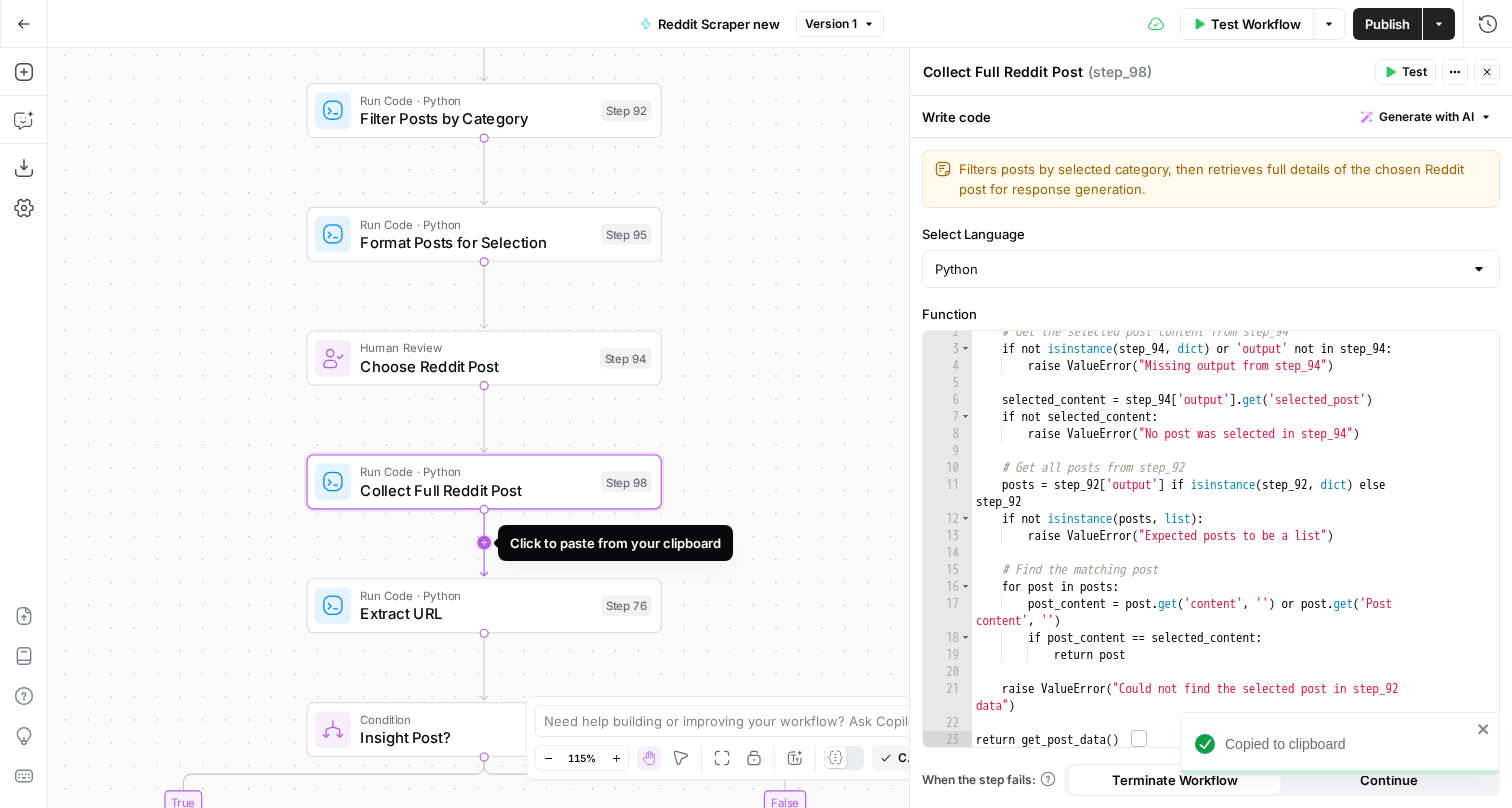 click 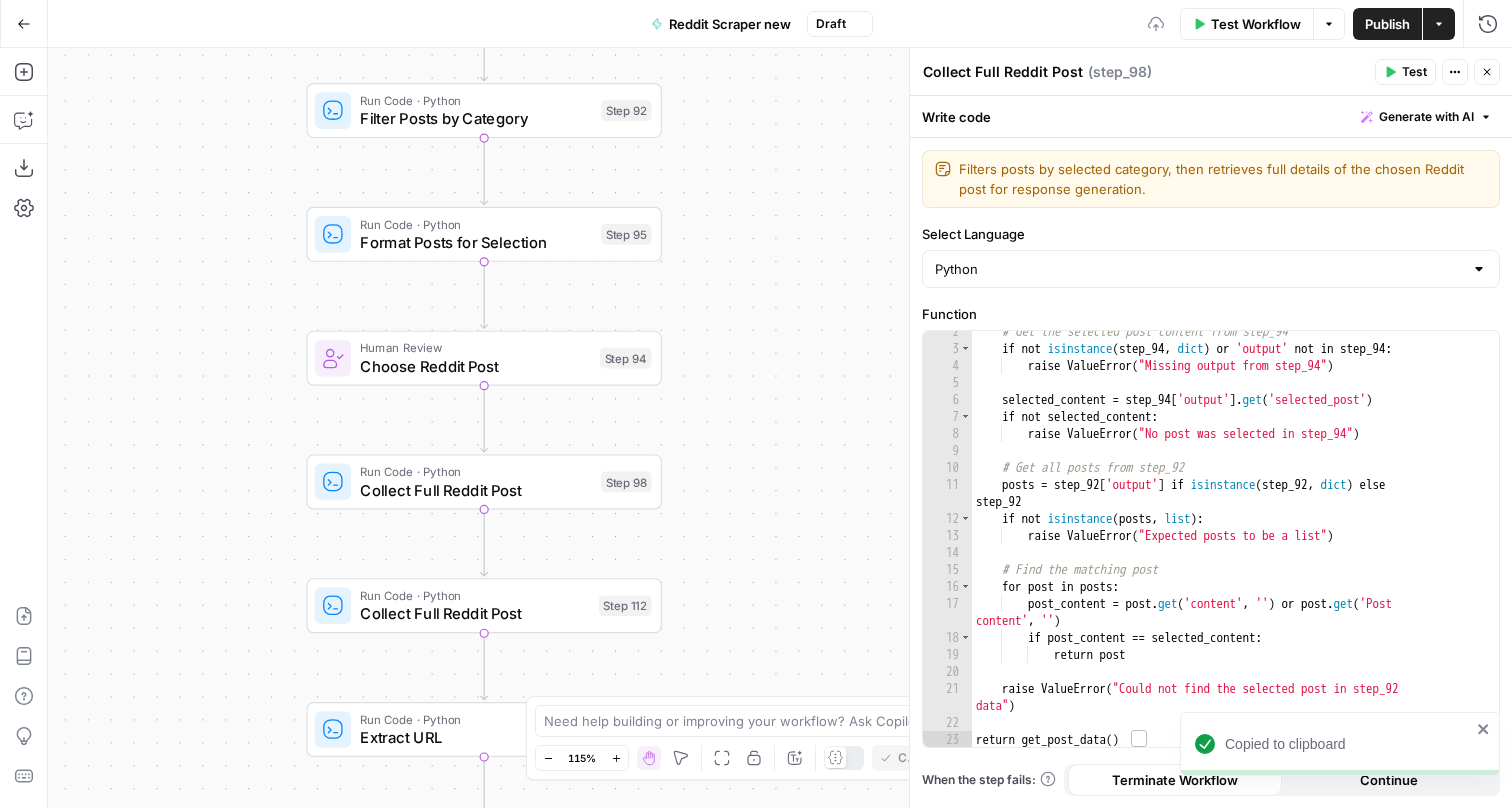 click on "Collect Full Reddit Post" at bounding box center (474, 613) 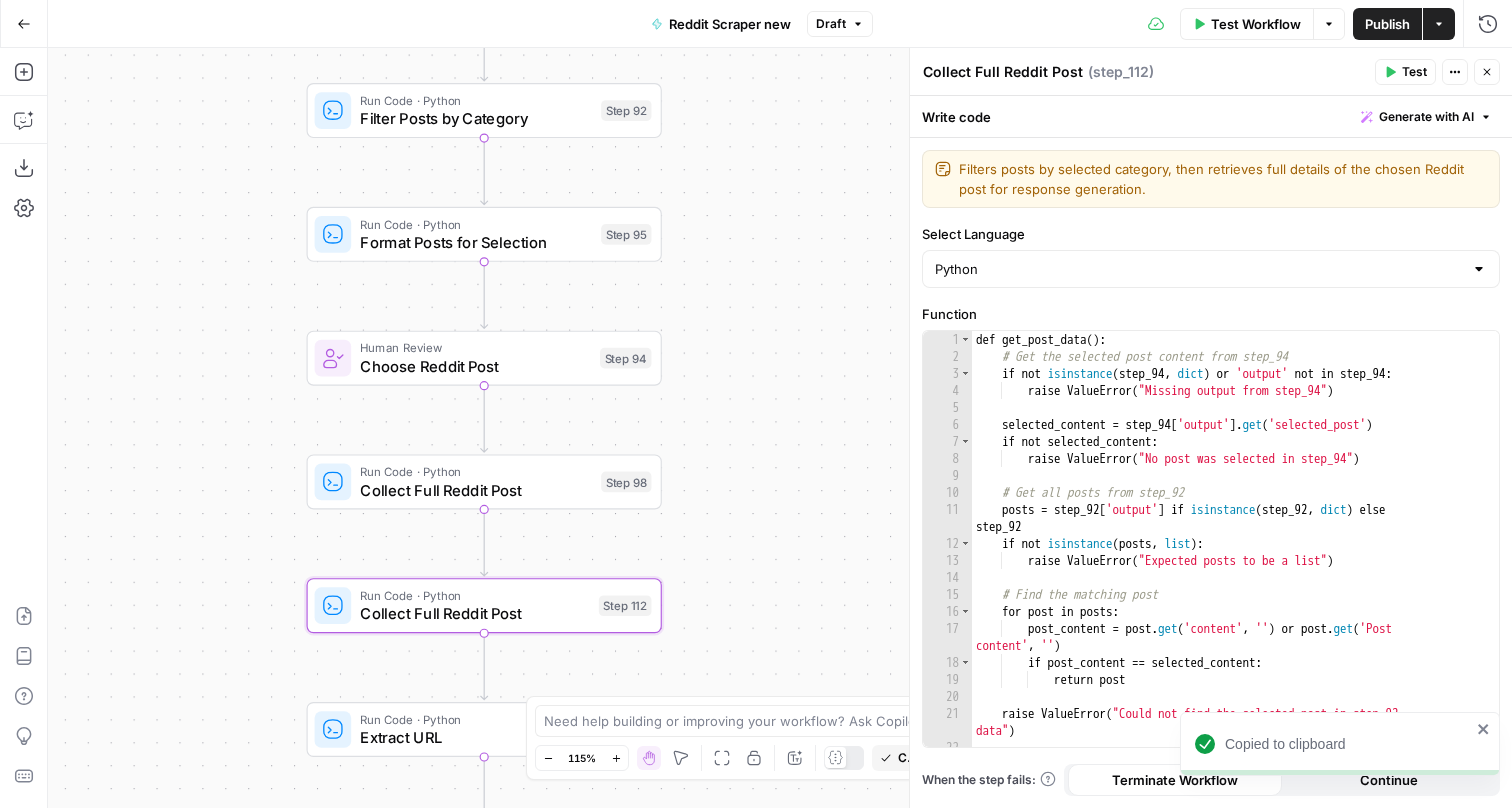 click on "Generate with AI" at bounding box center (1426, 117) 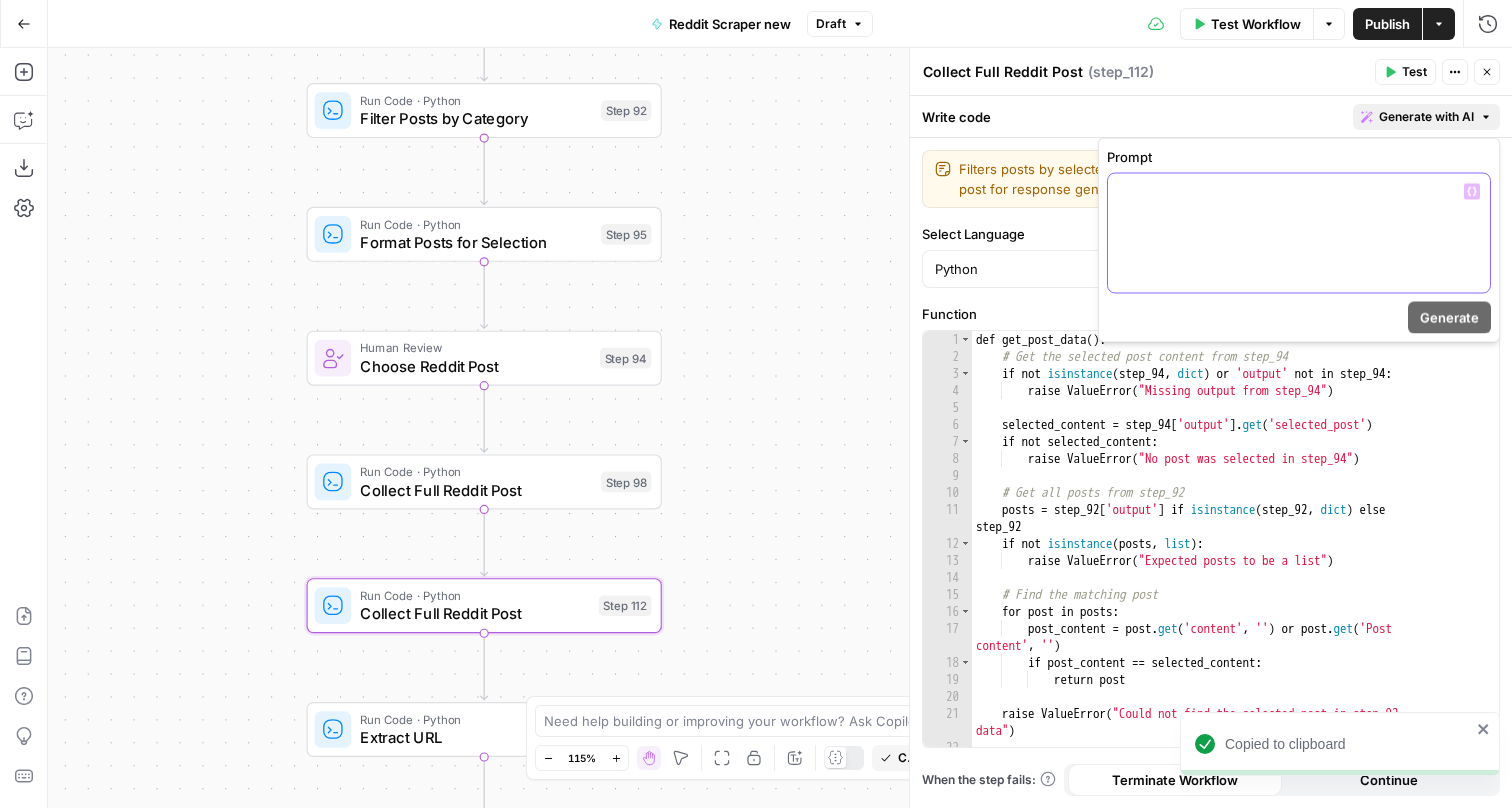 click at bounding box center (1299, 233) 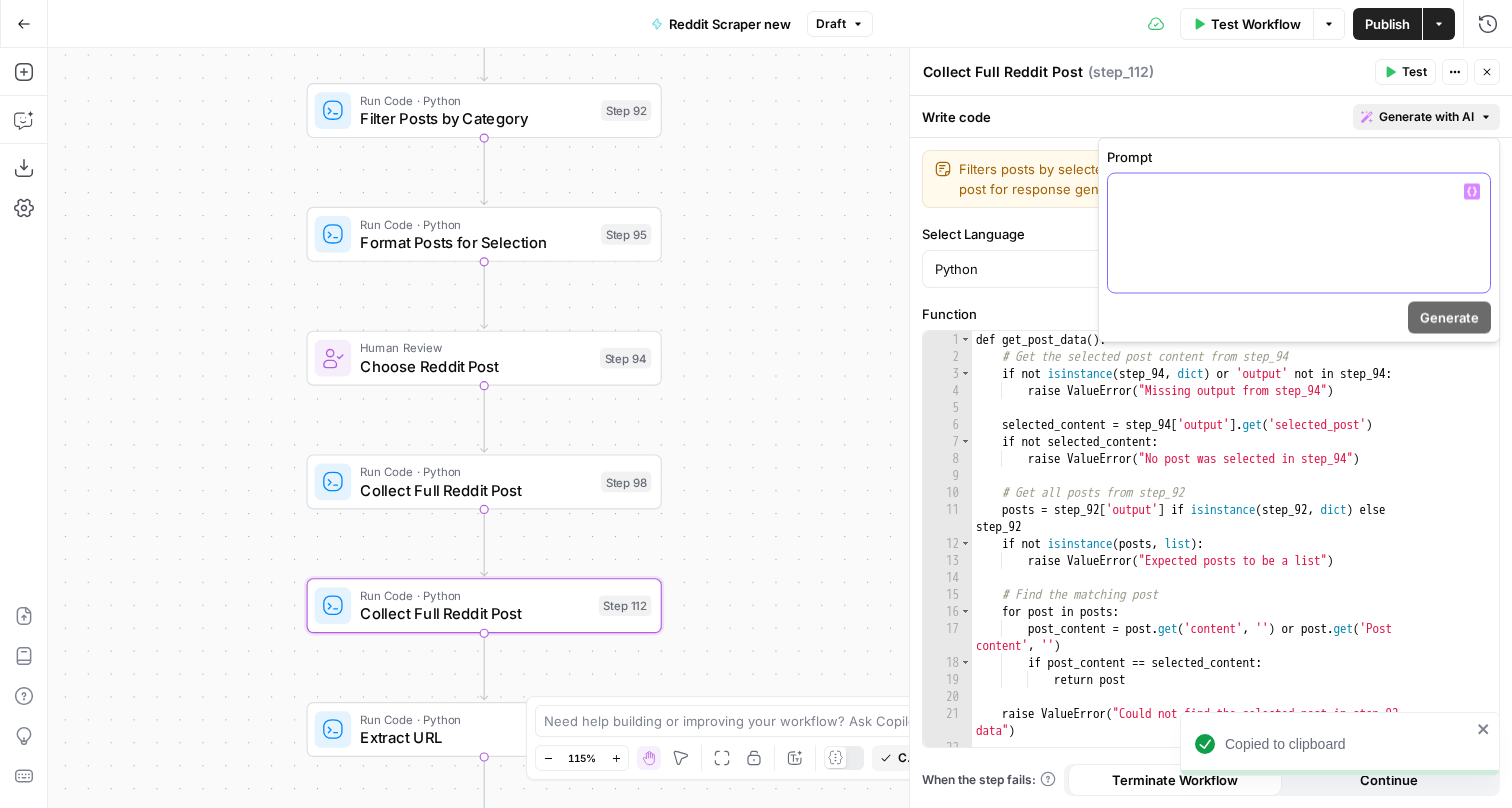 type 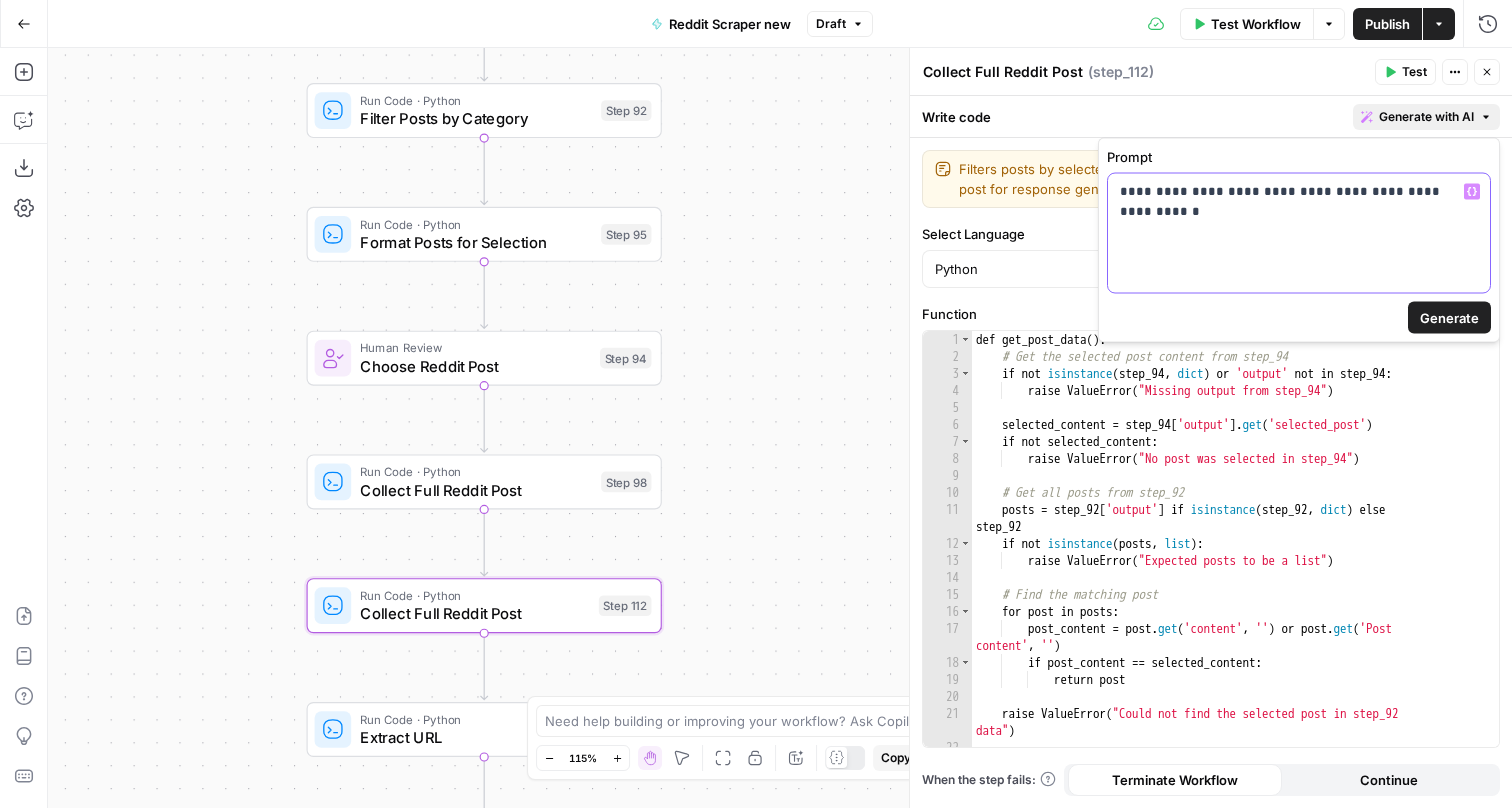 click on "**********" at bounding box center [1299, 192] 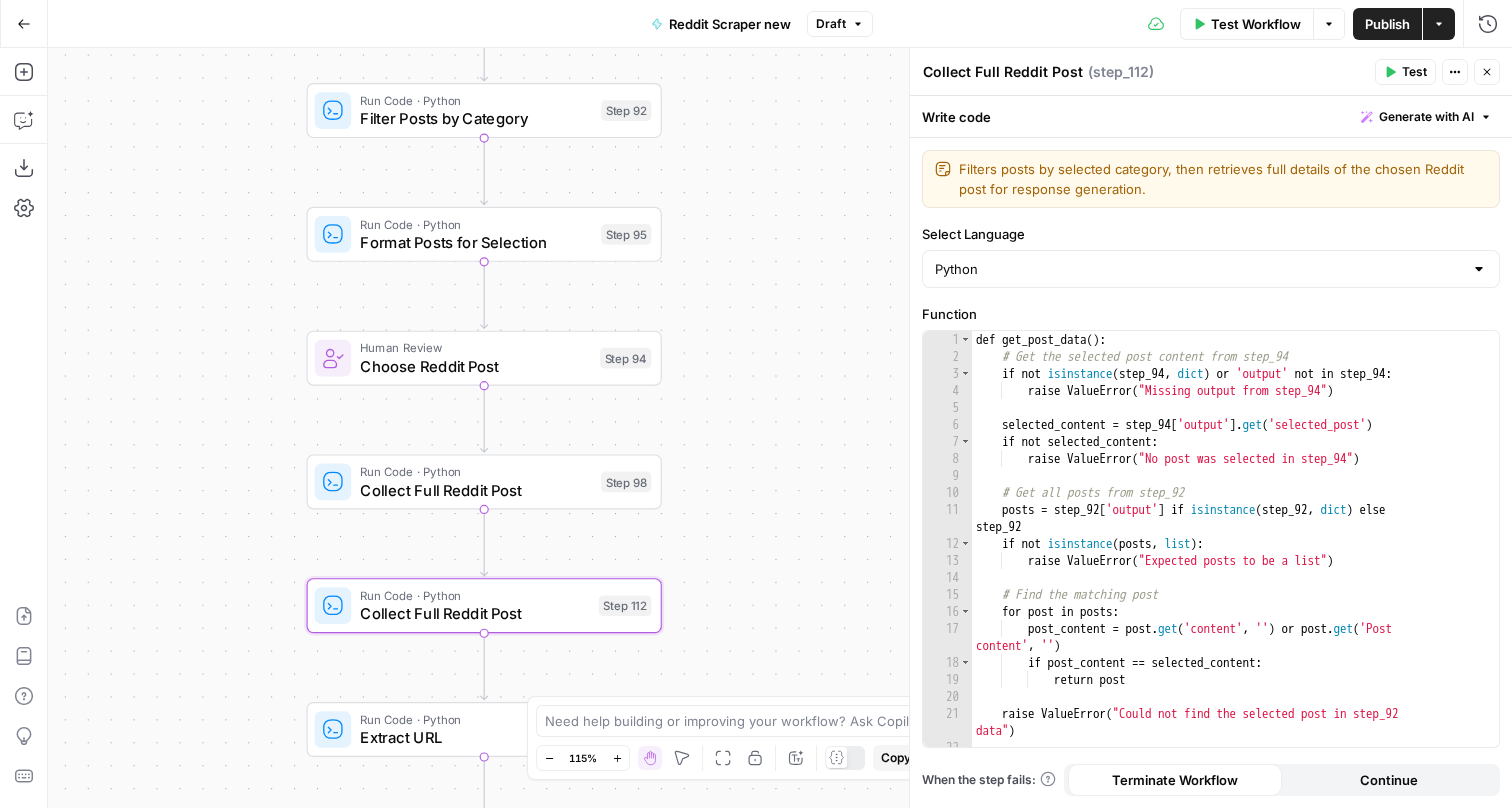 click 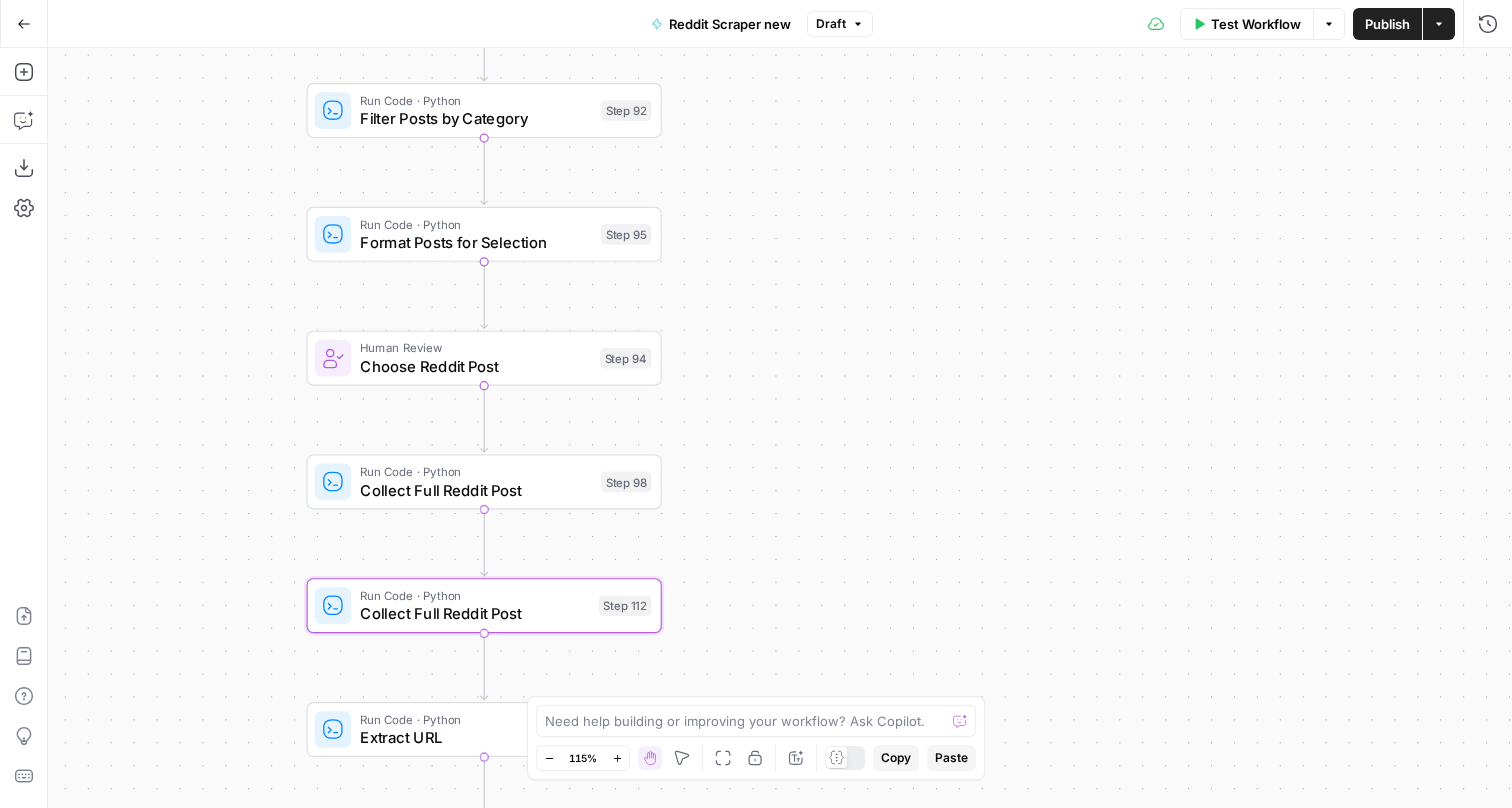 click on "Collect Full Reddit Post" at bounding box center [476, 489] 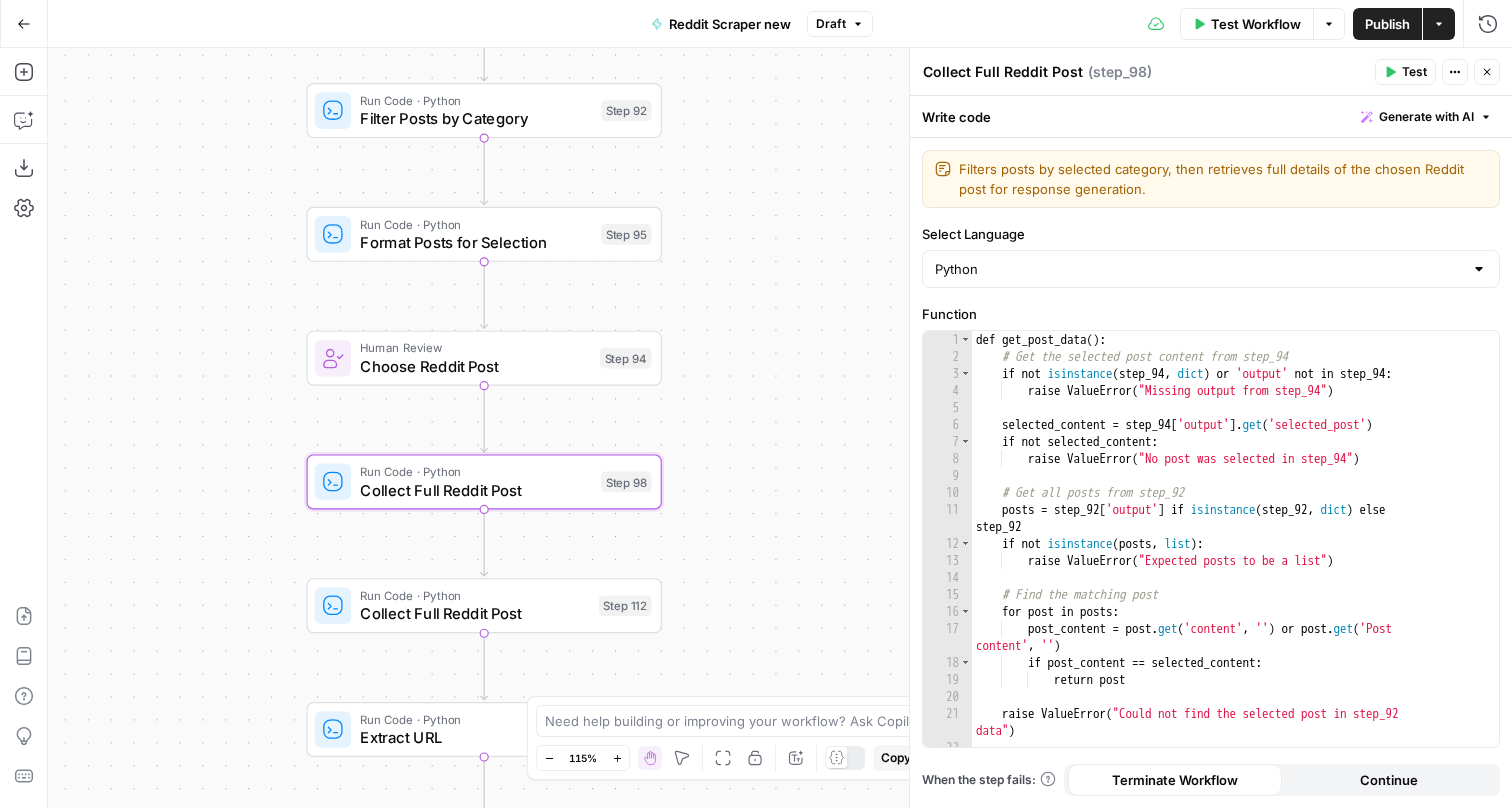 click on "Test Workflow Options Publish Actions Run History" at bounding box center (1192, 23) 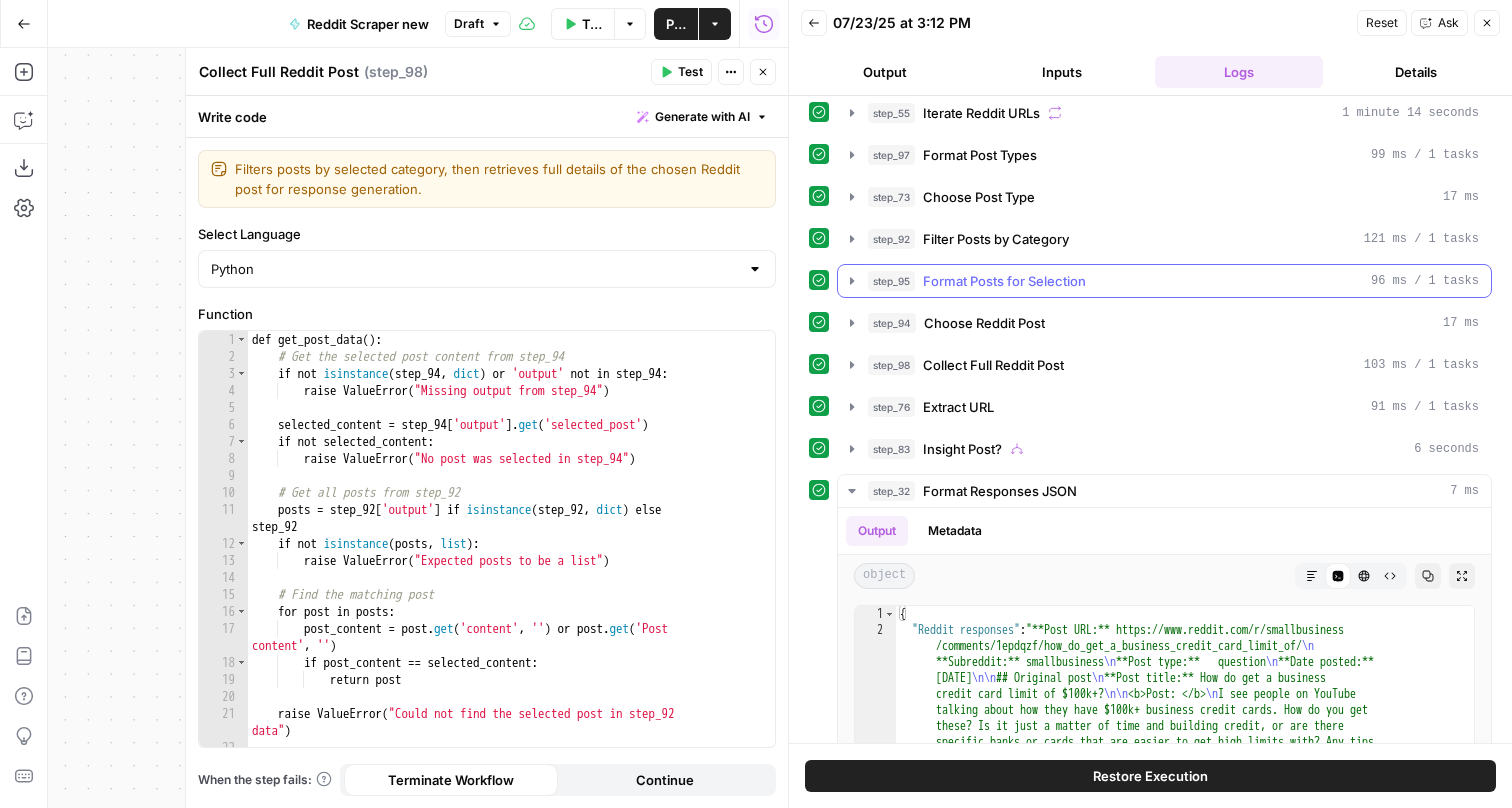 scroll, scrollTop: 75, scrollLeft: 0, axis: vertical 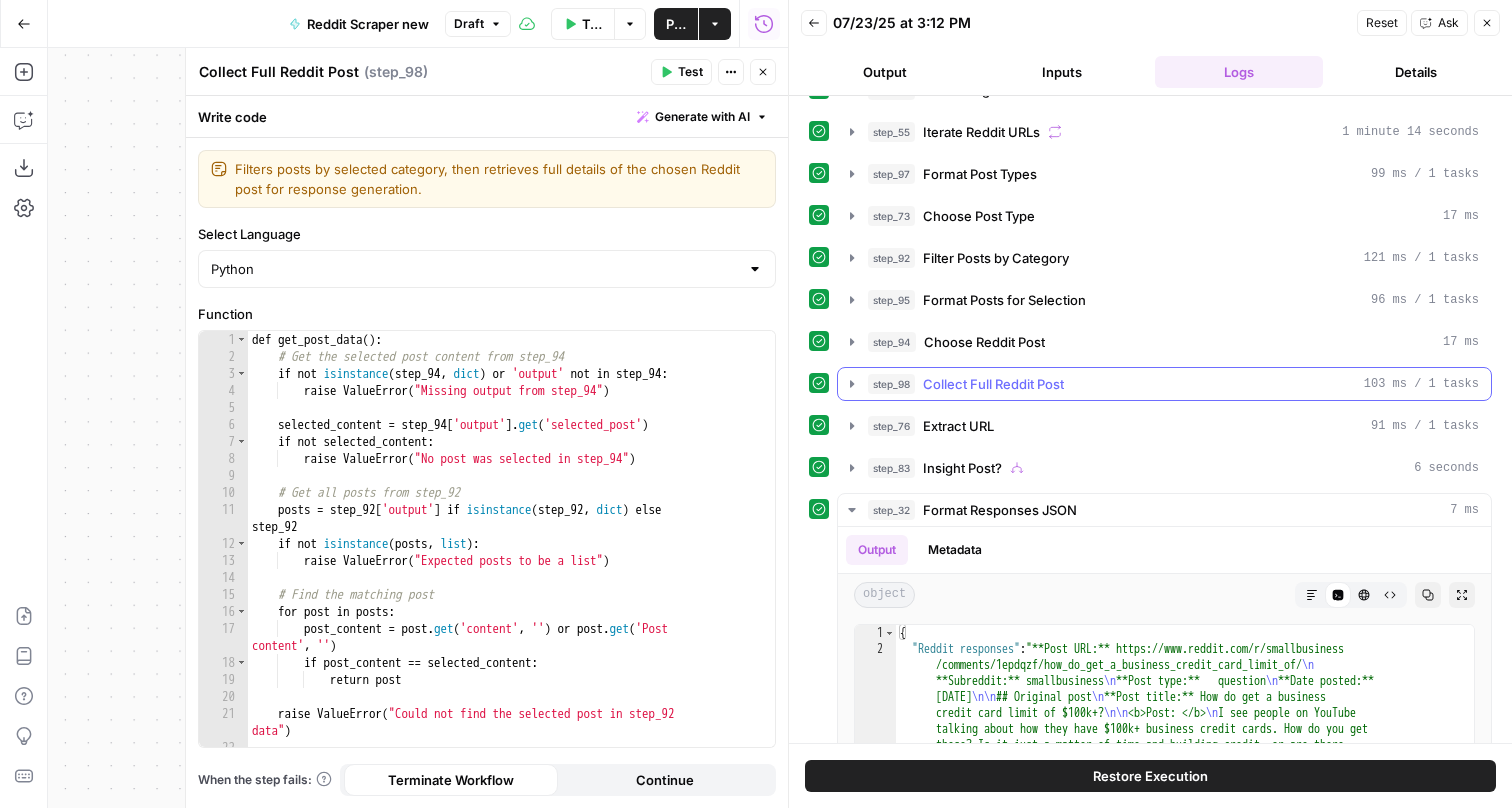 click 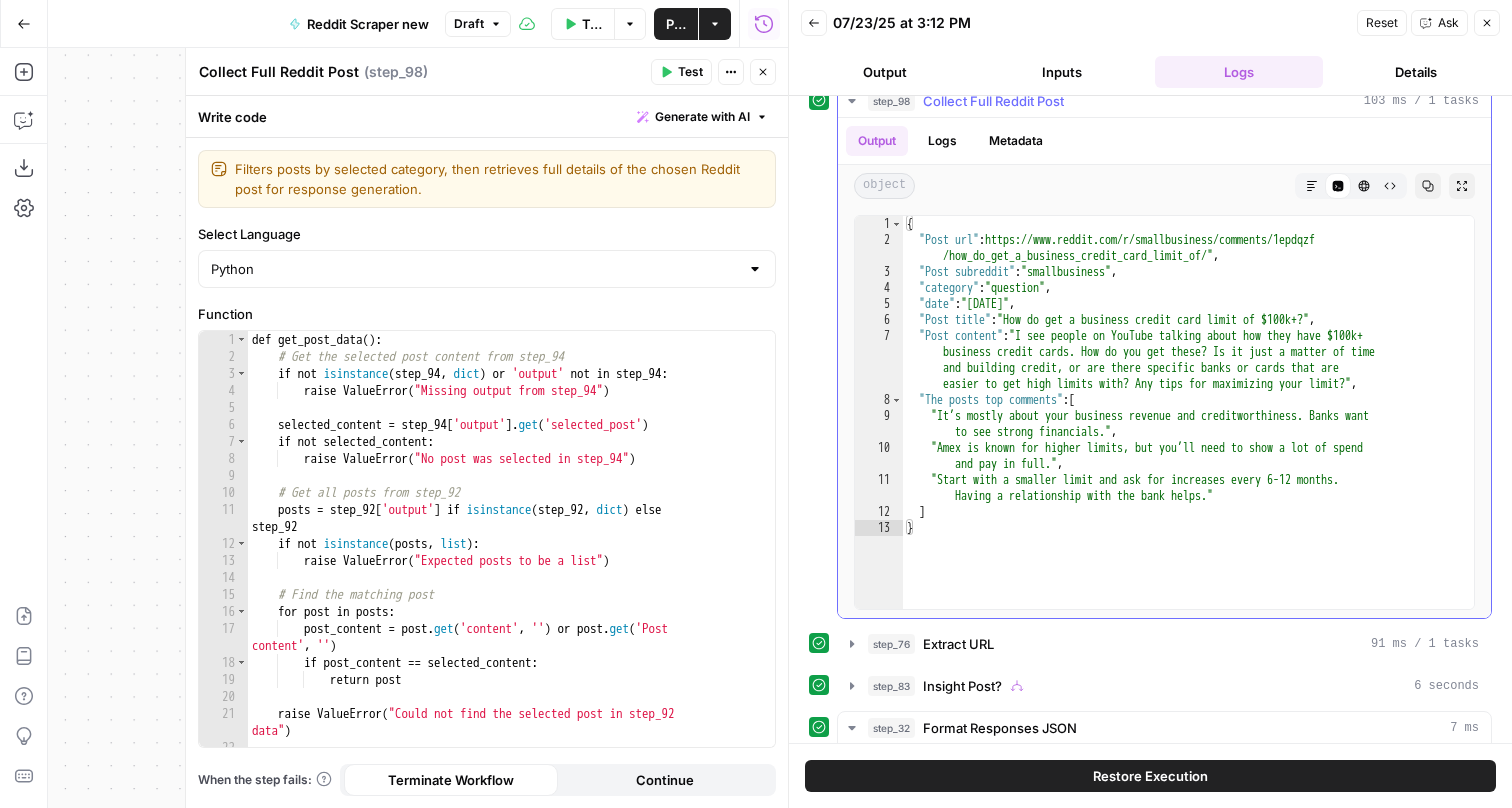 scroll, scrollTop: 363, scrollLeft: 0, axis: vertical 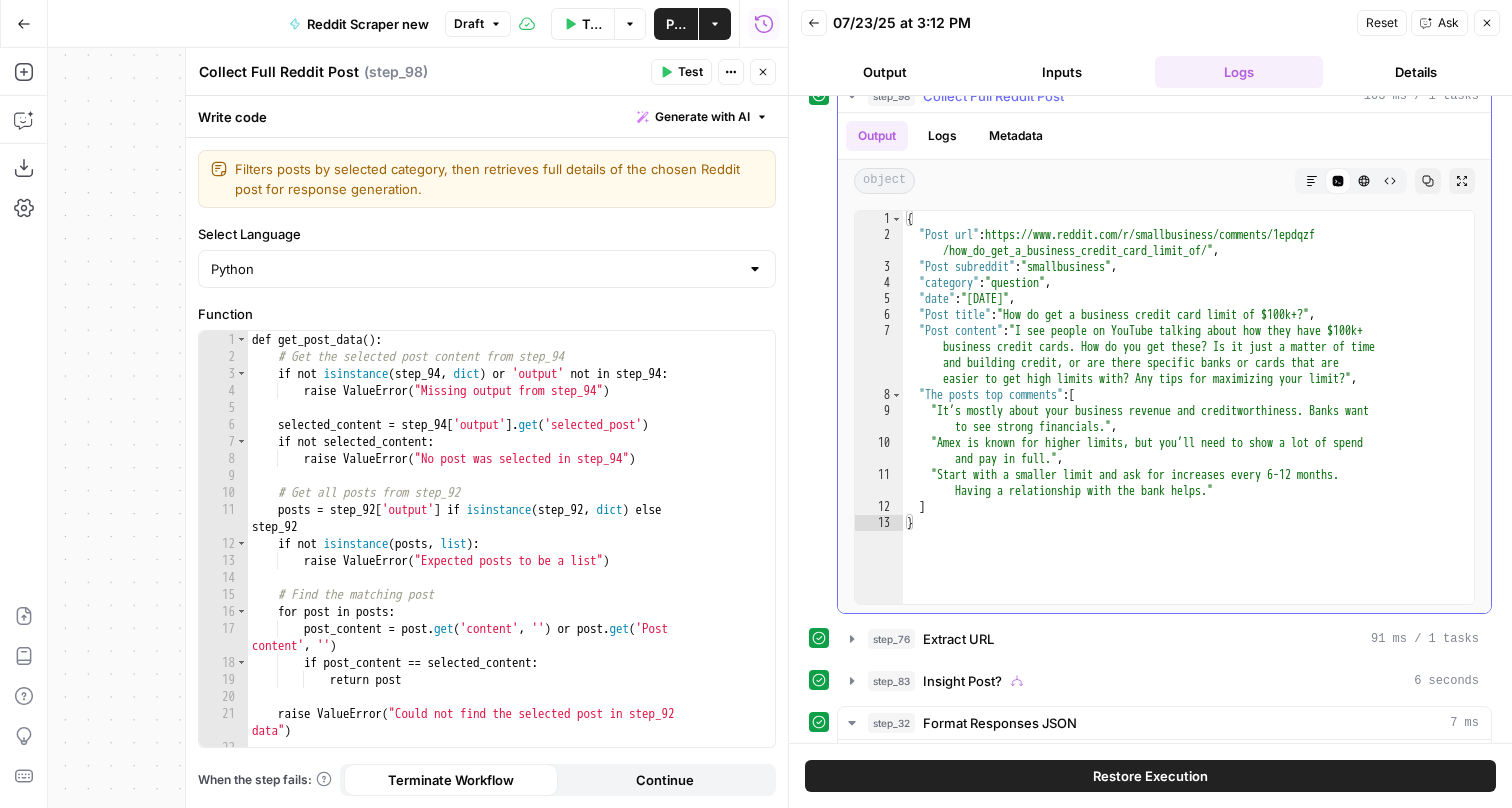type on "**********" 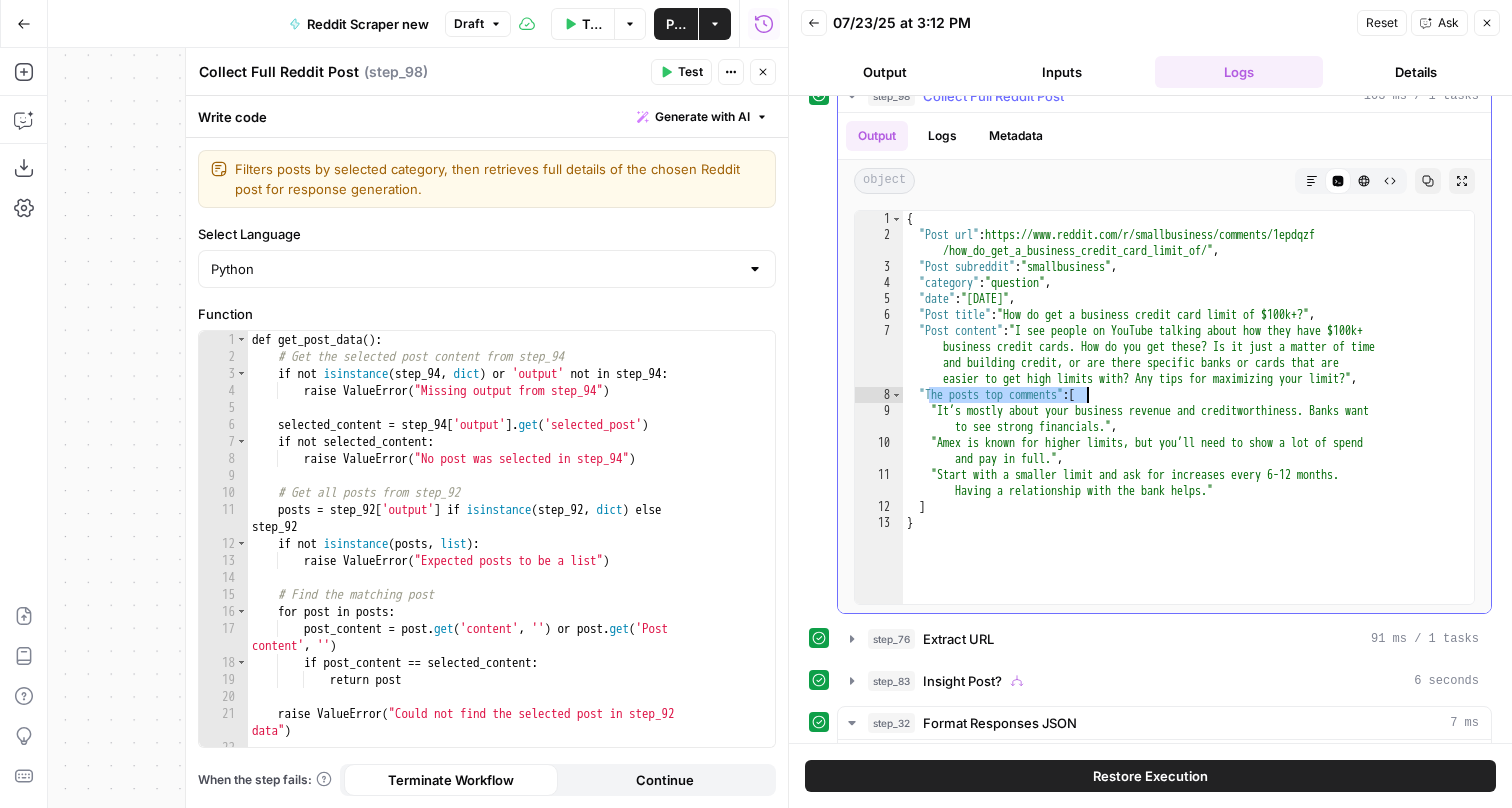 drag, startPoint x: 930, startPoint y: 395, endPoint x: 1088, endPoint y: 398, distance: 158.02847 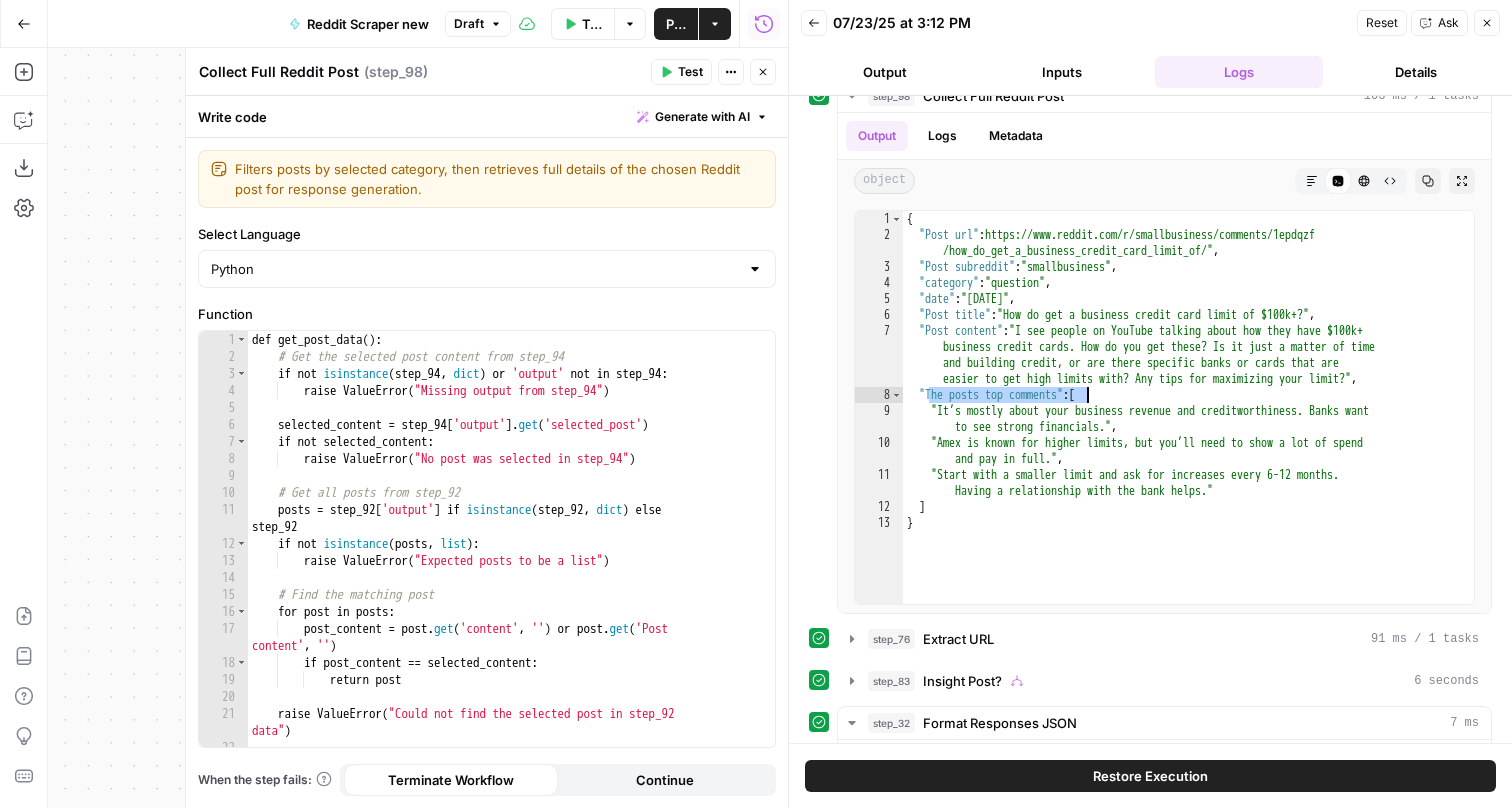 click on "Generate with AI" at bounding box center [702, 117] 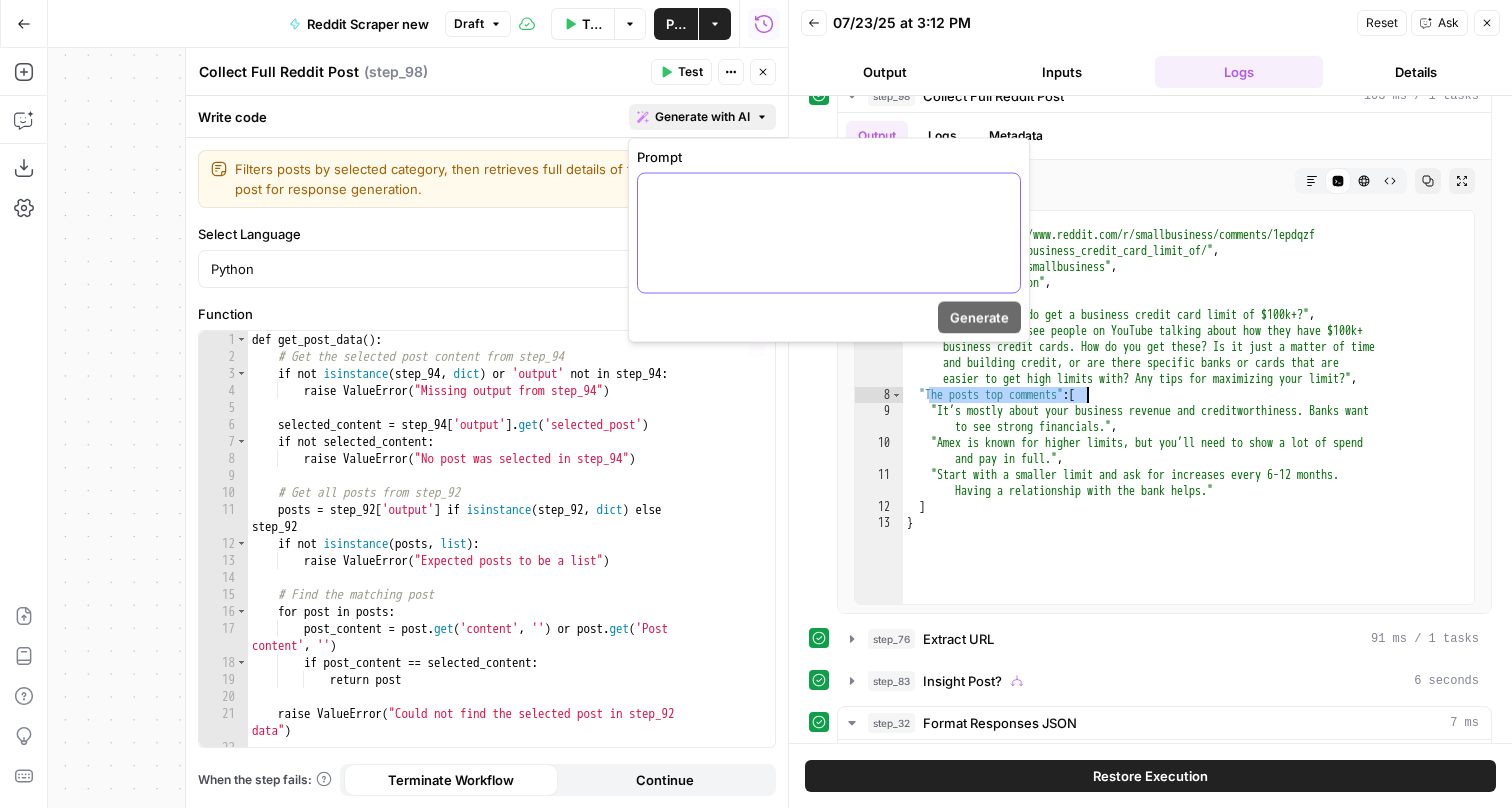 click at bounding box center [829, 233] 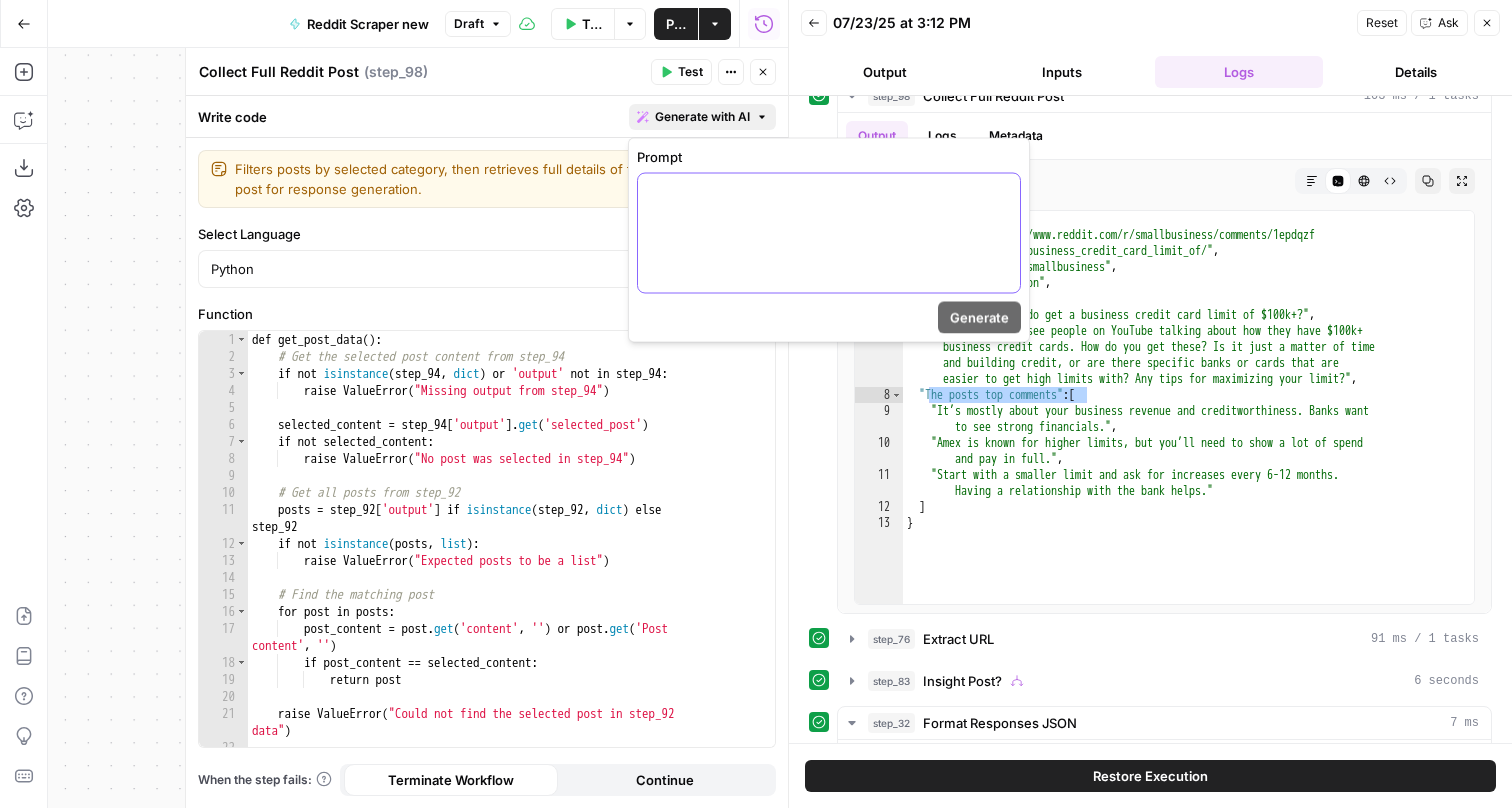 type 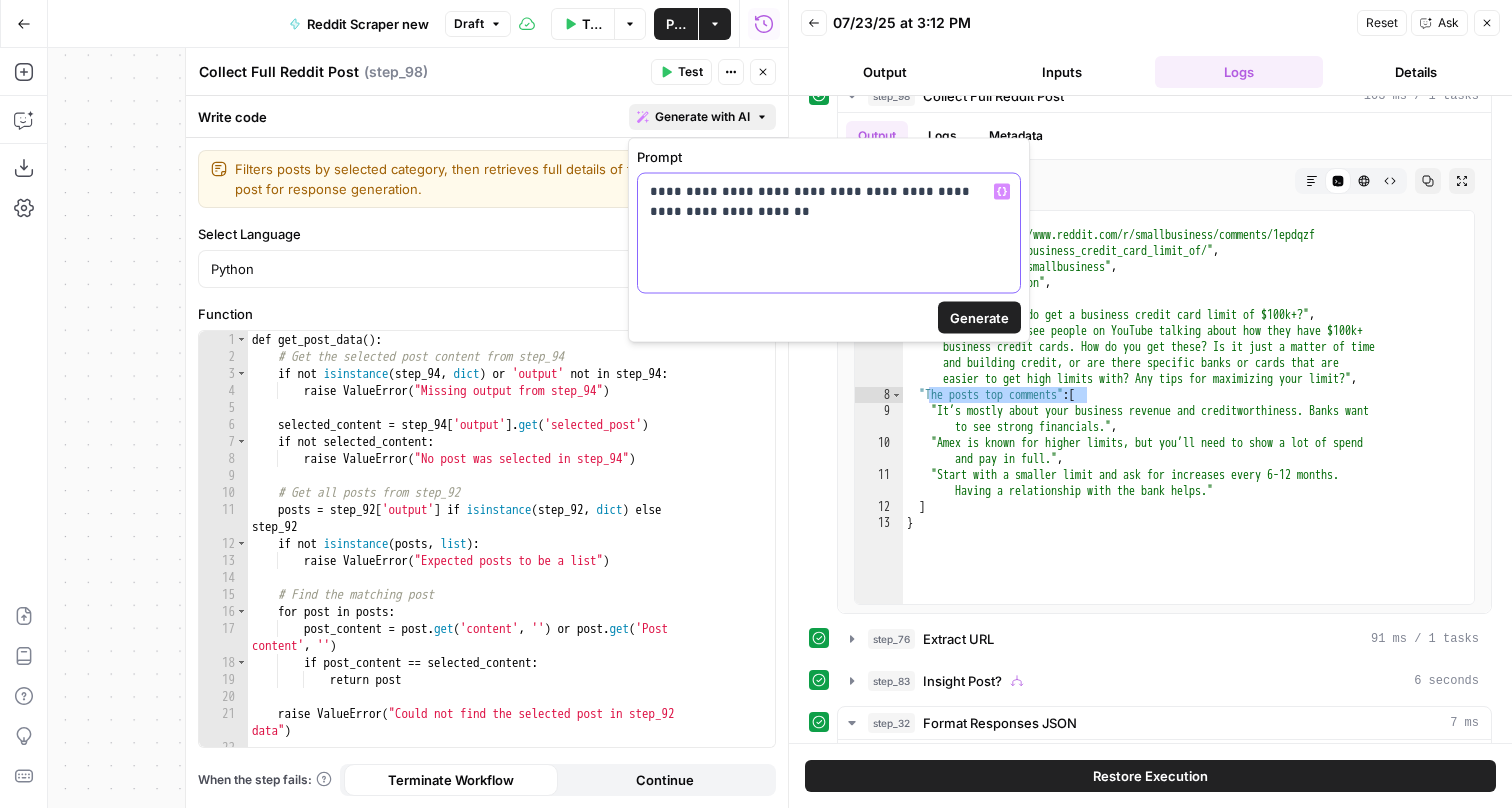 click on "**********" at bounding box center (829, 202) 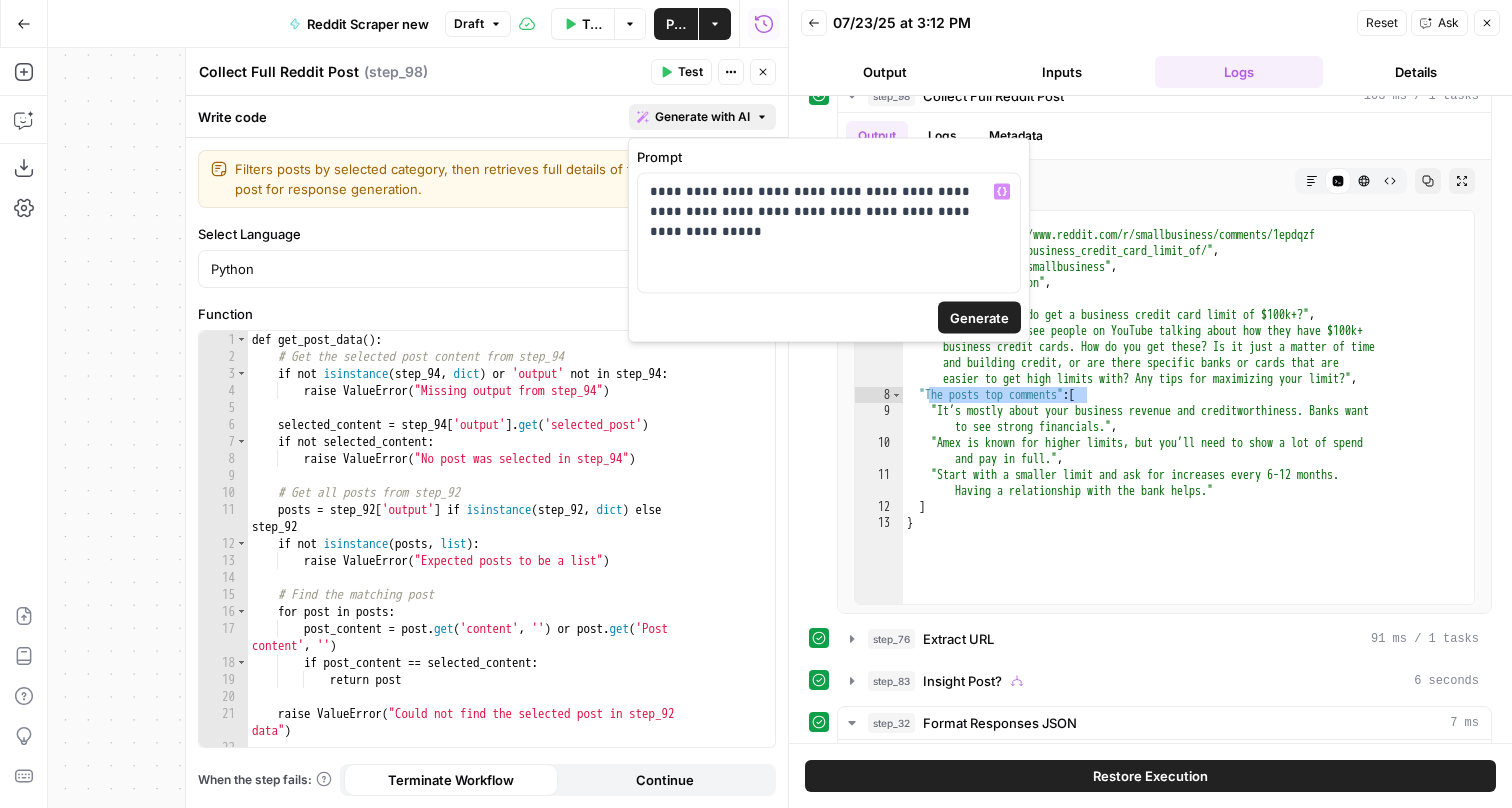 click on "Generate" at bounding box center [979, 318] 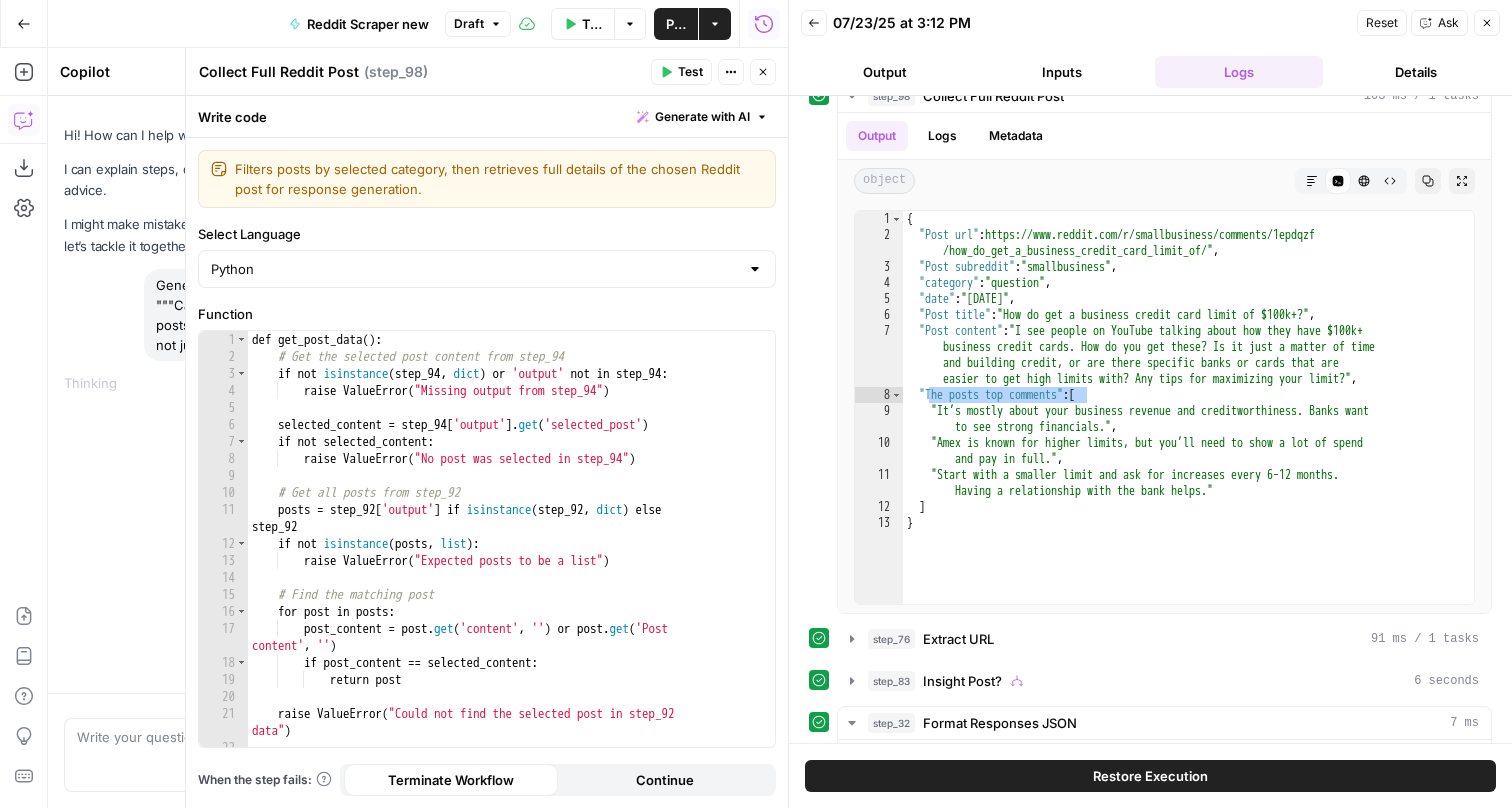 click 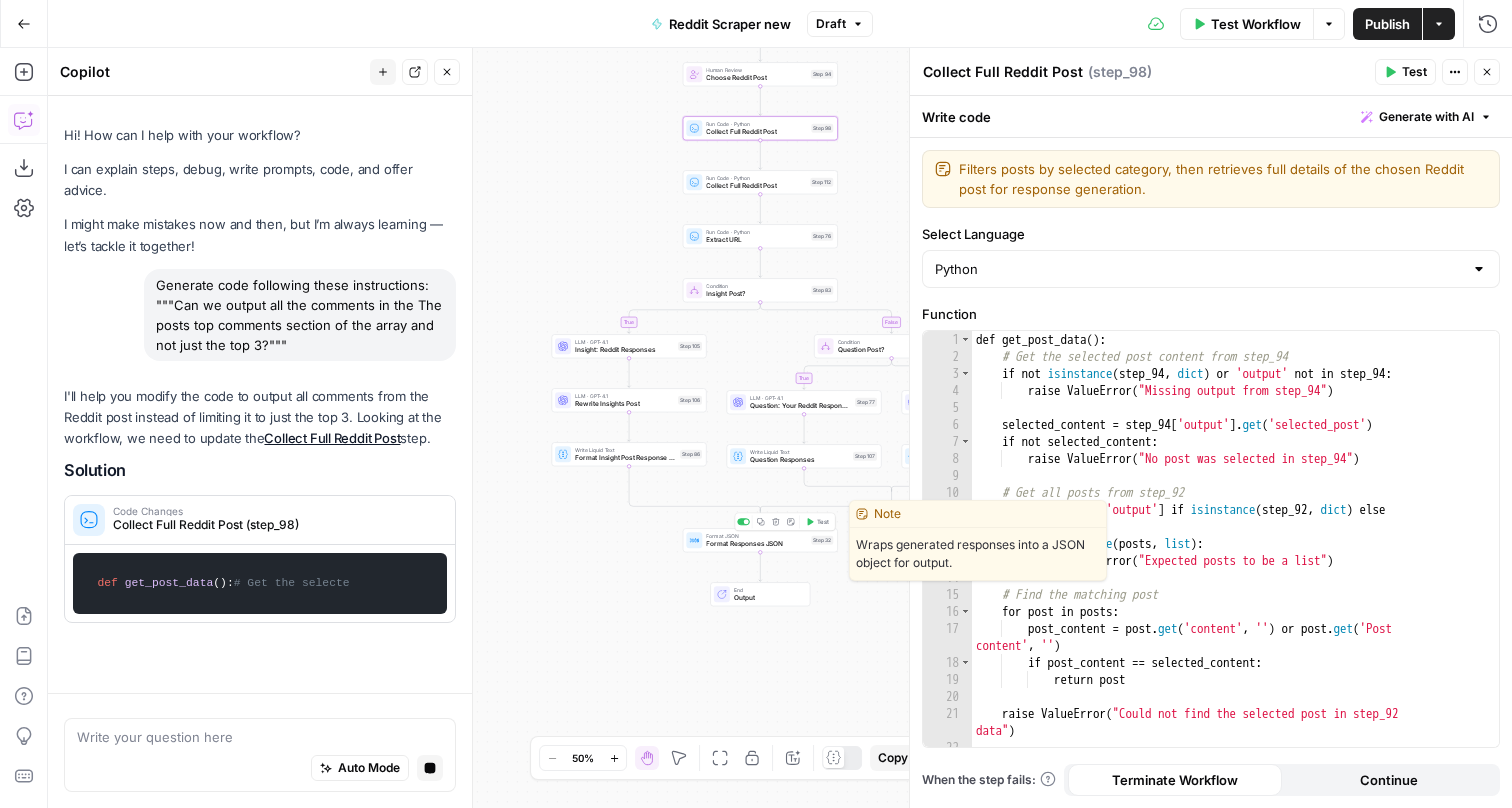 click on "Format Responses JSON" at bounding box center (756, 544) 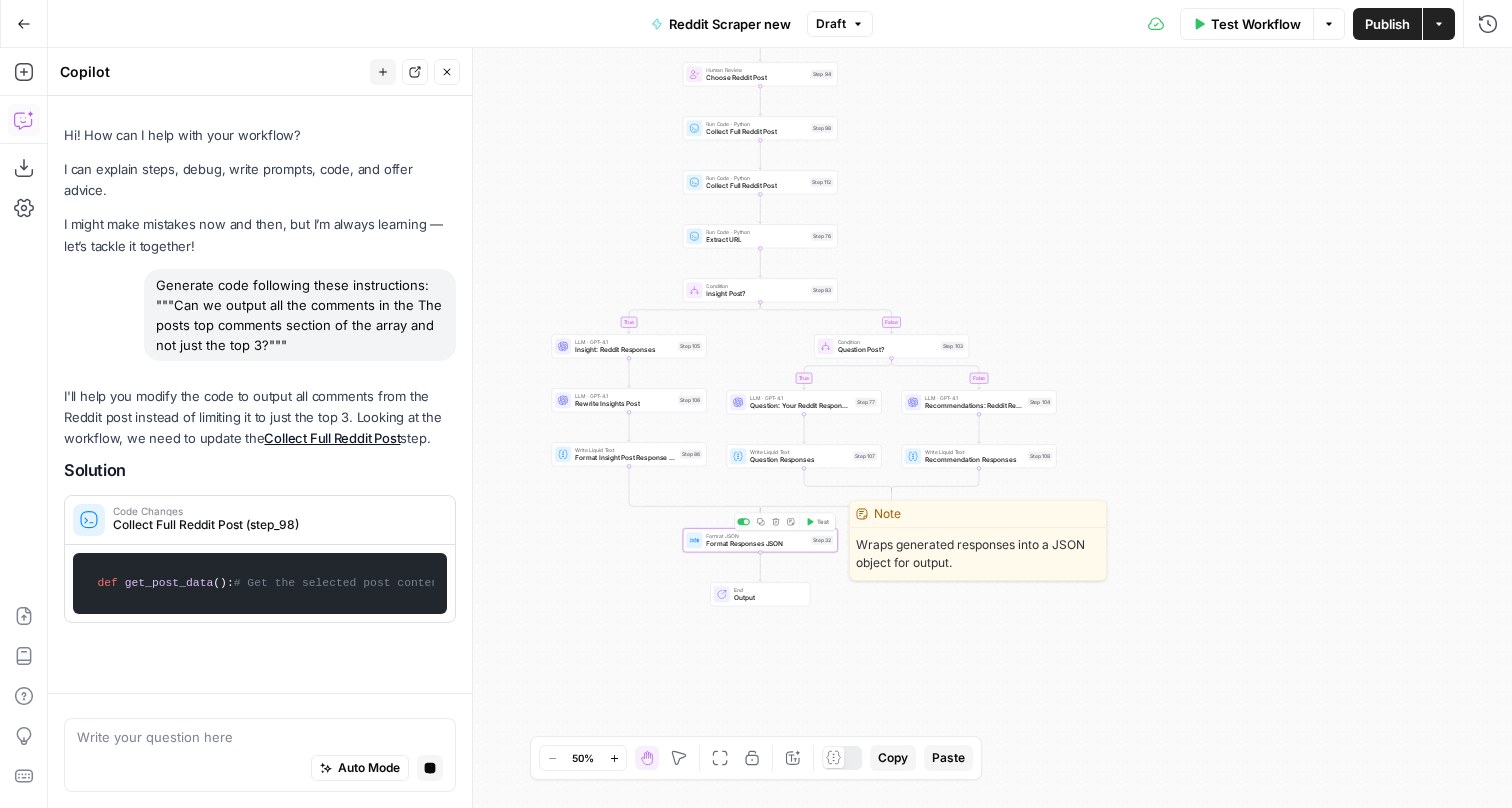 type on "Format Responses JSON" 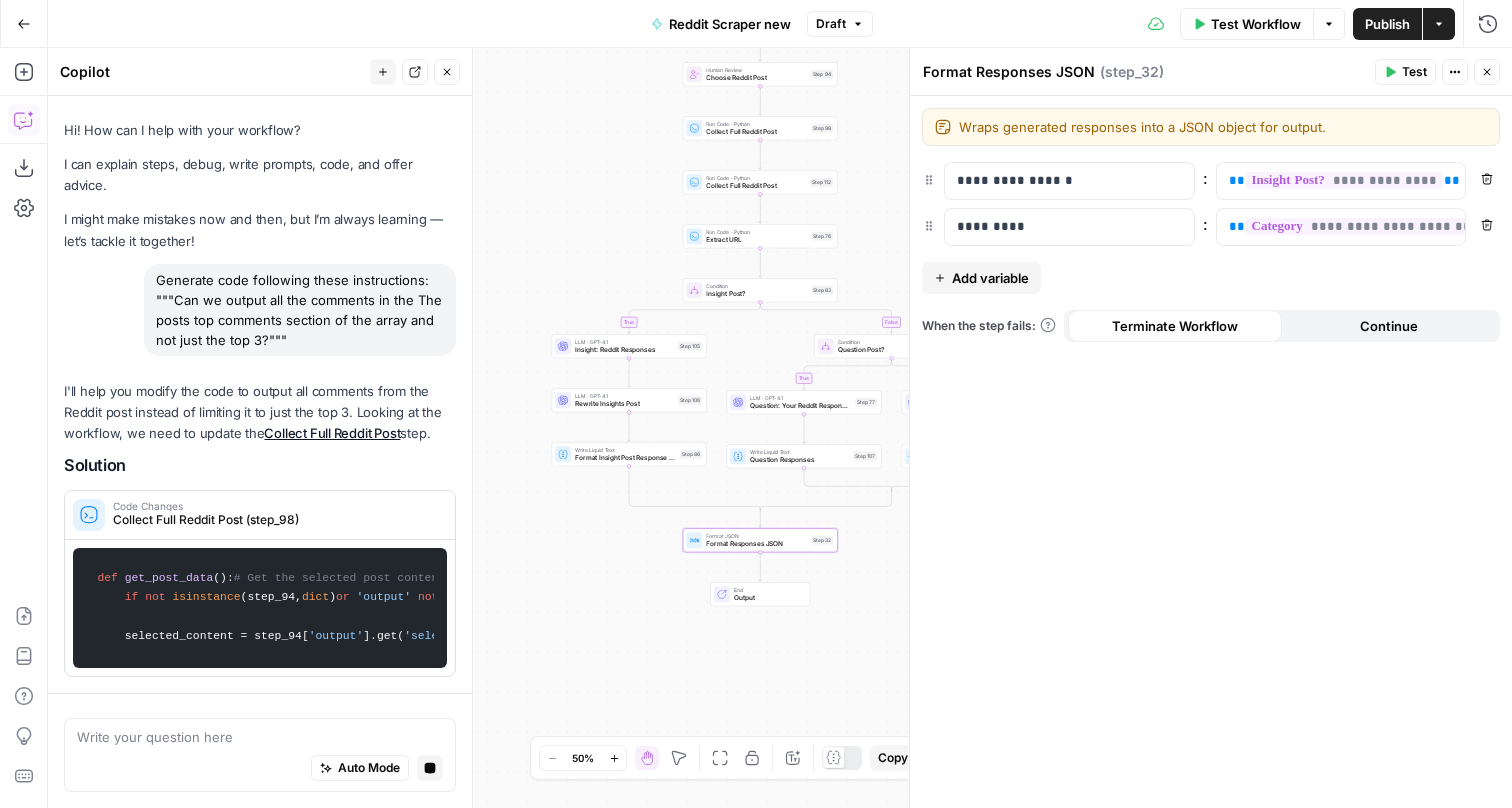 click on "Add variable" at bounding box center [990, 278] 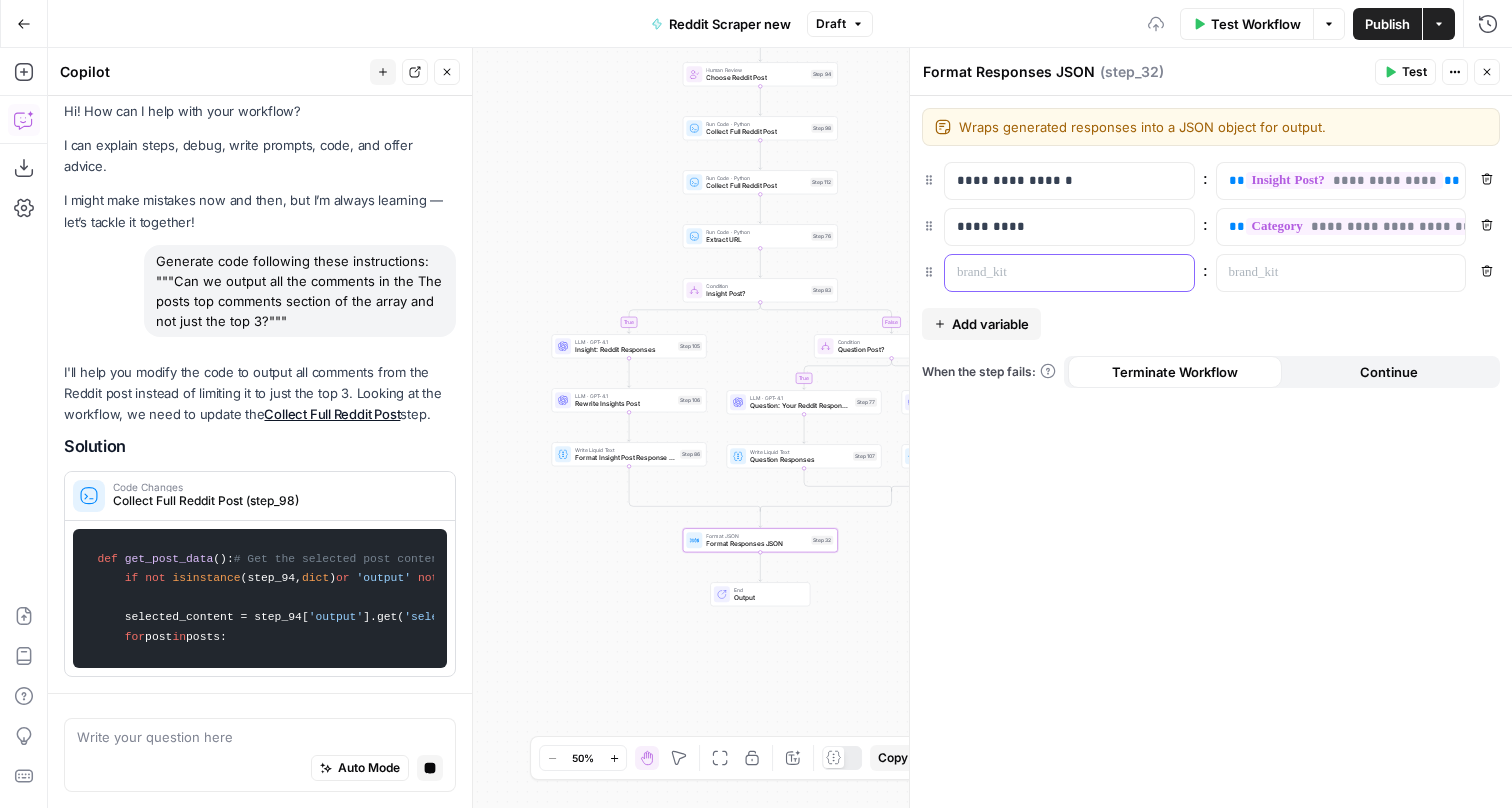 click at bounding box center (1053, 273) 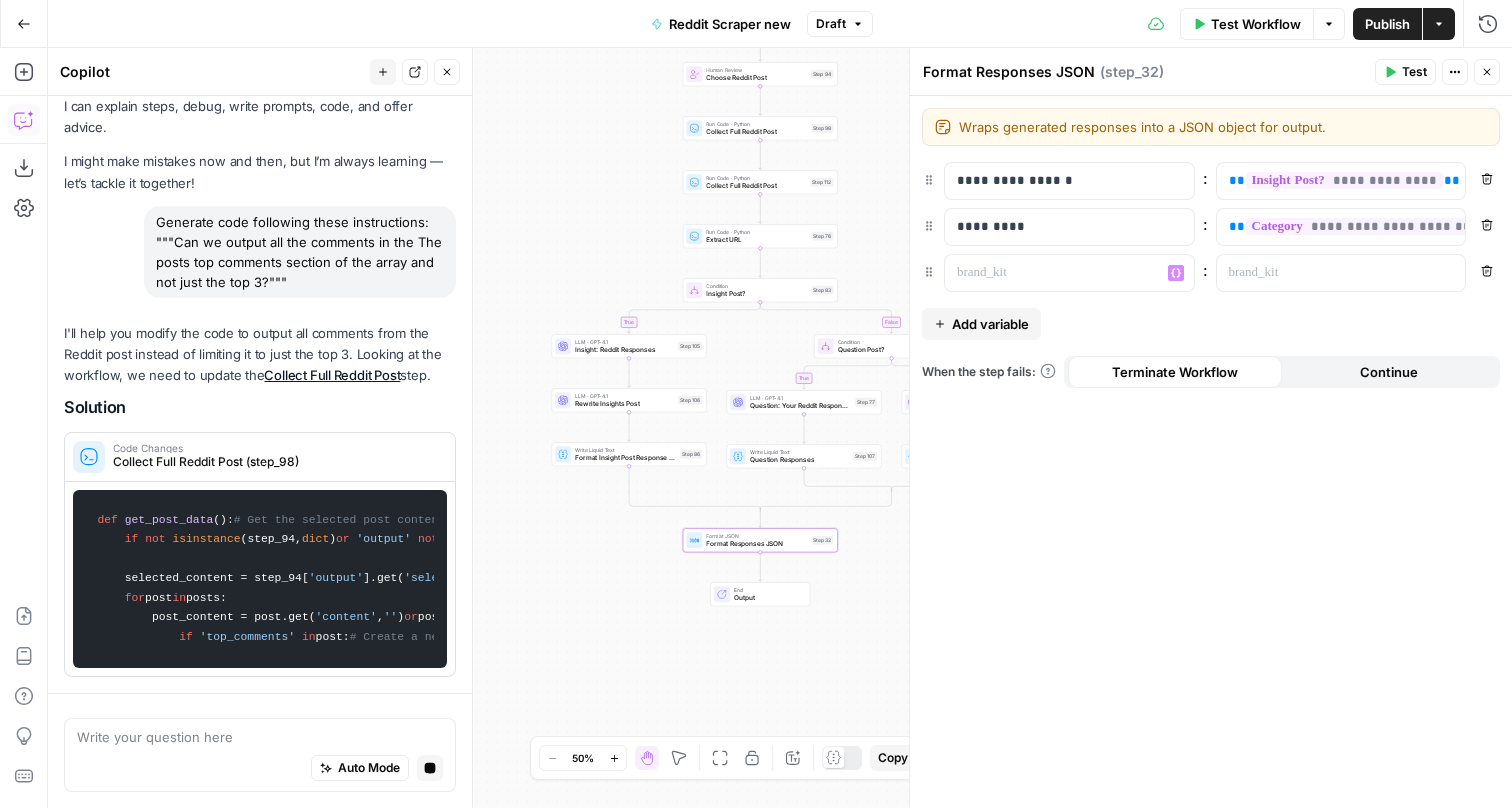 click on "“/” to reference Variables Menu" at bounding box center (1069, 273) 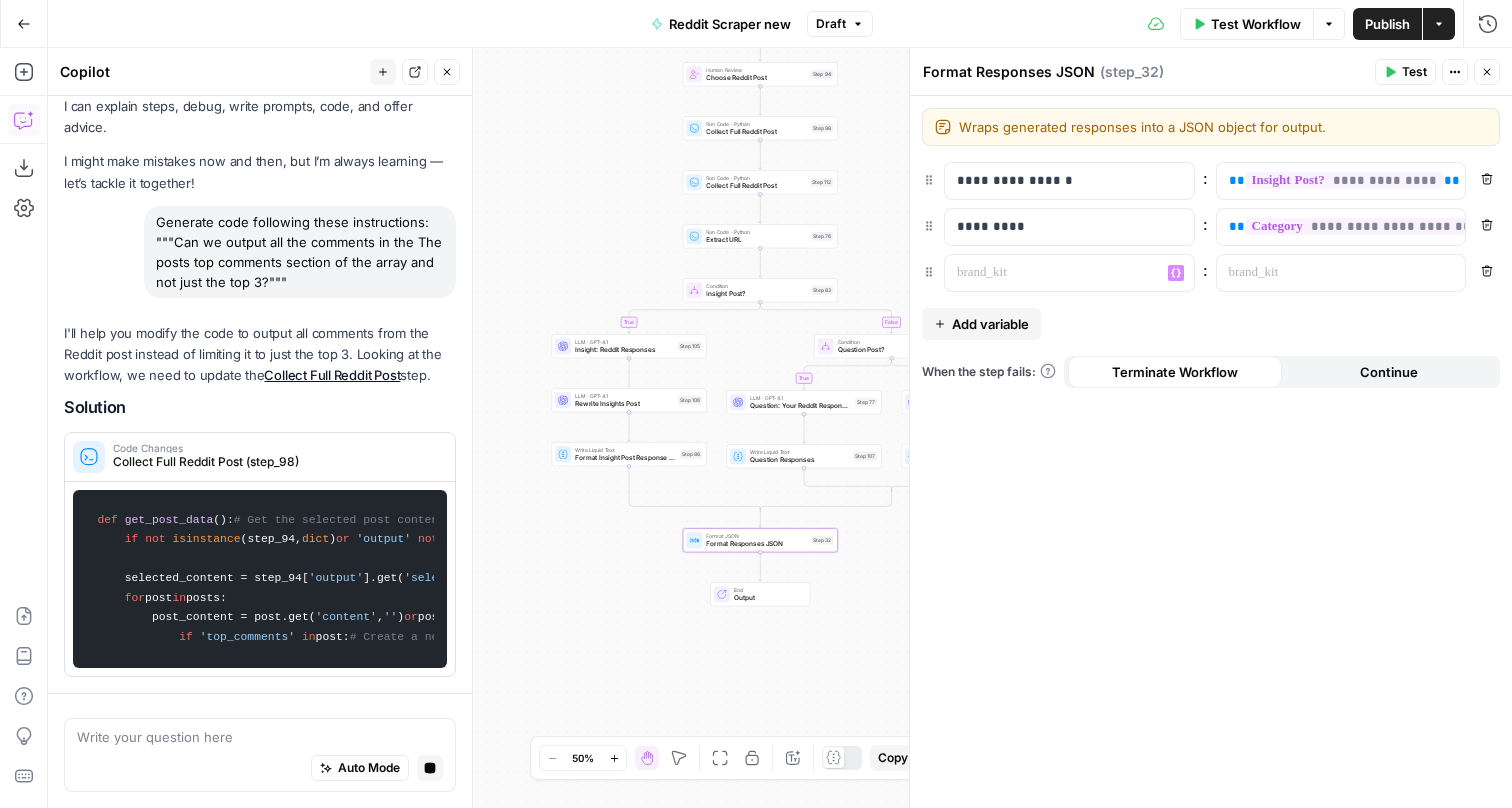 click on "Variables Menu" at bounding box center (1176, 273) 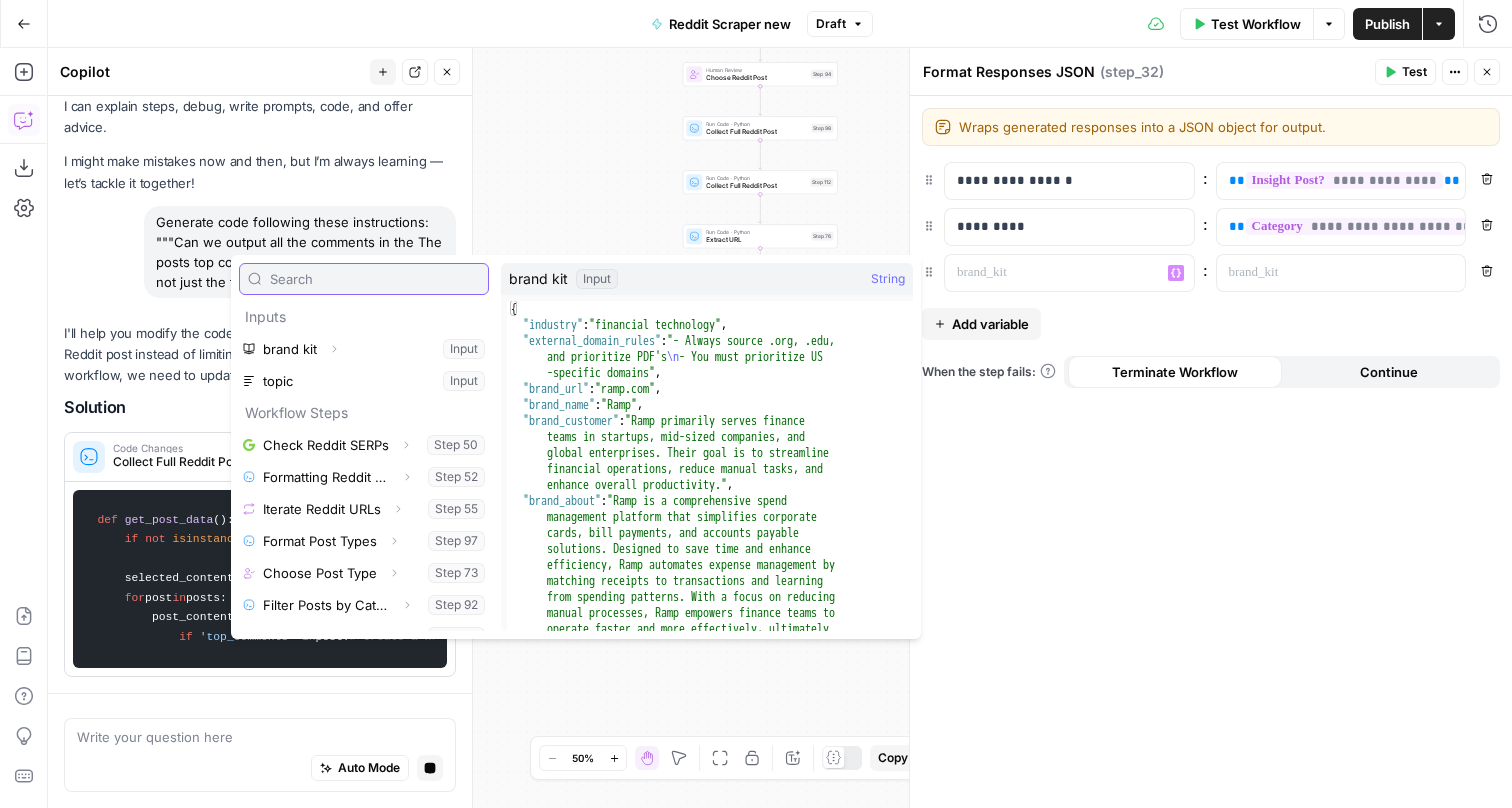 scroll, scrollTop: 0, scrollLeft: 0, axis: both 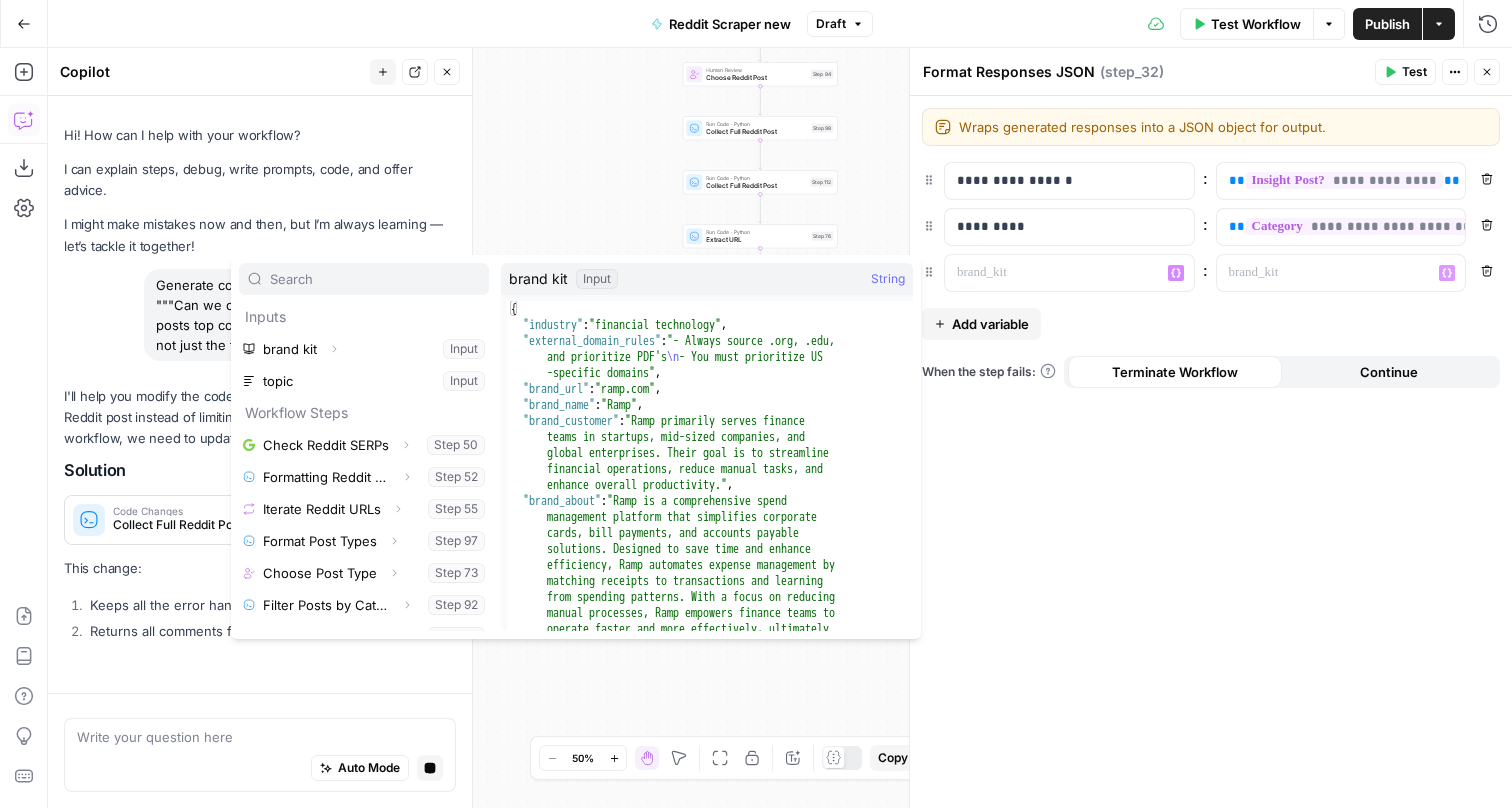 click on "**********" at bounding box center [1211, 452] 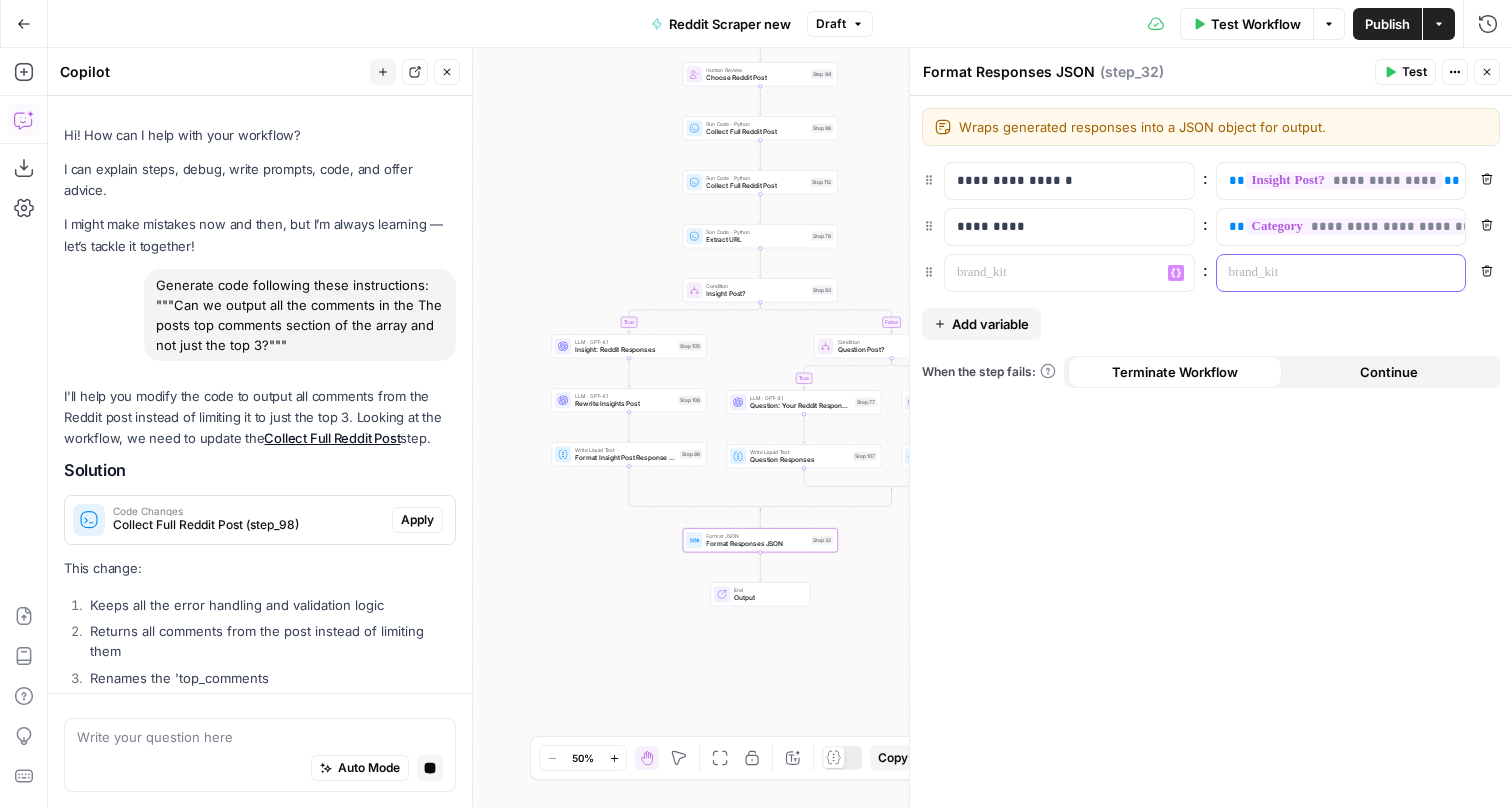 click at bounding box center (1325, 273) 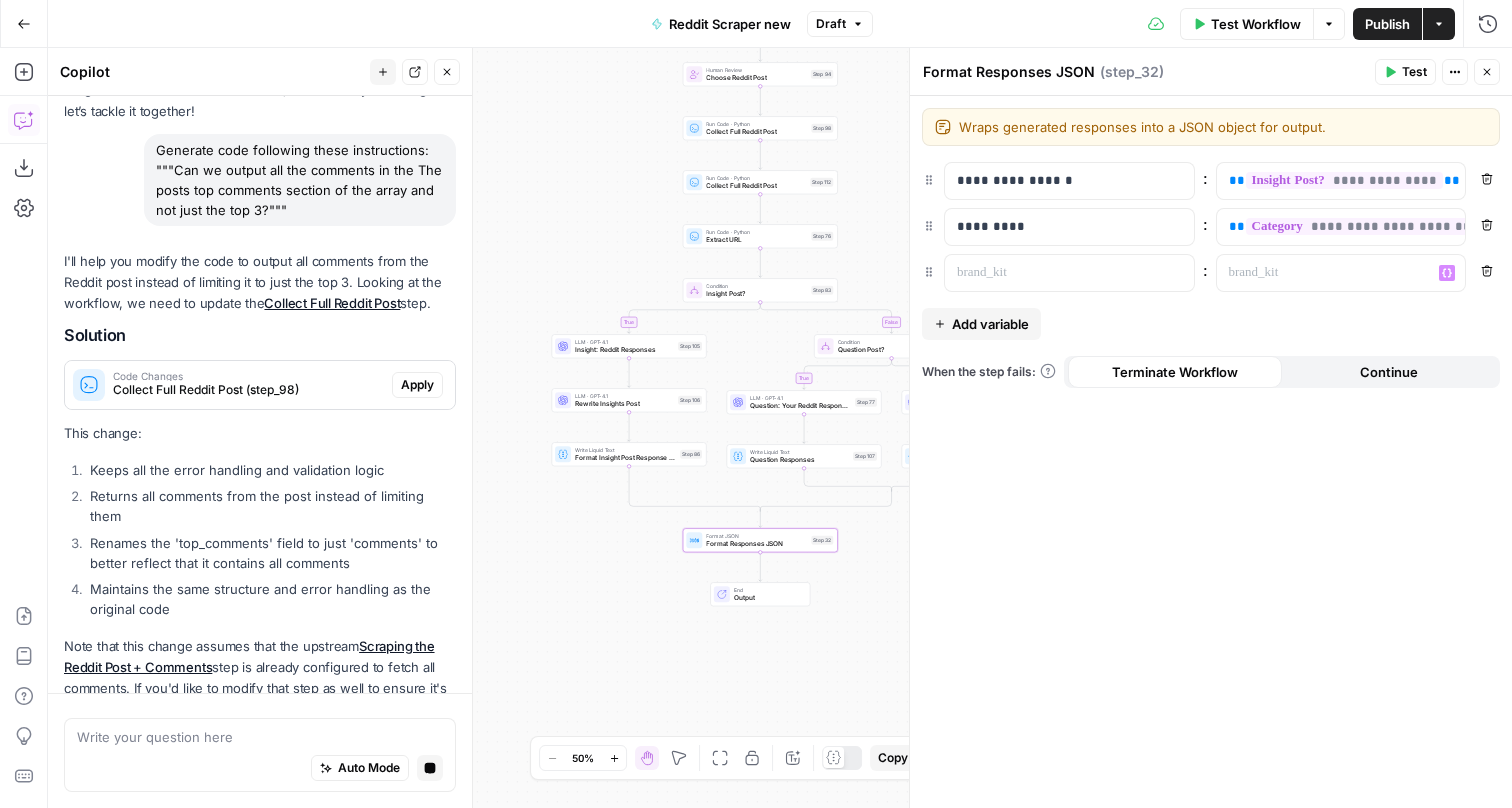 scroll, scrollTop: 156, scrollLeft: 0, axis: vertical 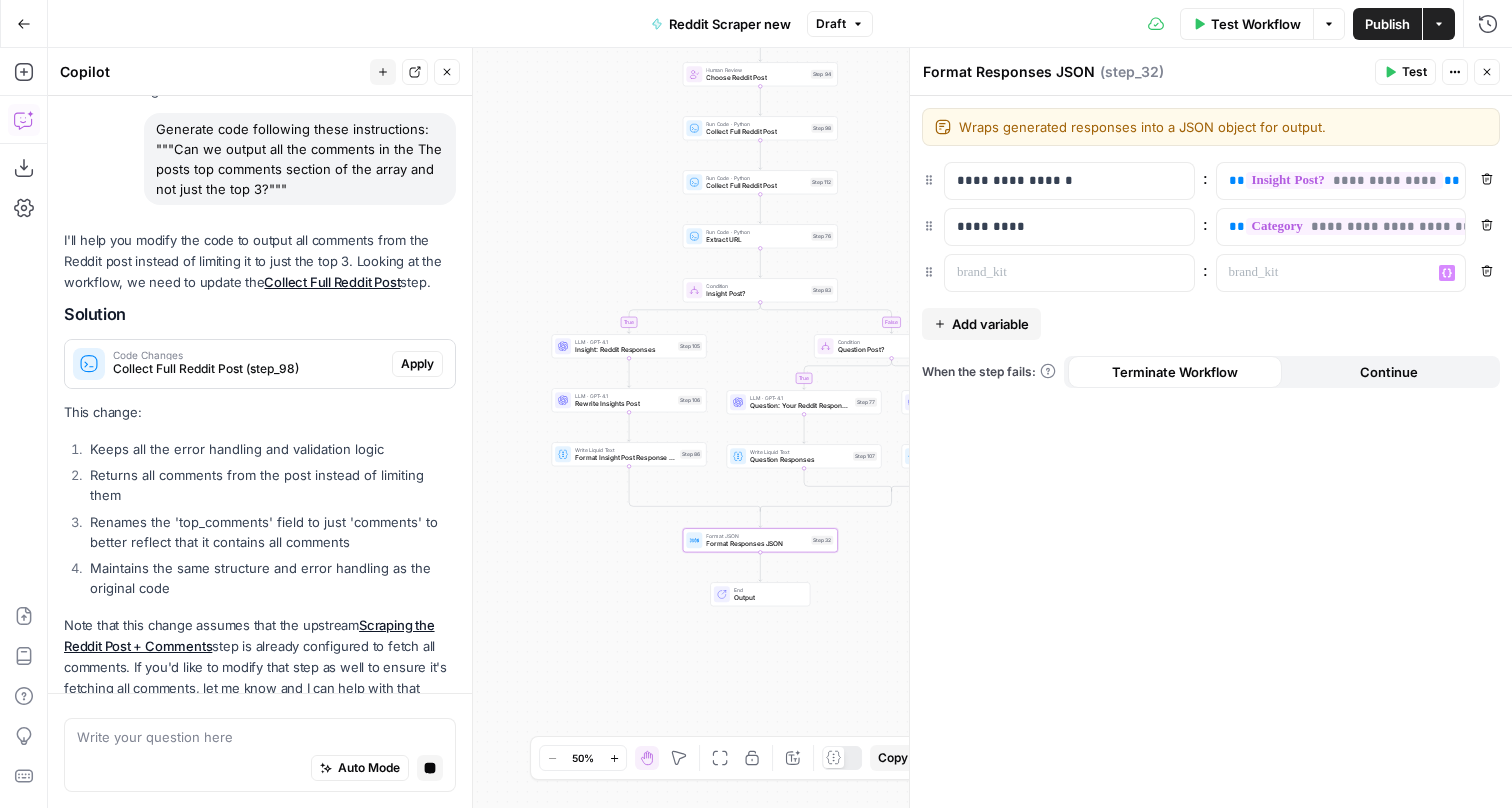 click 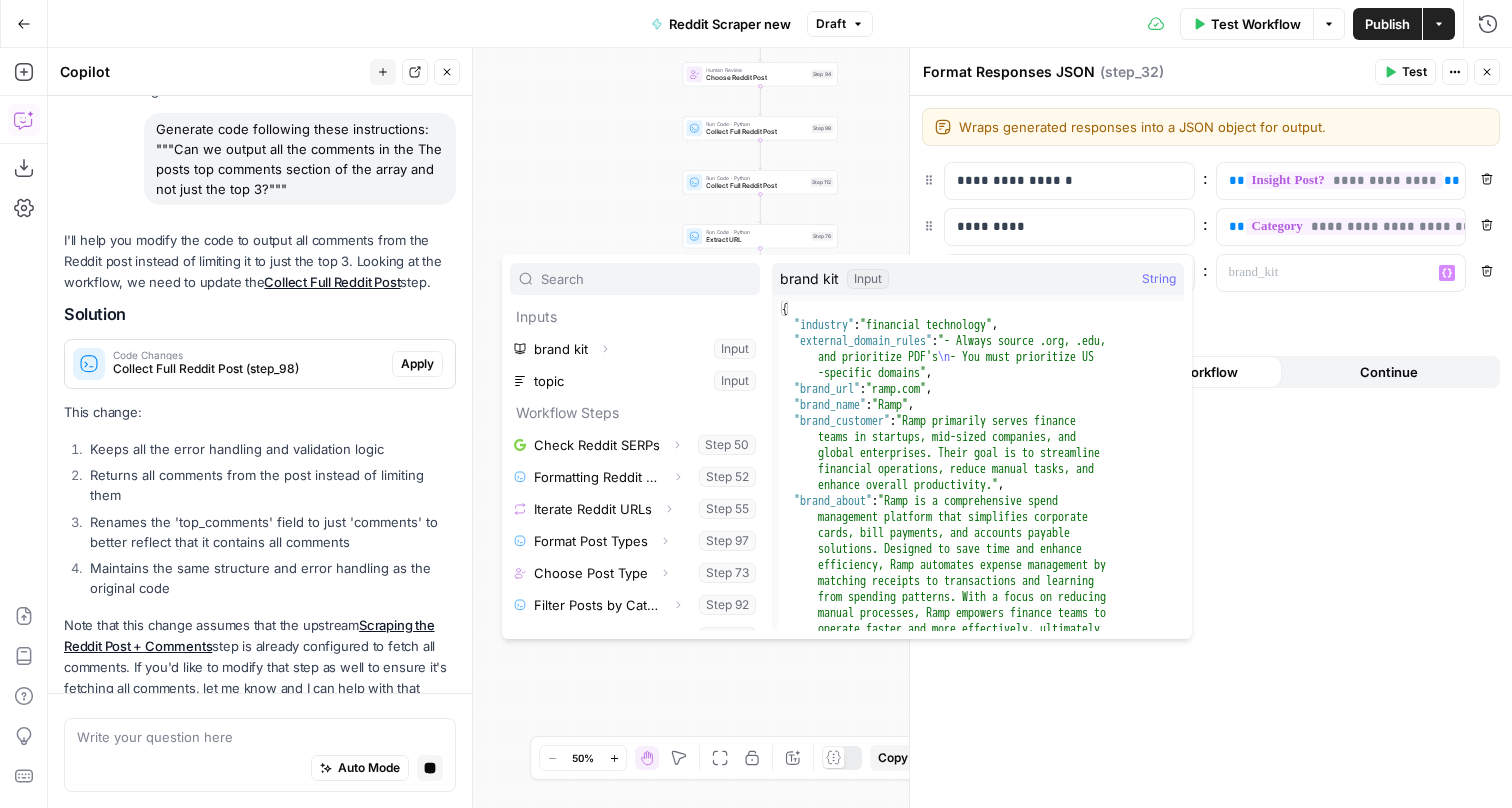 scroll, scrollTop: 246, scrollLeft: 0, axis: vertical 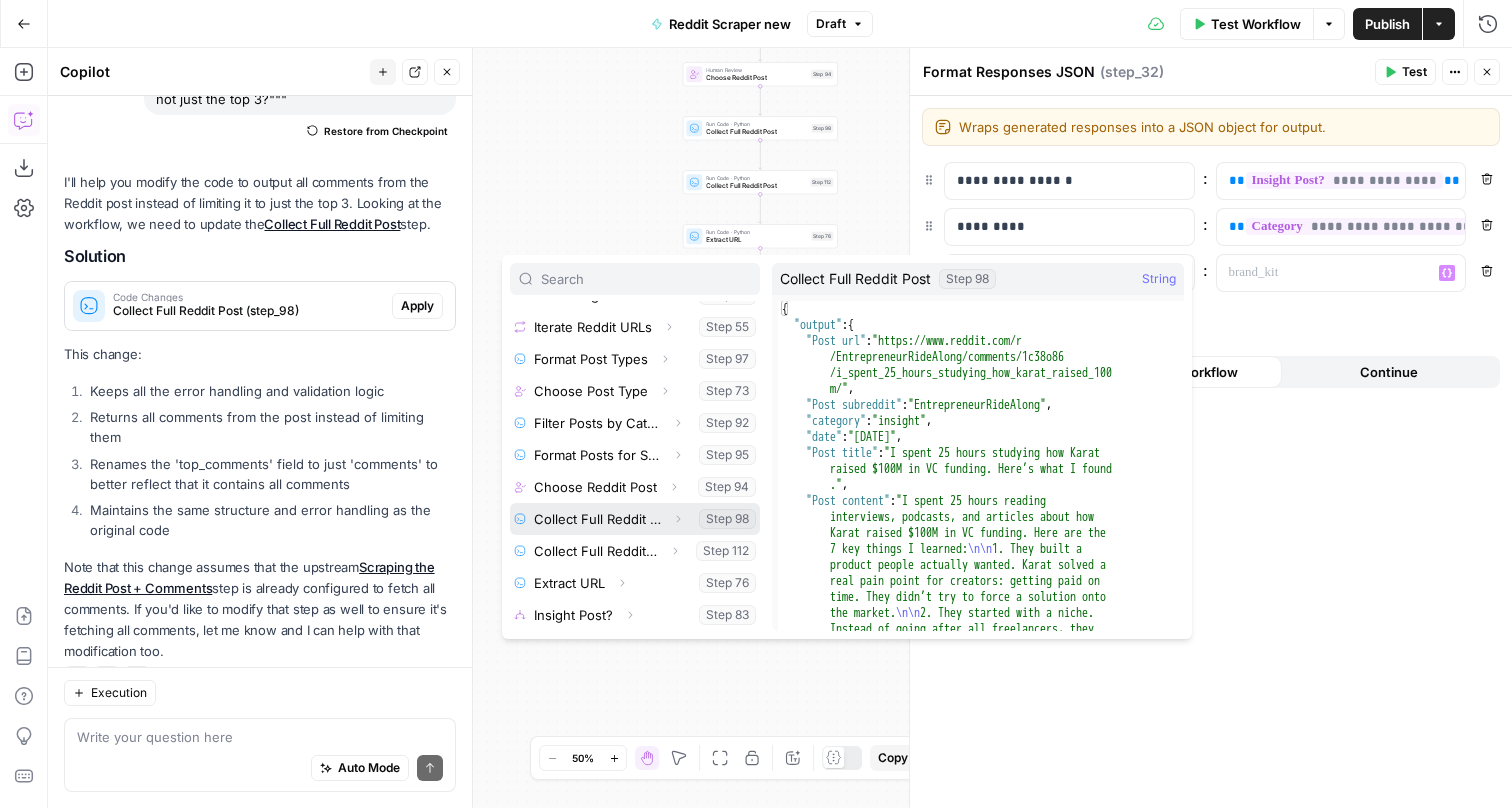 click 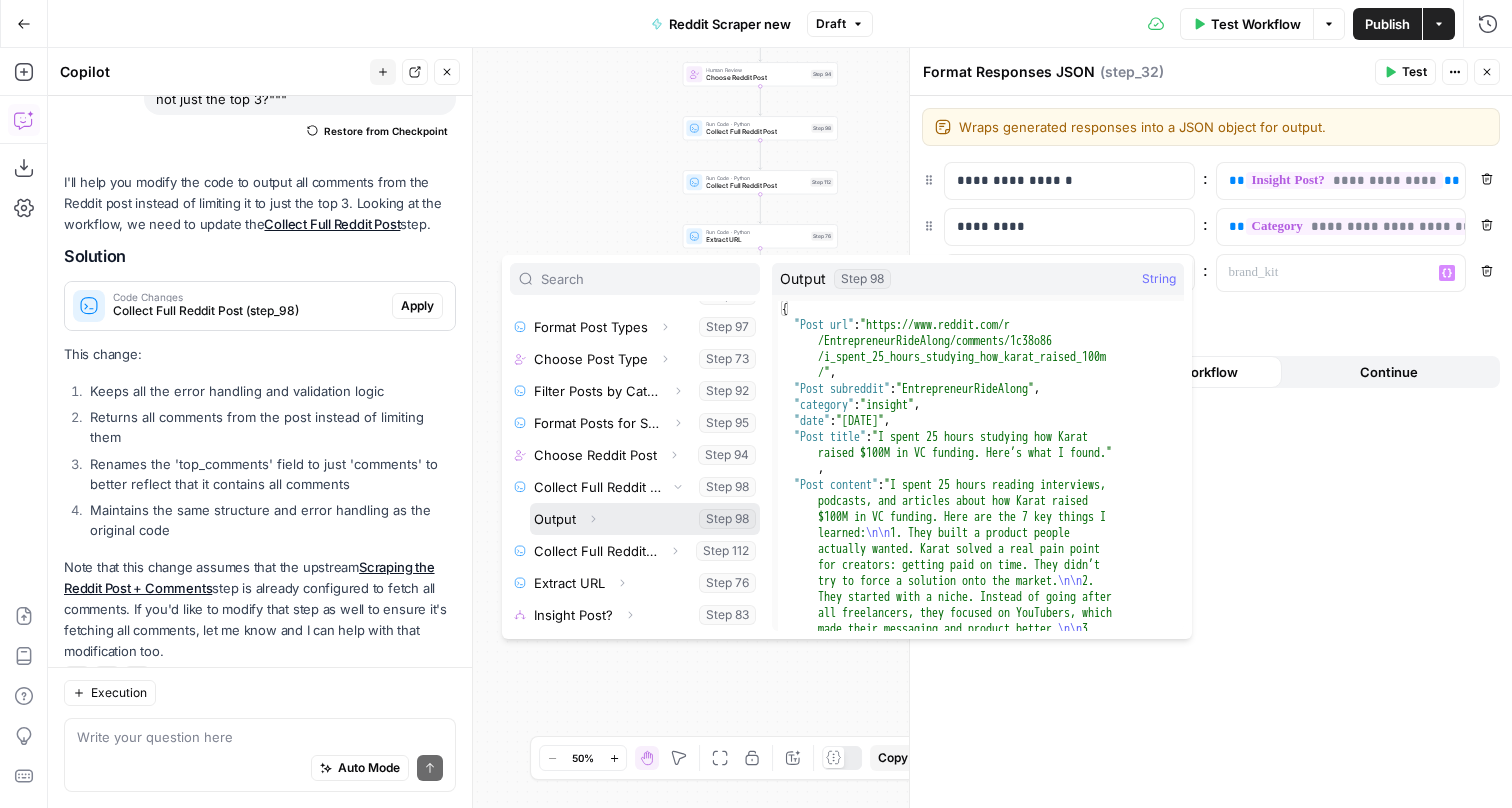 click on "Expand" at bounding box center (593, 519) 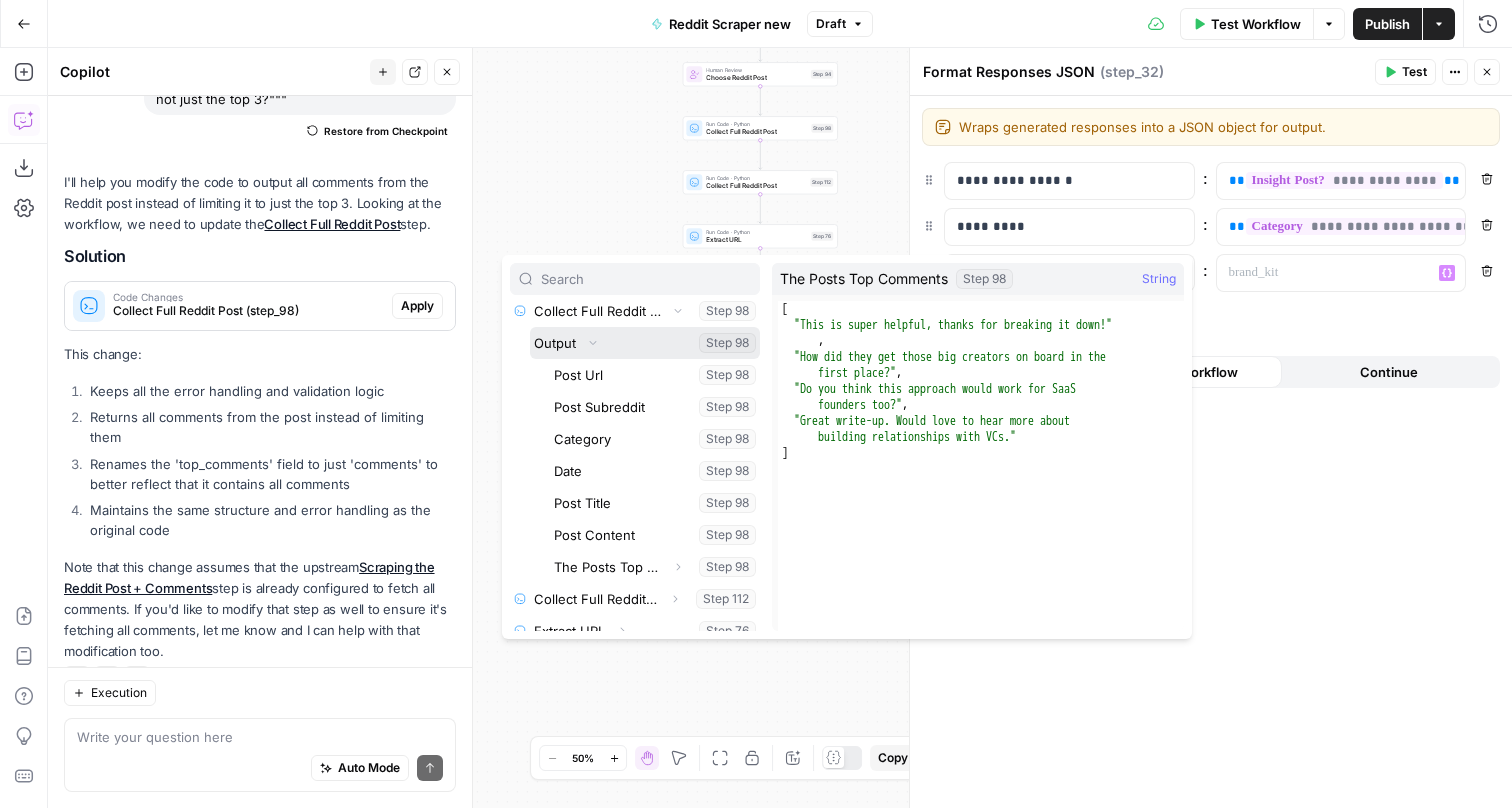 scroll, scrollTop: 400, scrollLeft: 0, axis: vertical 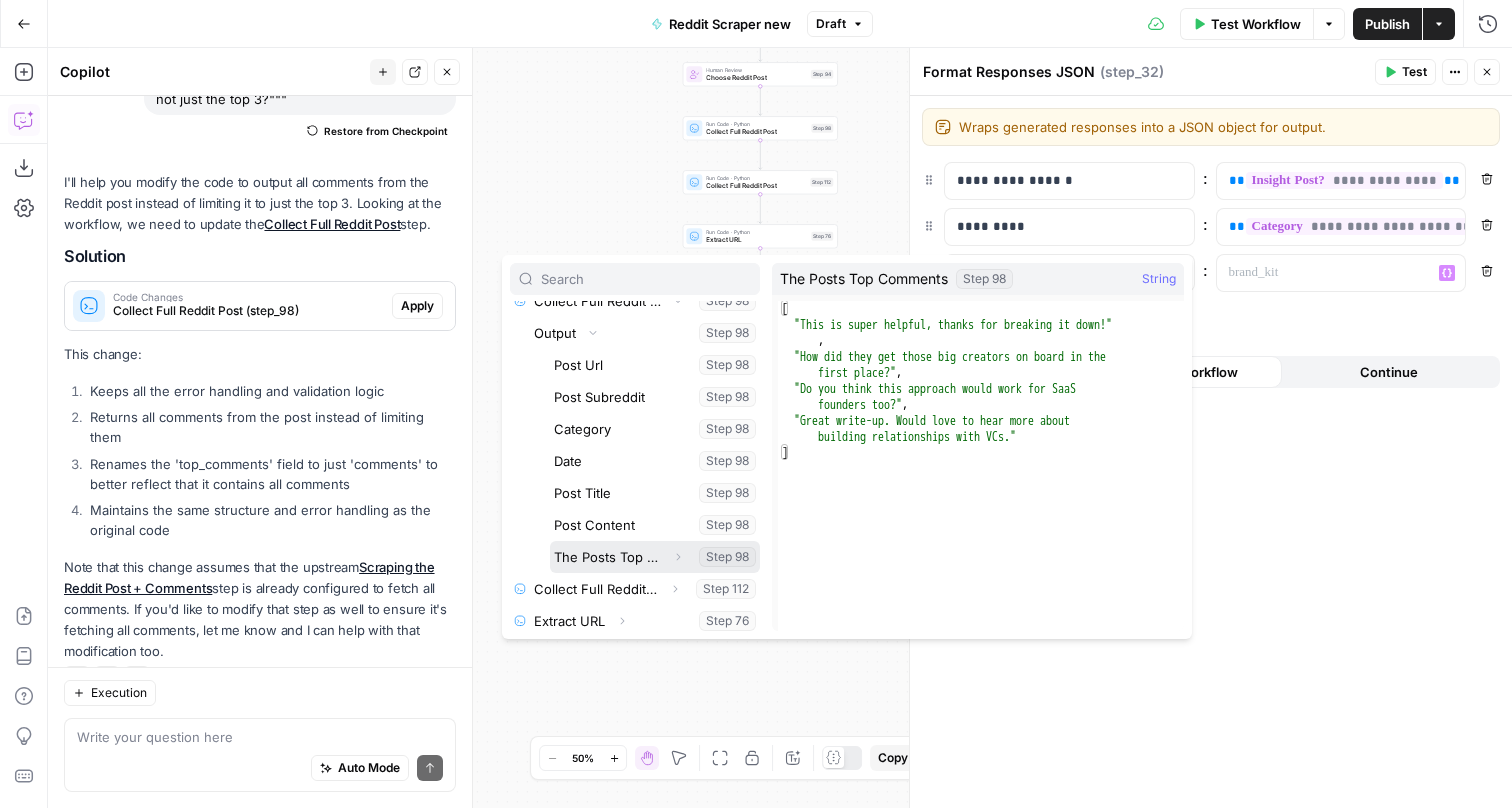 click at bounding box center (655, 557) 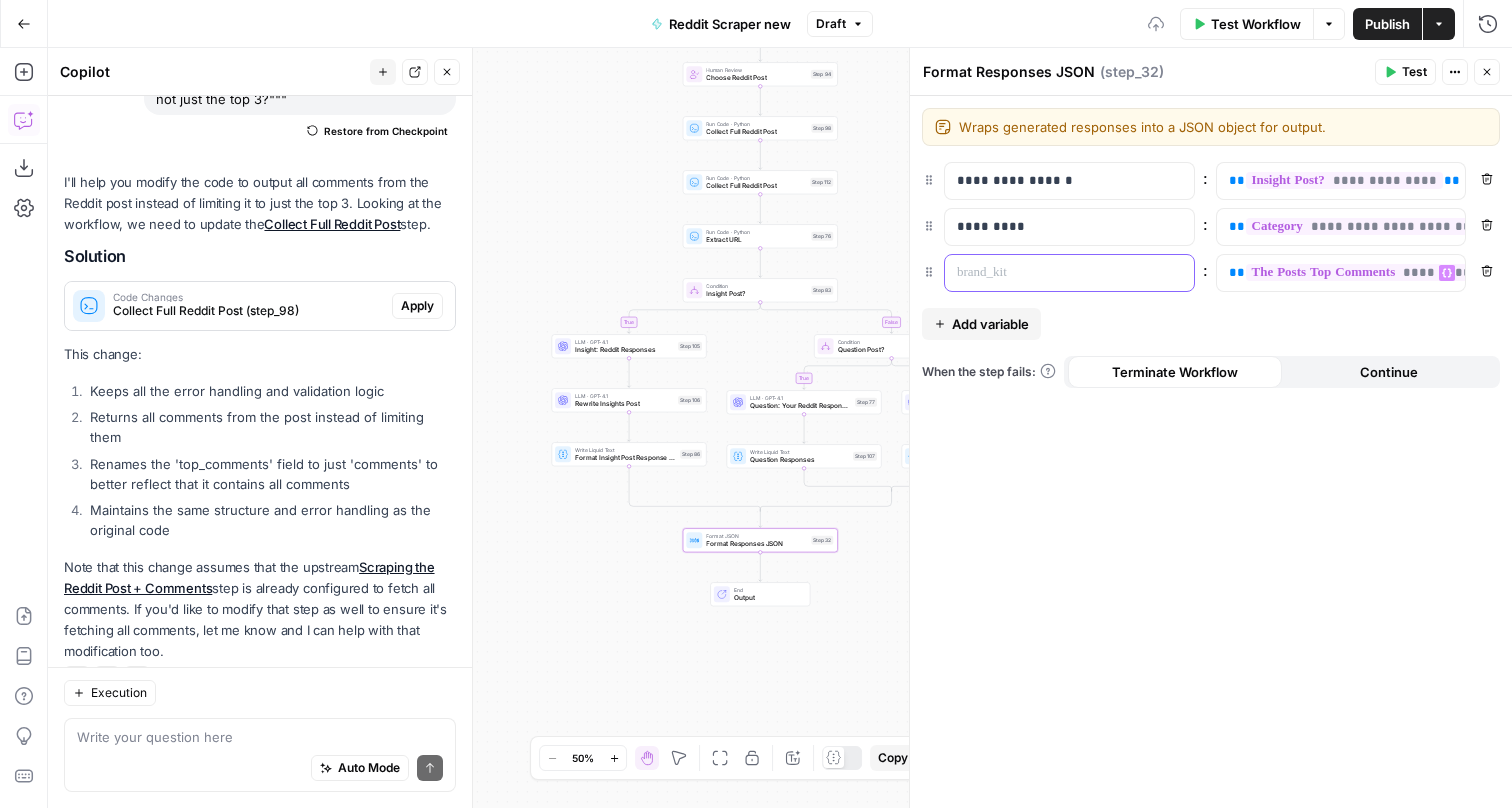 click at bounding box center (1053, 273) 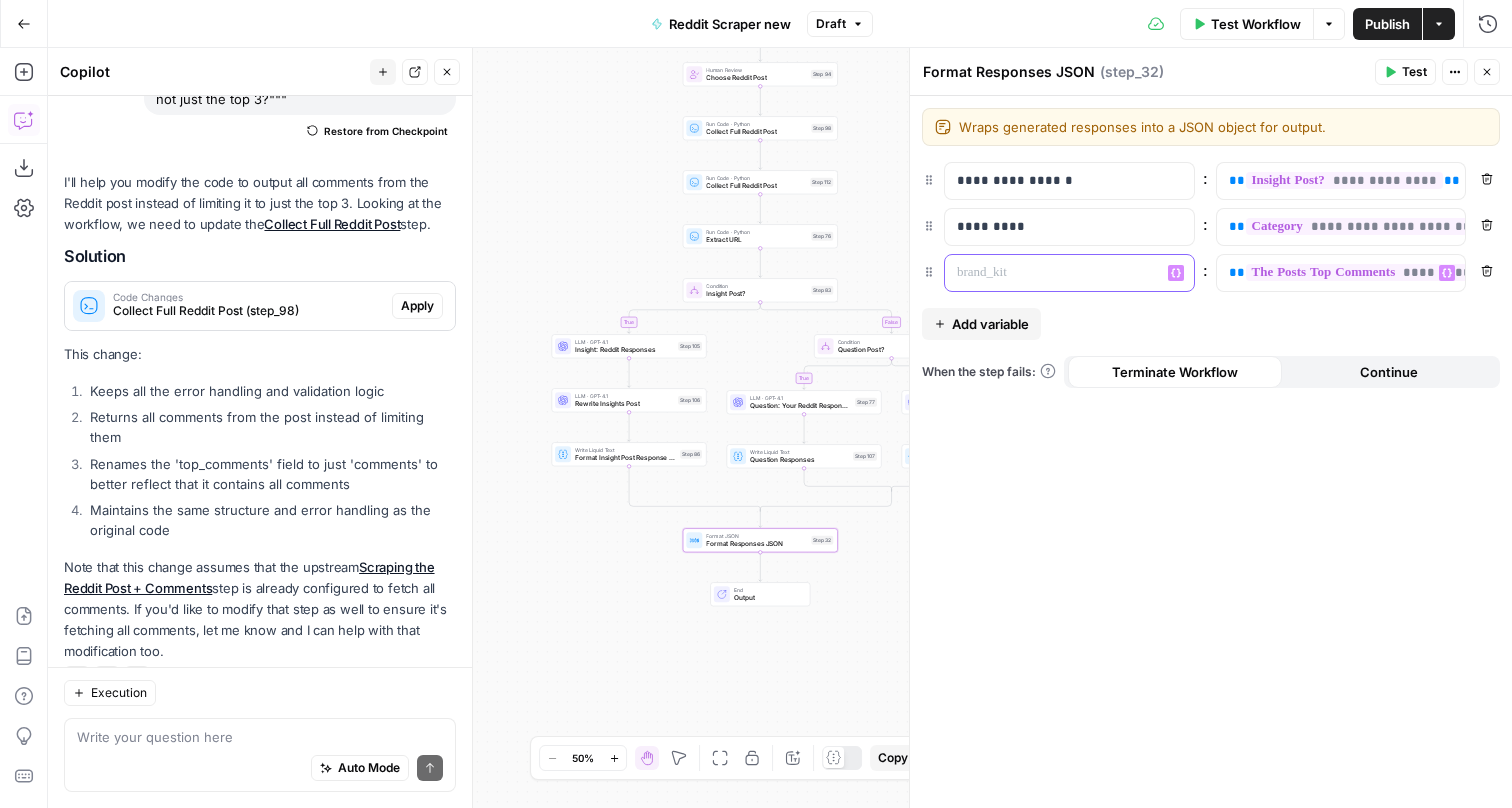 type 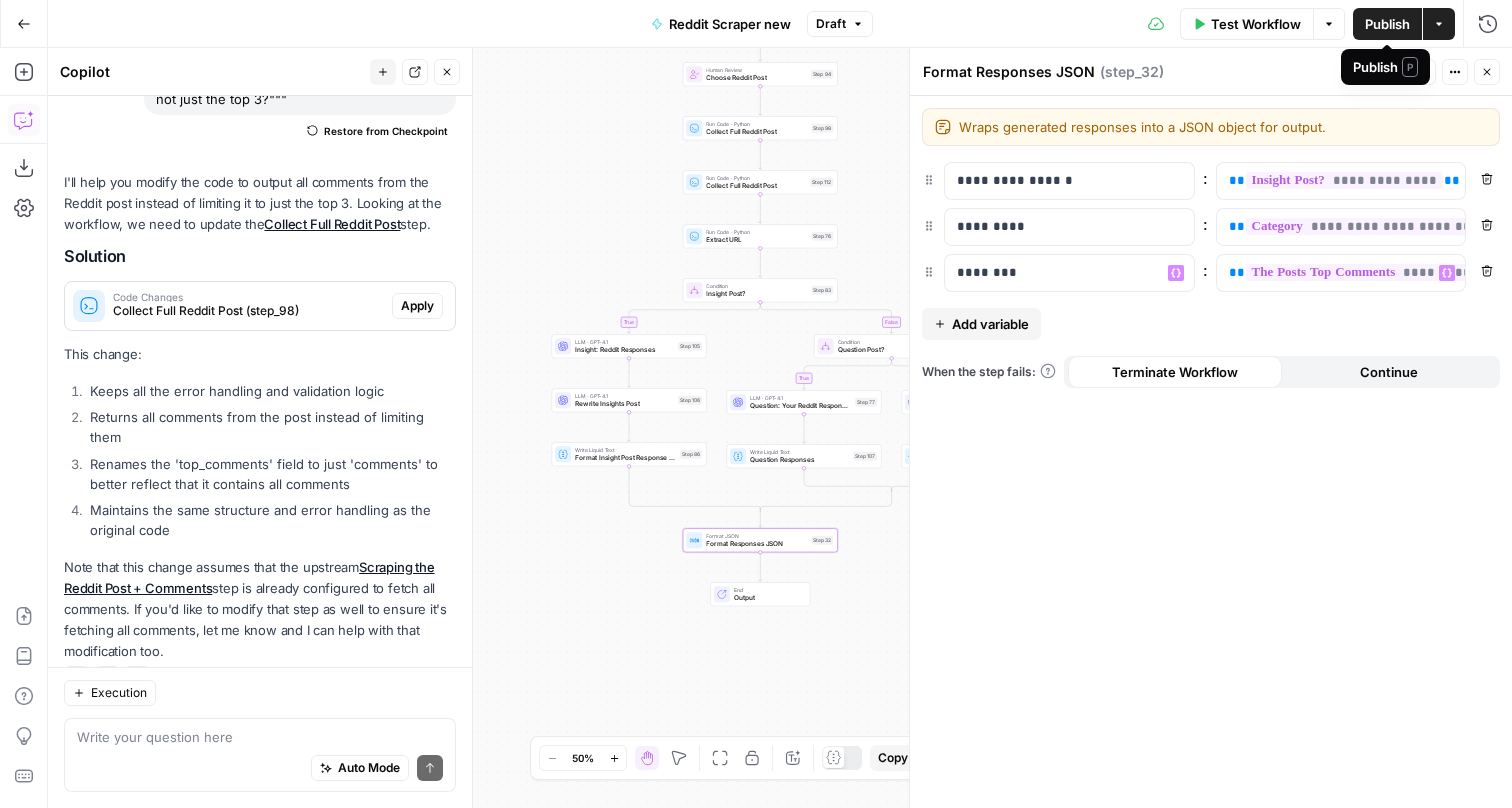 click on "Publish" at bounding box center (1387, 24) 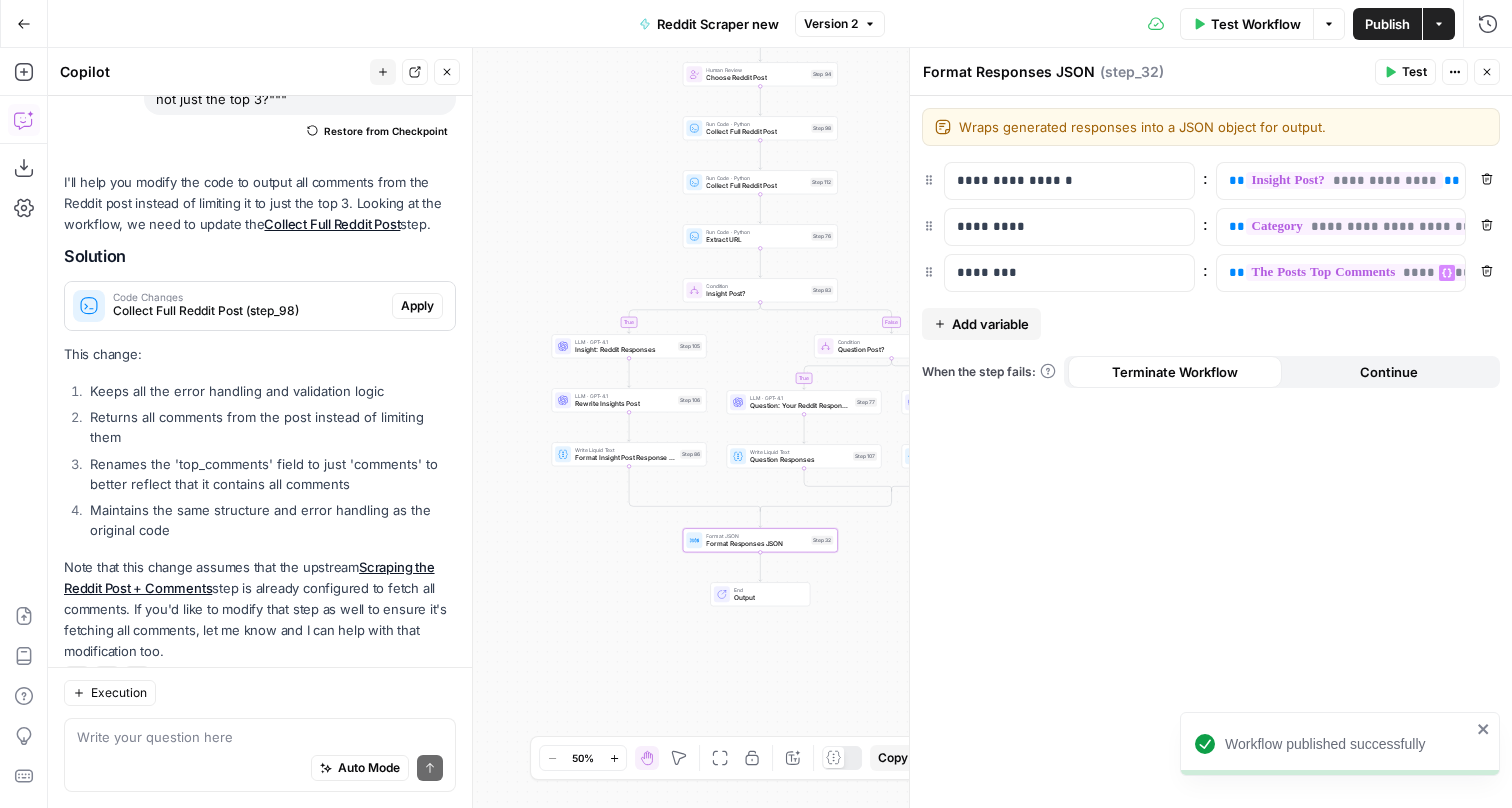 click on "**********" at bounding box center (1211, 452) 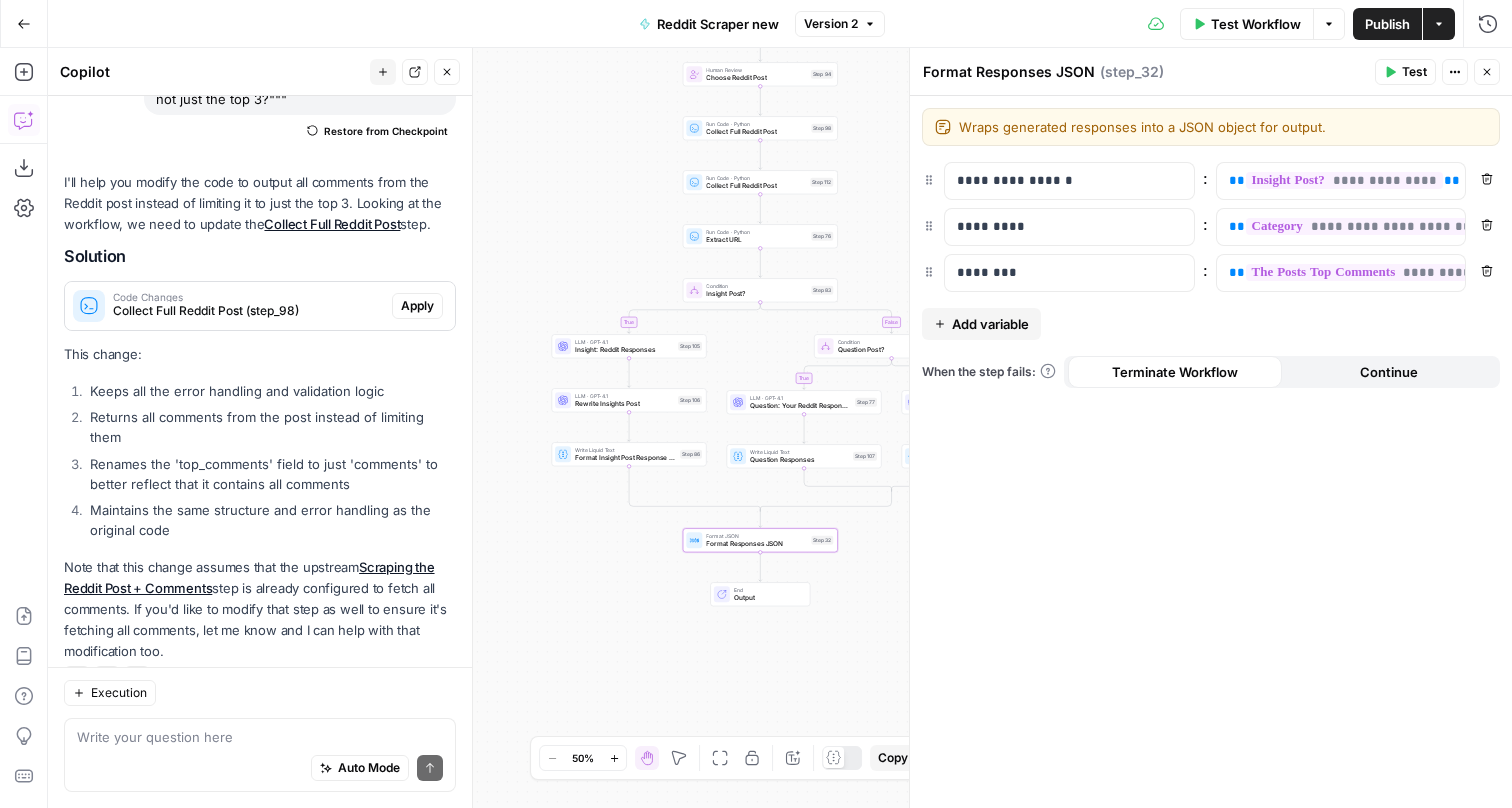 scroll, scrollTop: 0, scrollLeft: 0, axis: both 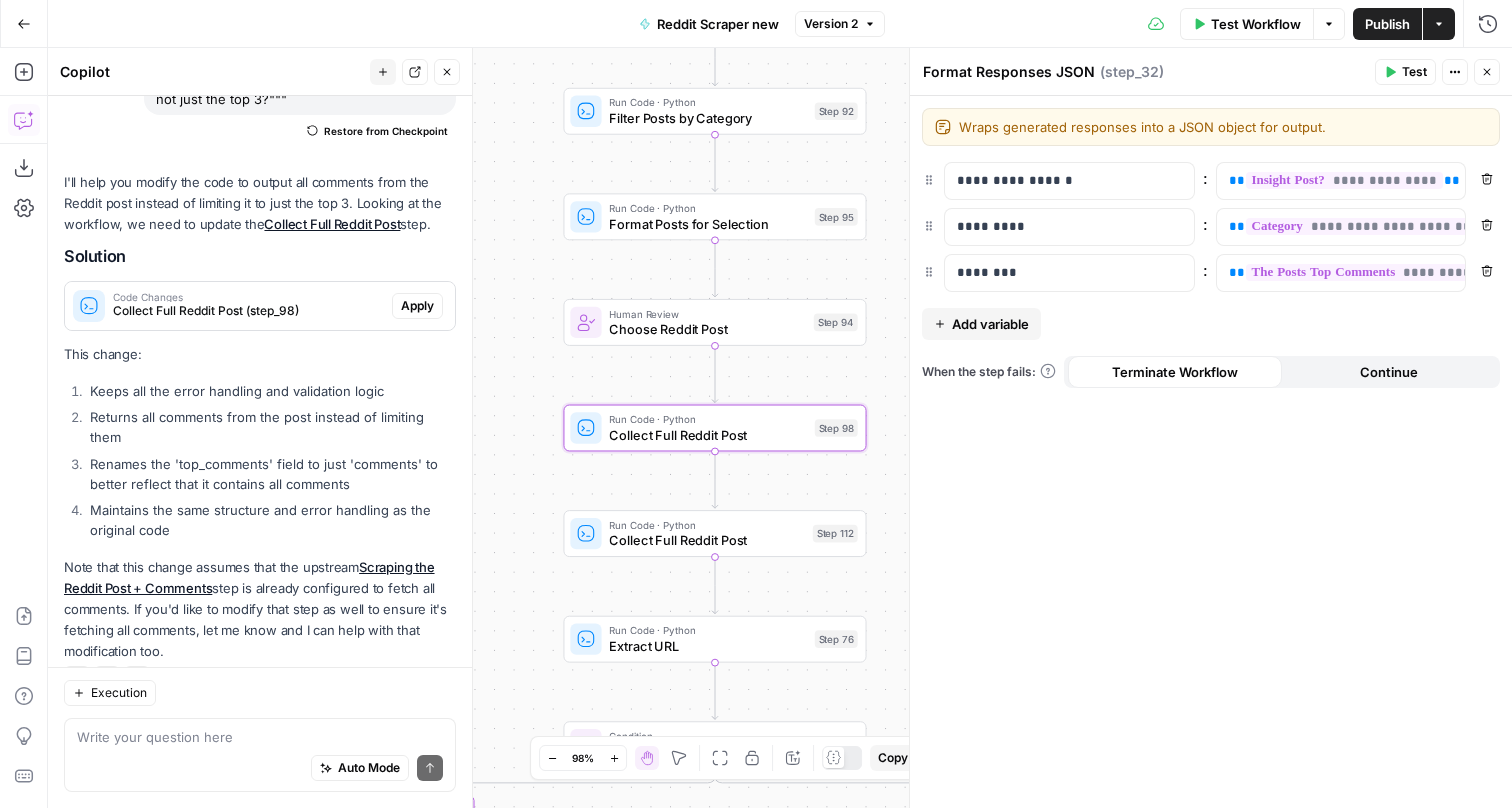 click on "Collect Full Reddit Post (step_98)" at bounding box center [248, 311] 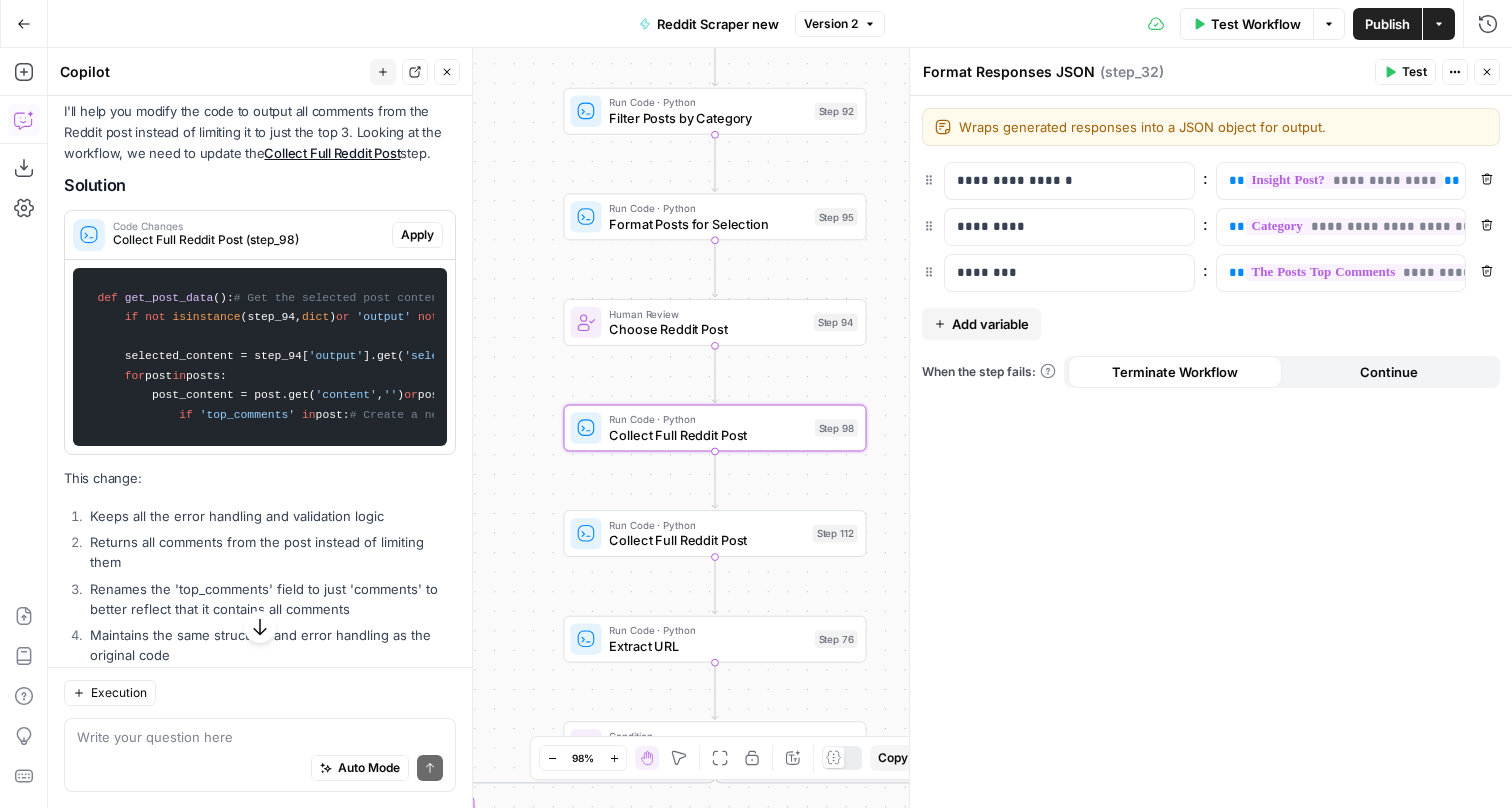 scroll, scrollTop: 314, scrollLeft: 0, axis: vertical 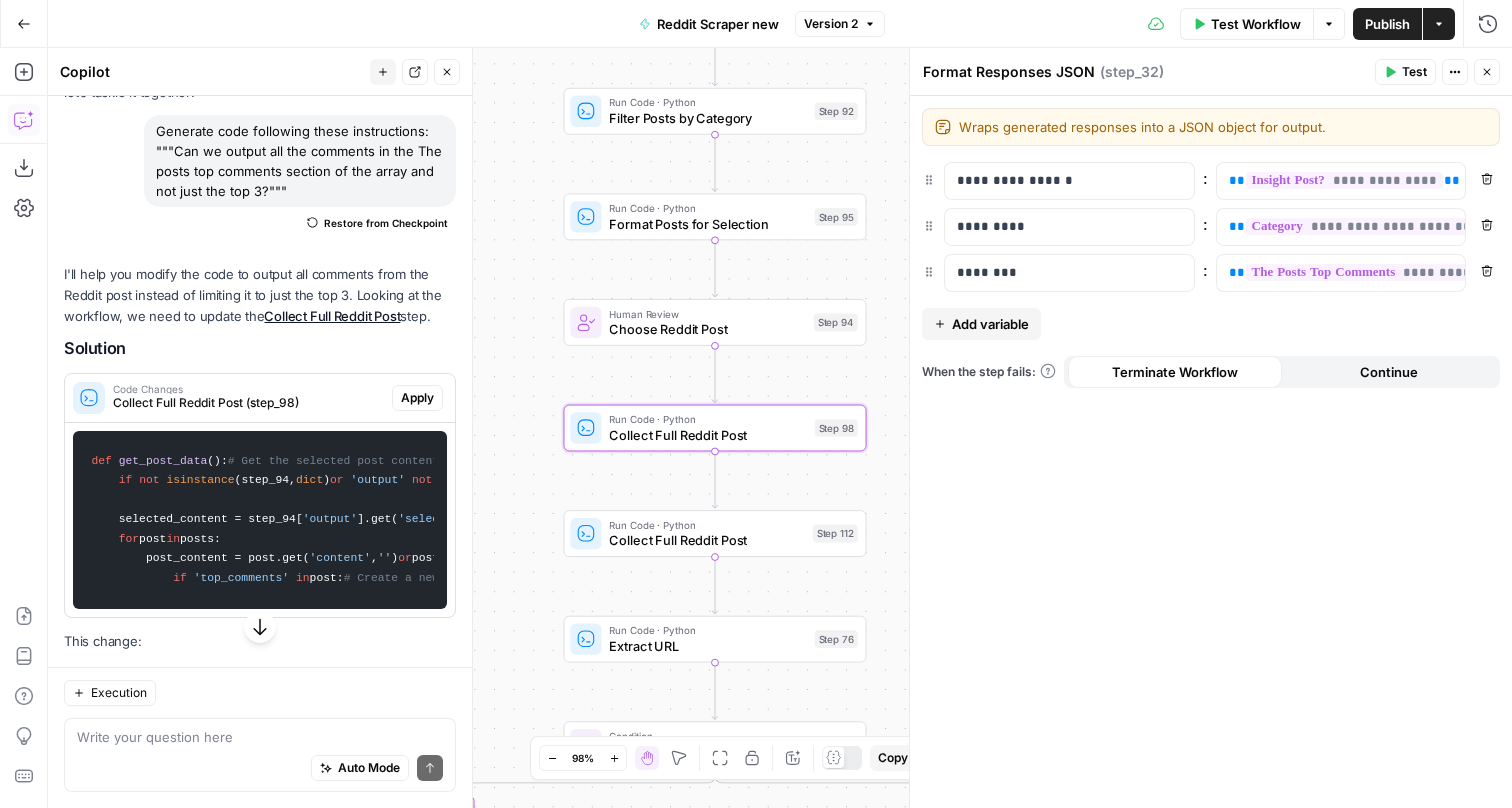 click on "Apply" at bounding box center (417, 398) 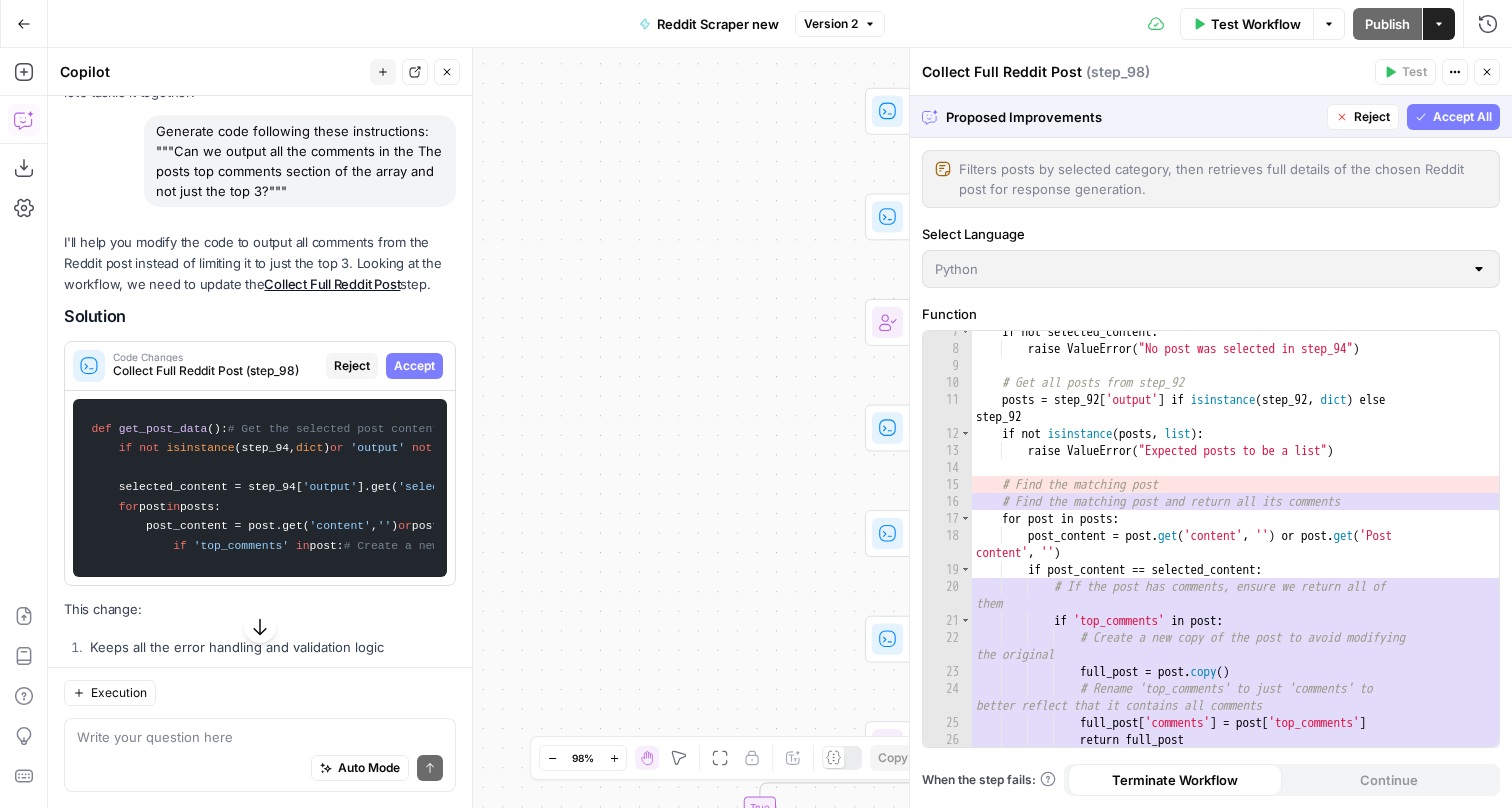 scroll, scrollTop: 117, scrollLeft: 0, axis: vertical 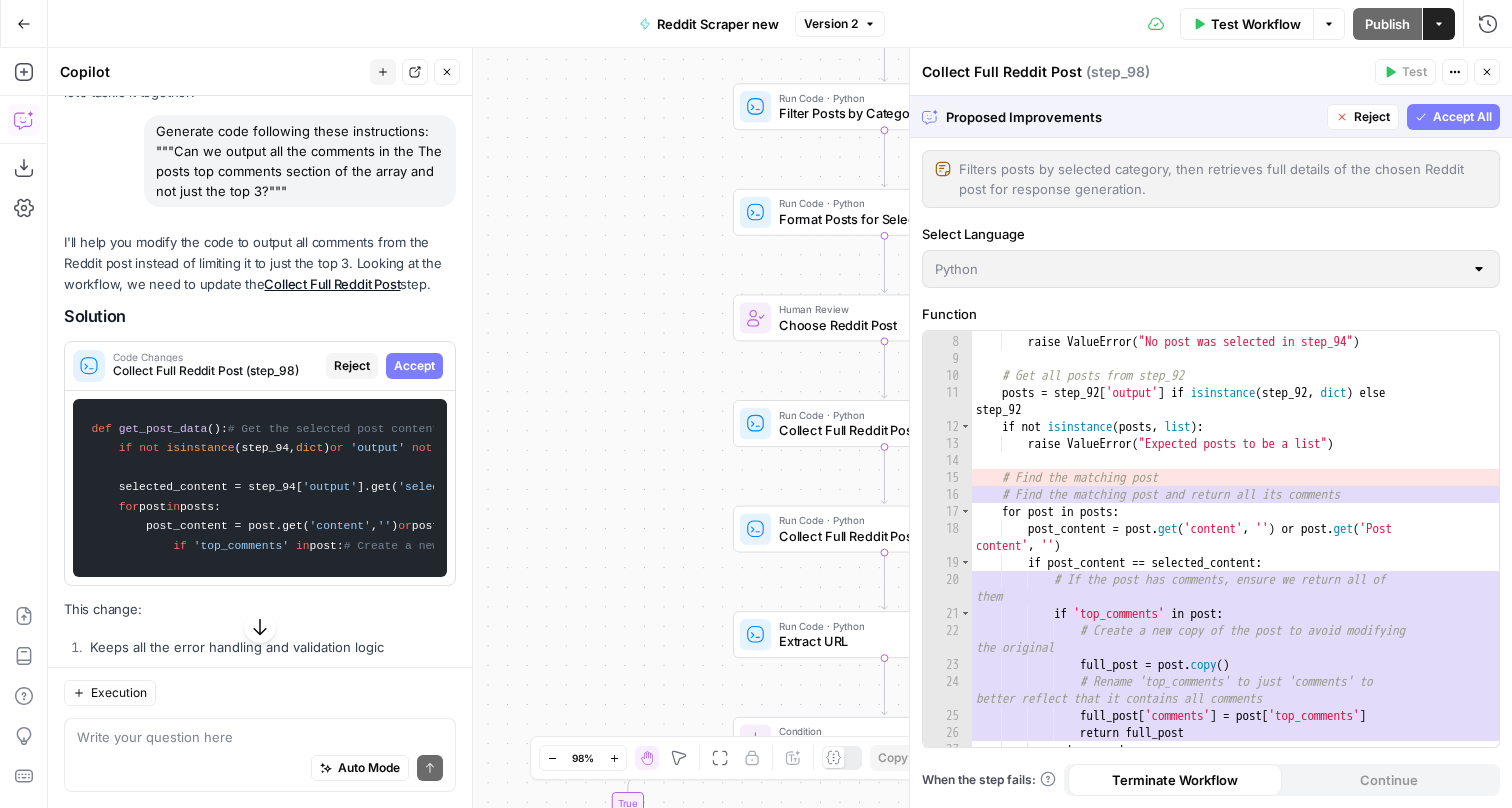 click 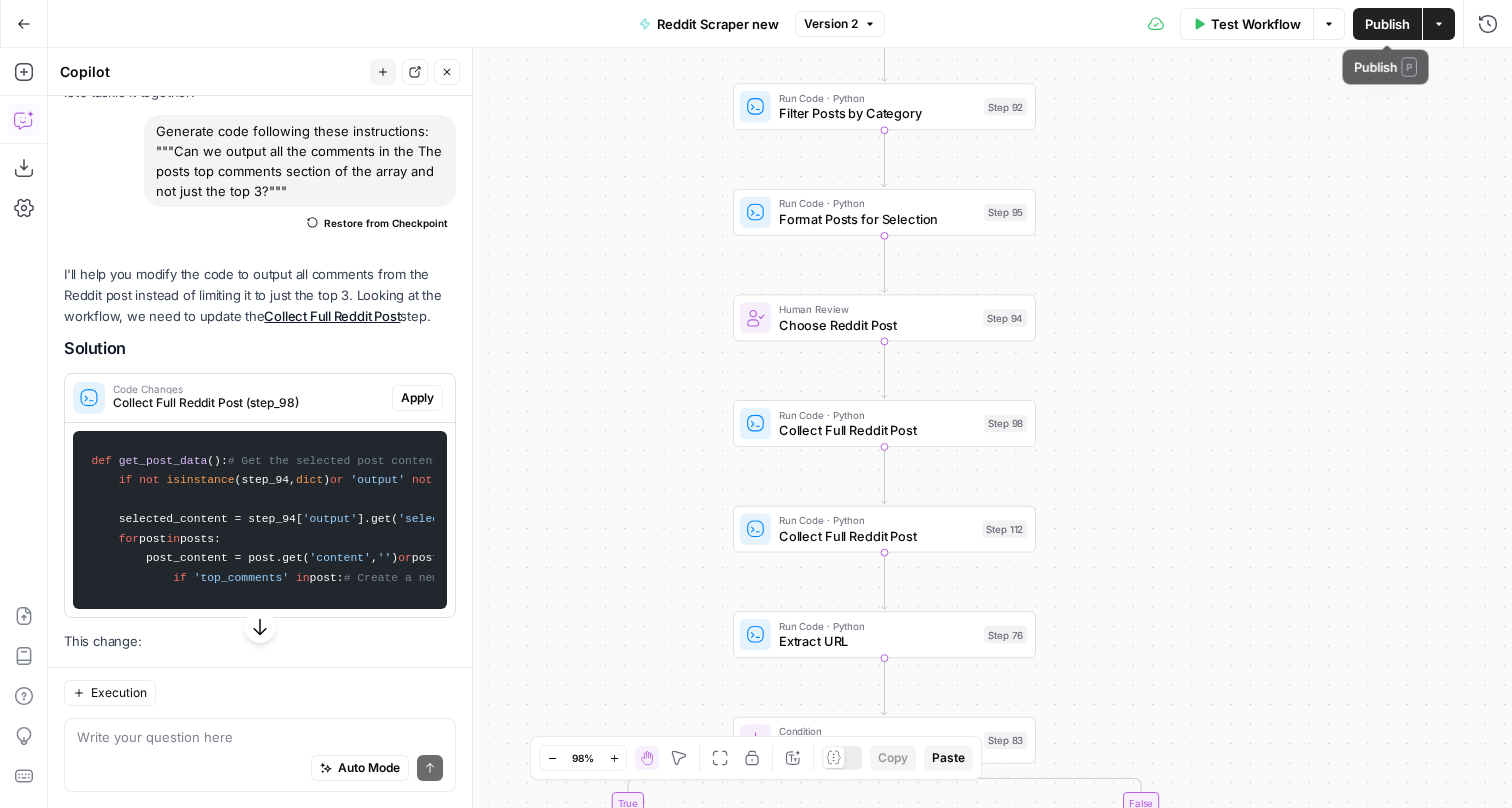 click on "Publish" at bounding box center (1387, 24) 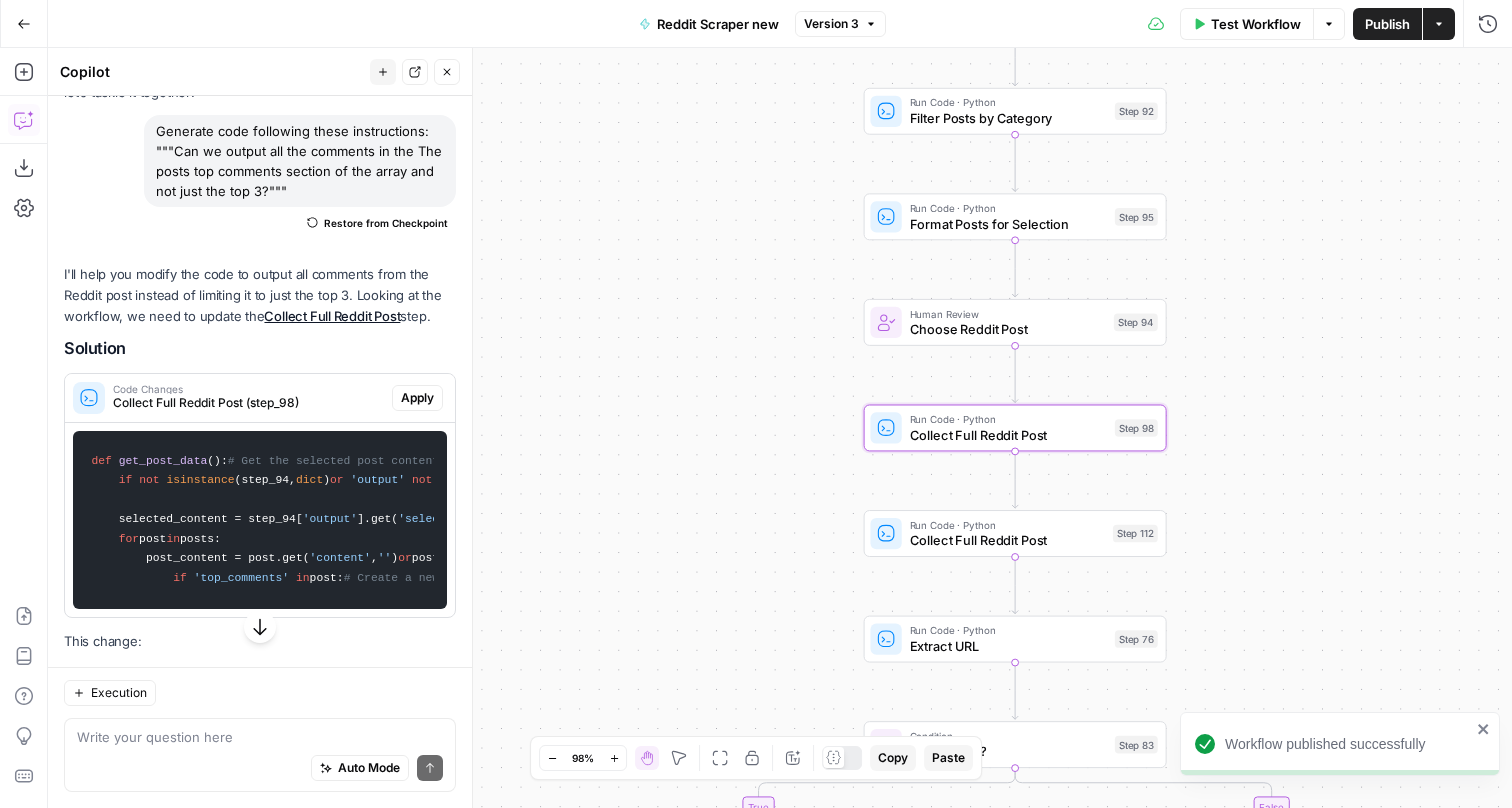 click on "Apply" at bounding box center [417, 398] 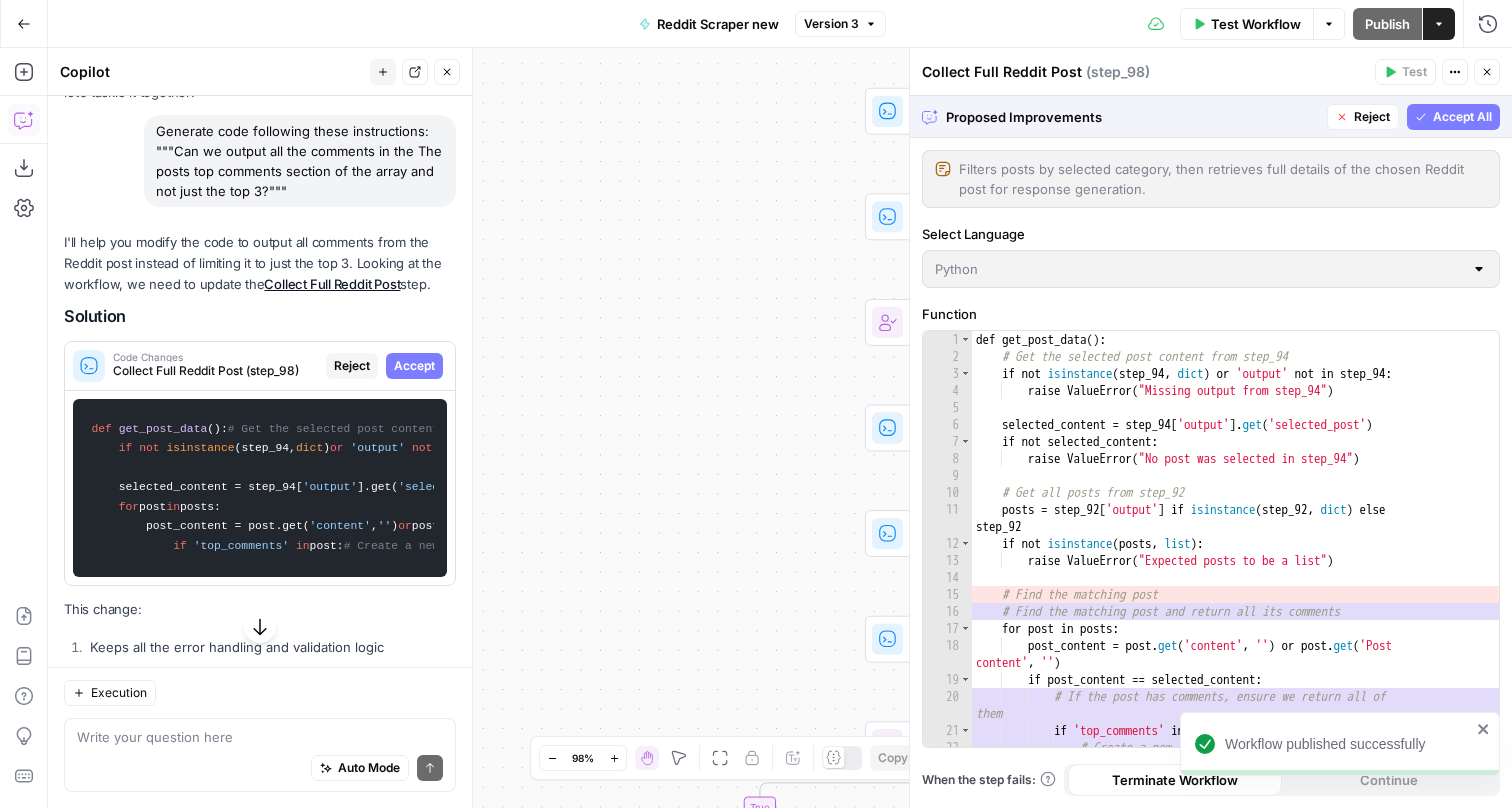 click on "Accept All" at bounding box center (1462, 117) 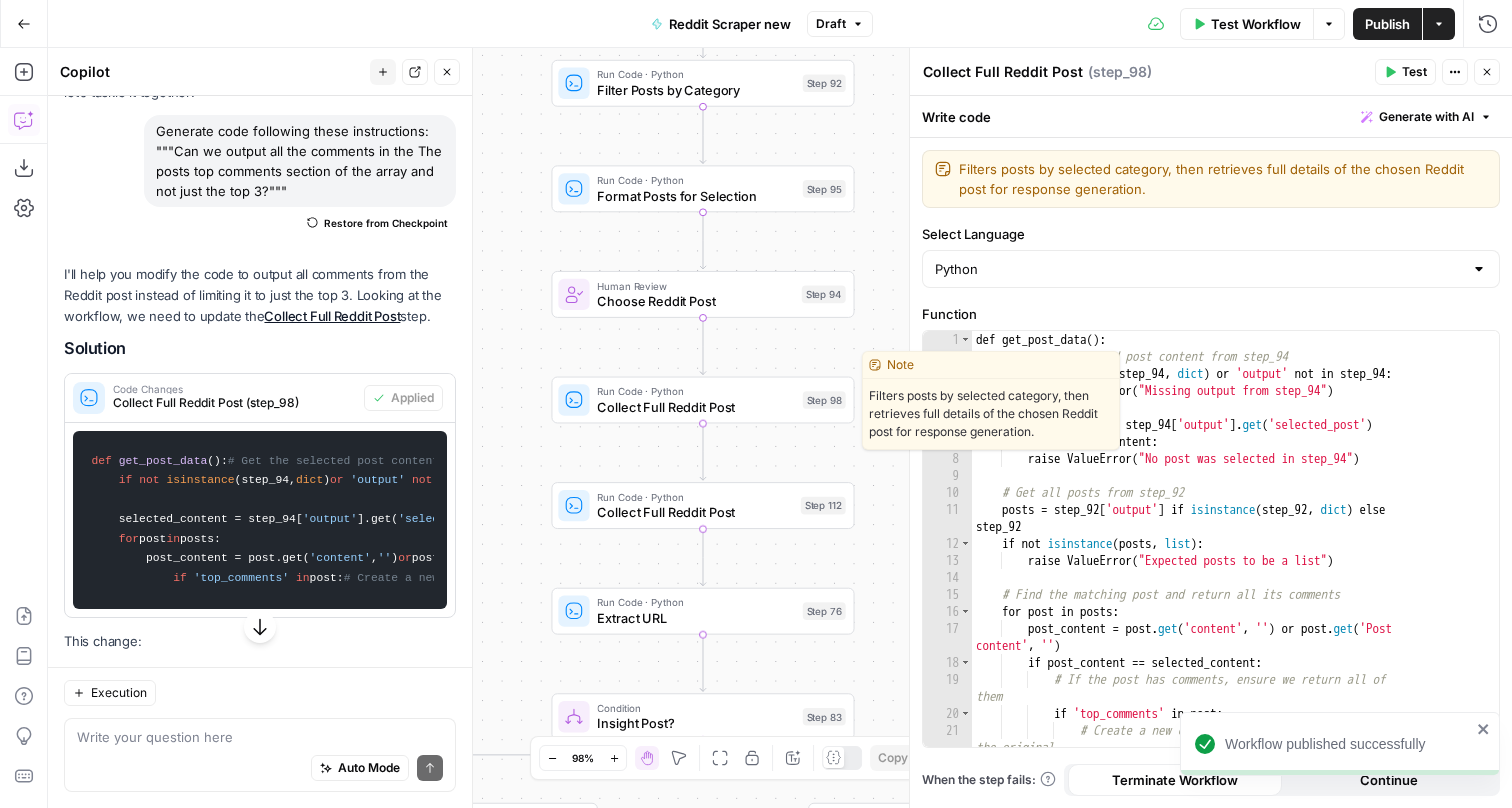 click on "Run Code · Python" at bounding box center [695, 391] 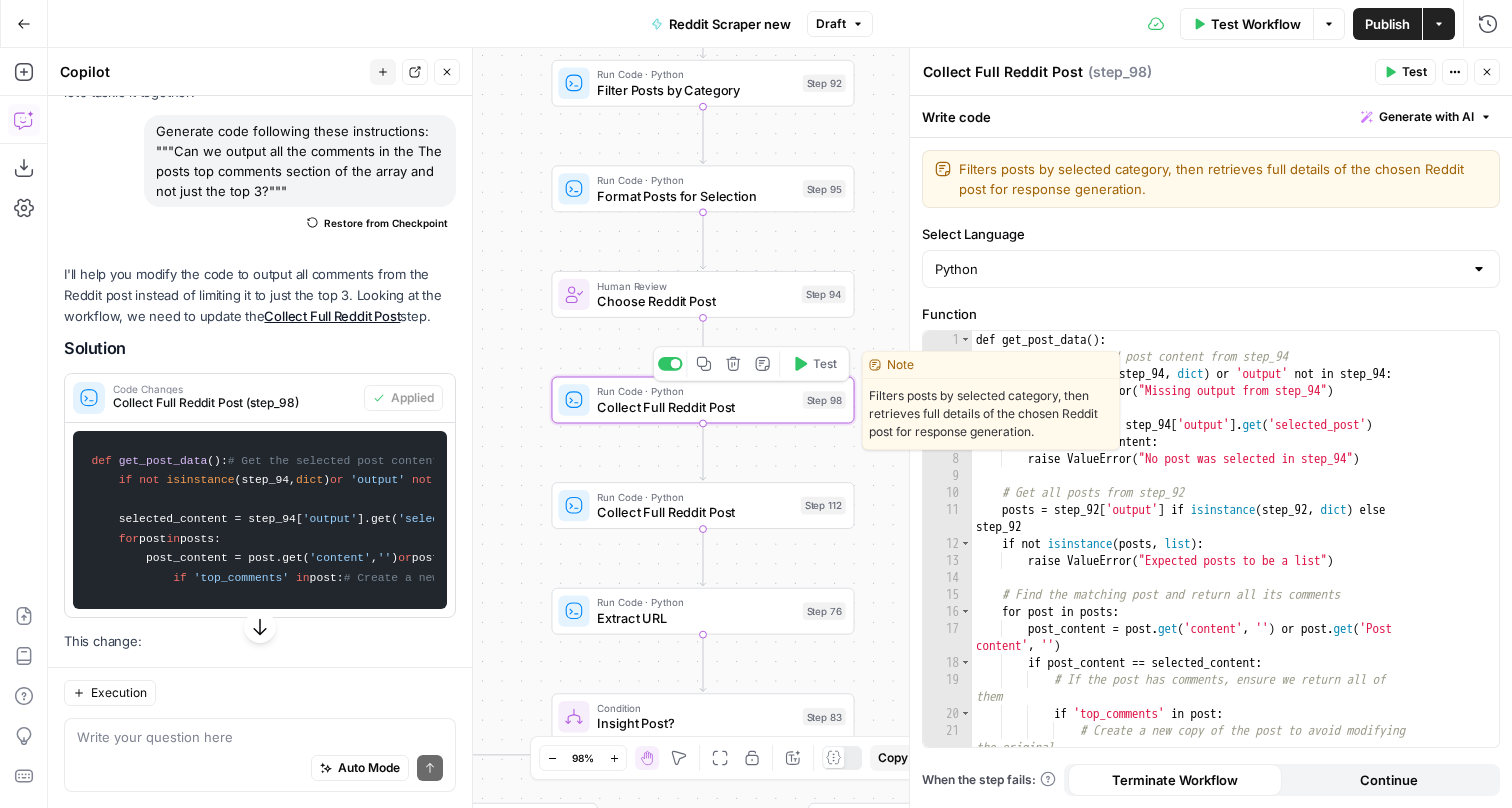 click on "Test" at bounding box center (824, 364) 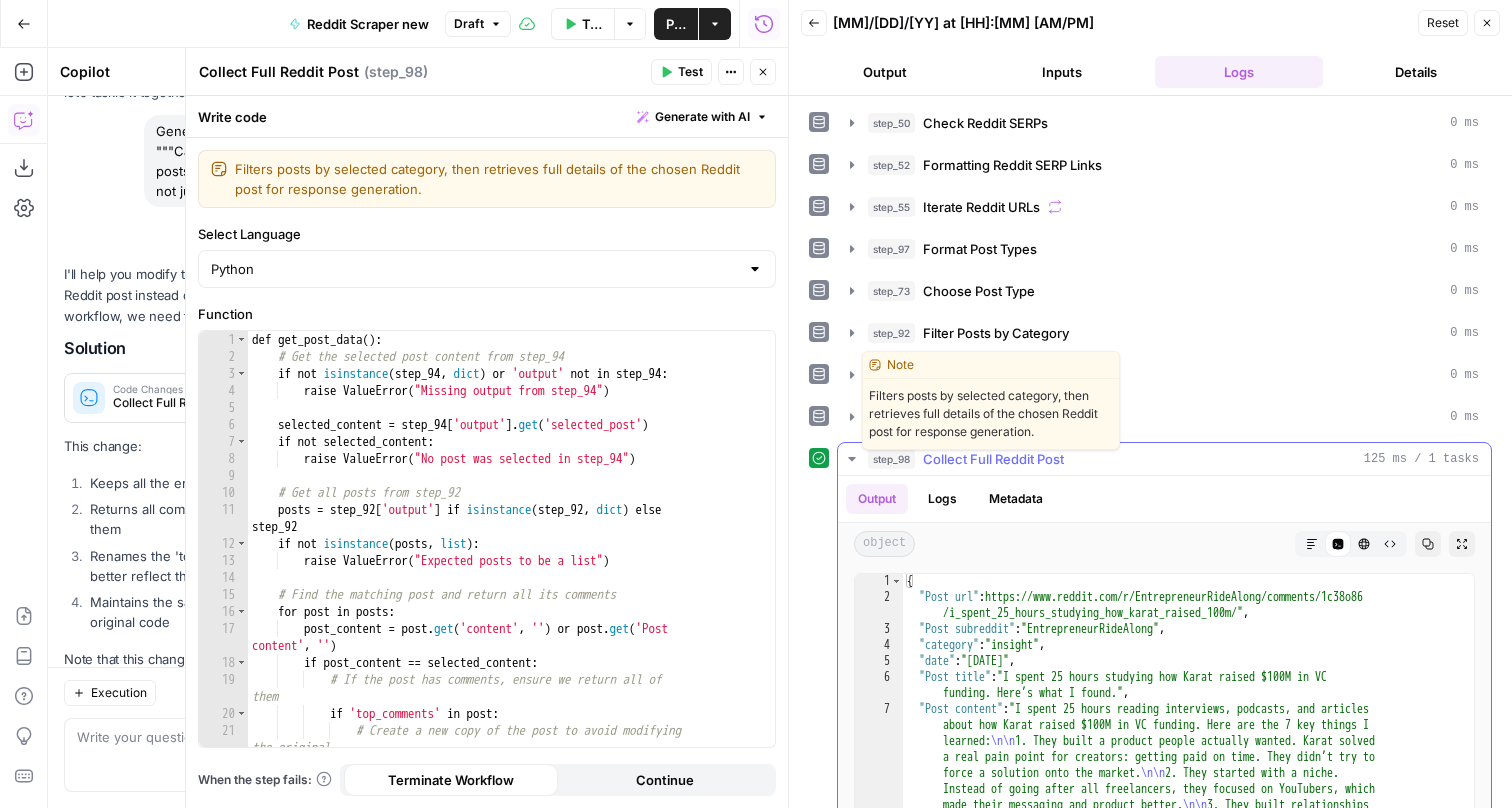 scroll, scrollTop: 167, scrollLeft: 0, axis: vertical 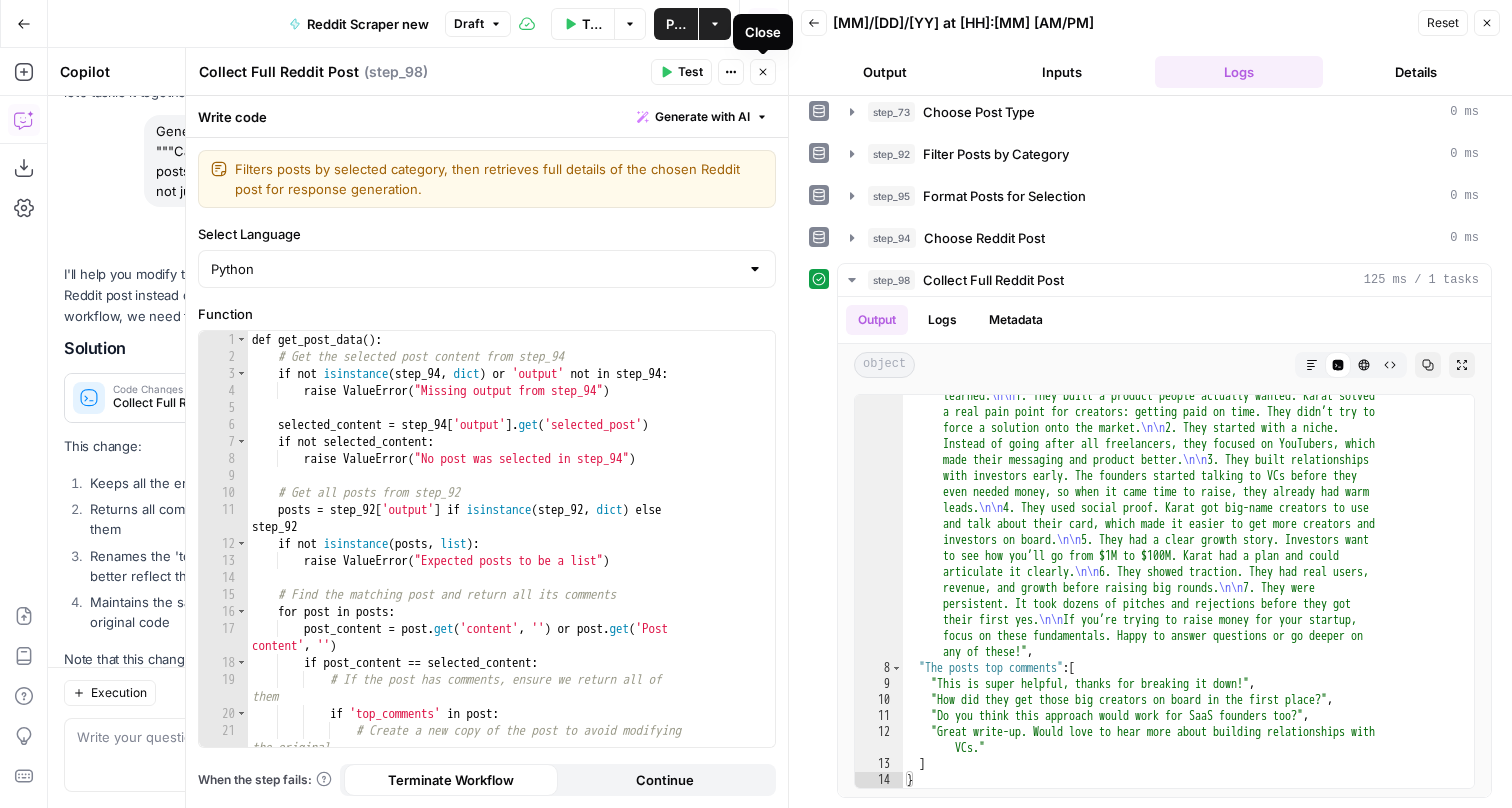 click 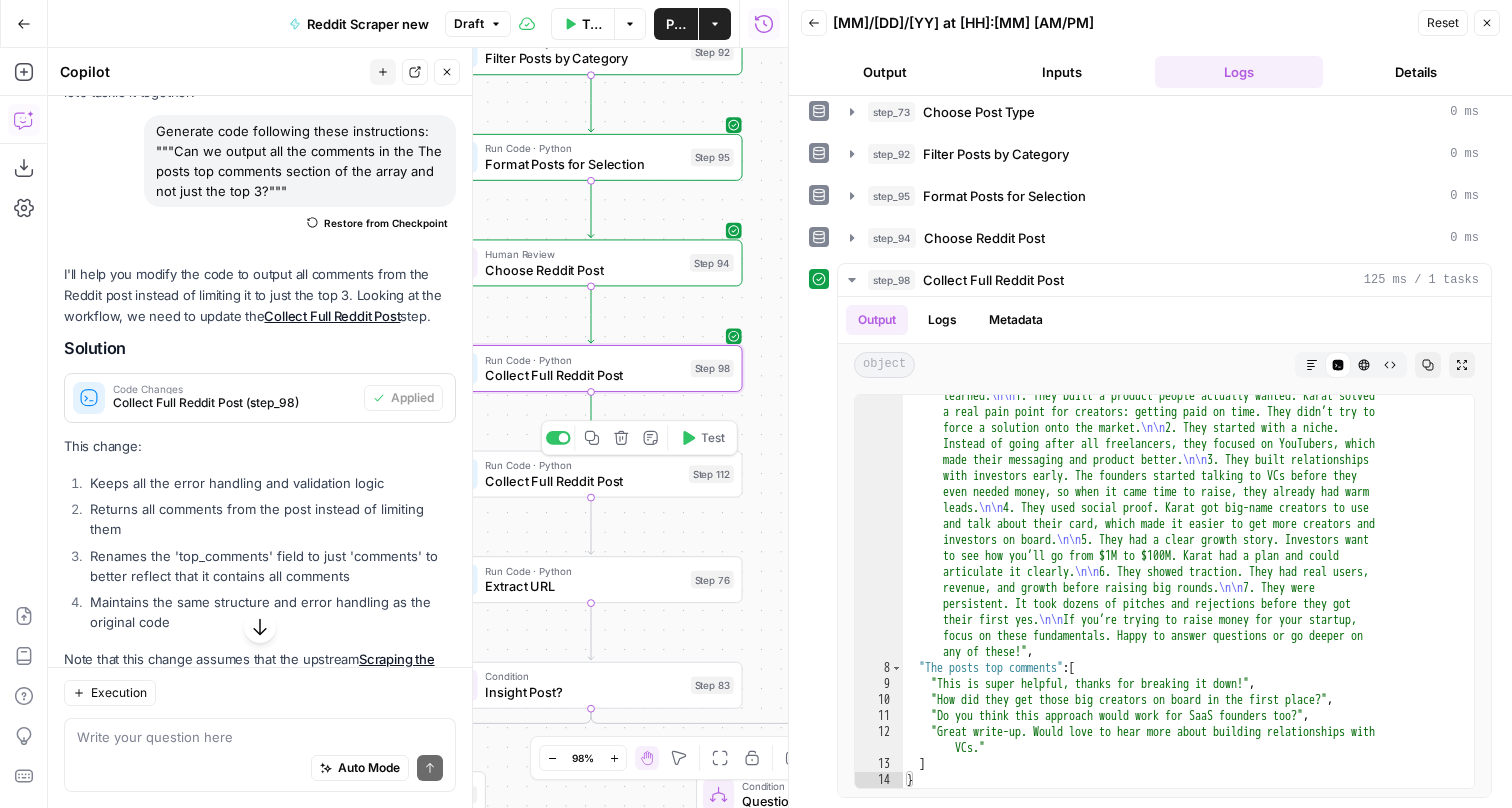 click at bounding box center (564, 438) 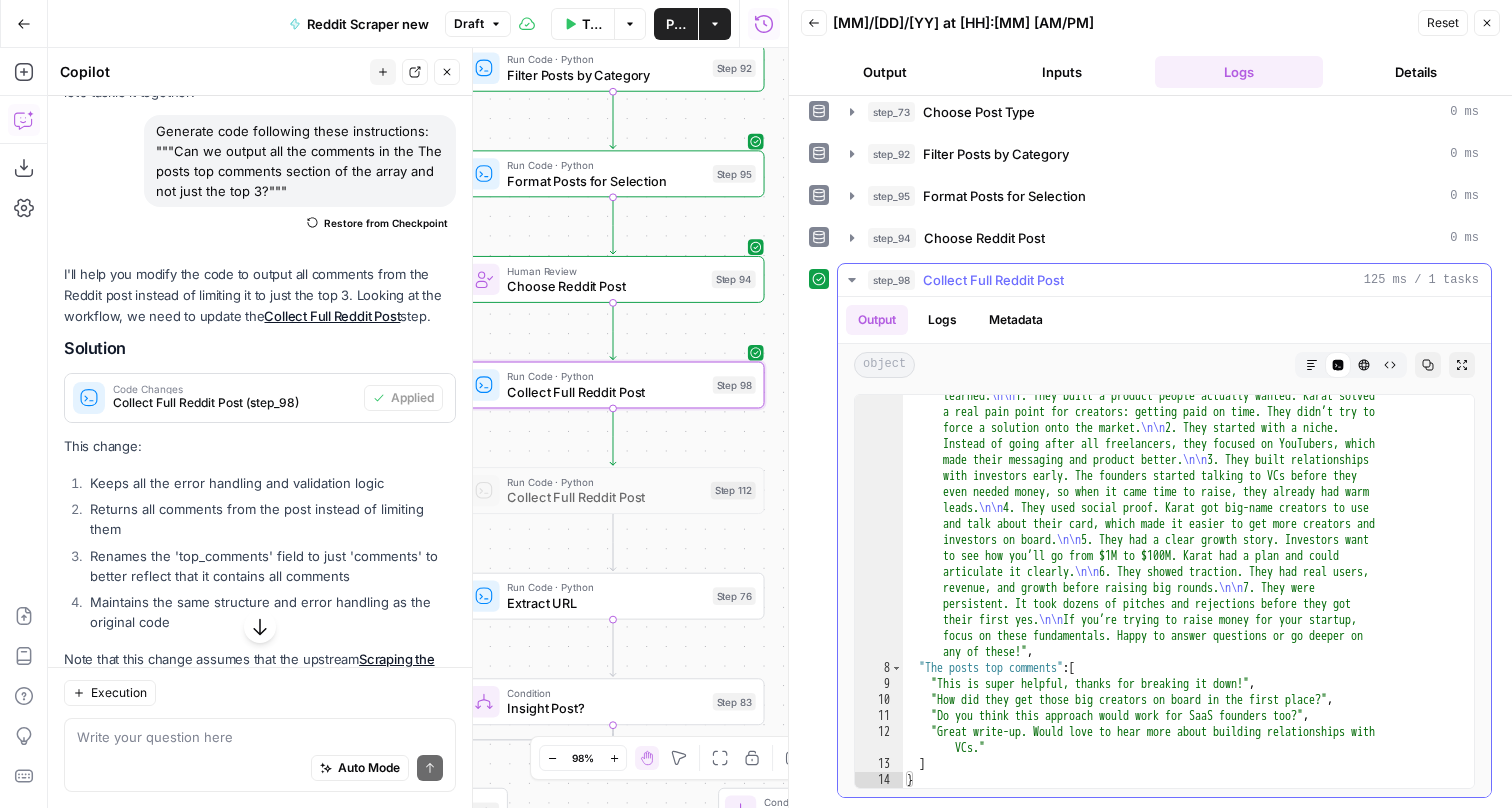 scroll, scrollTop: 0, scrollLeft: 0, axis: both 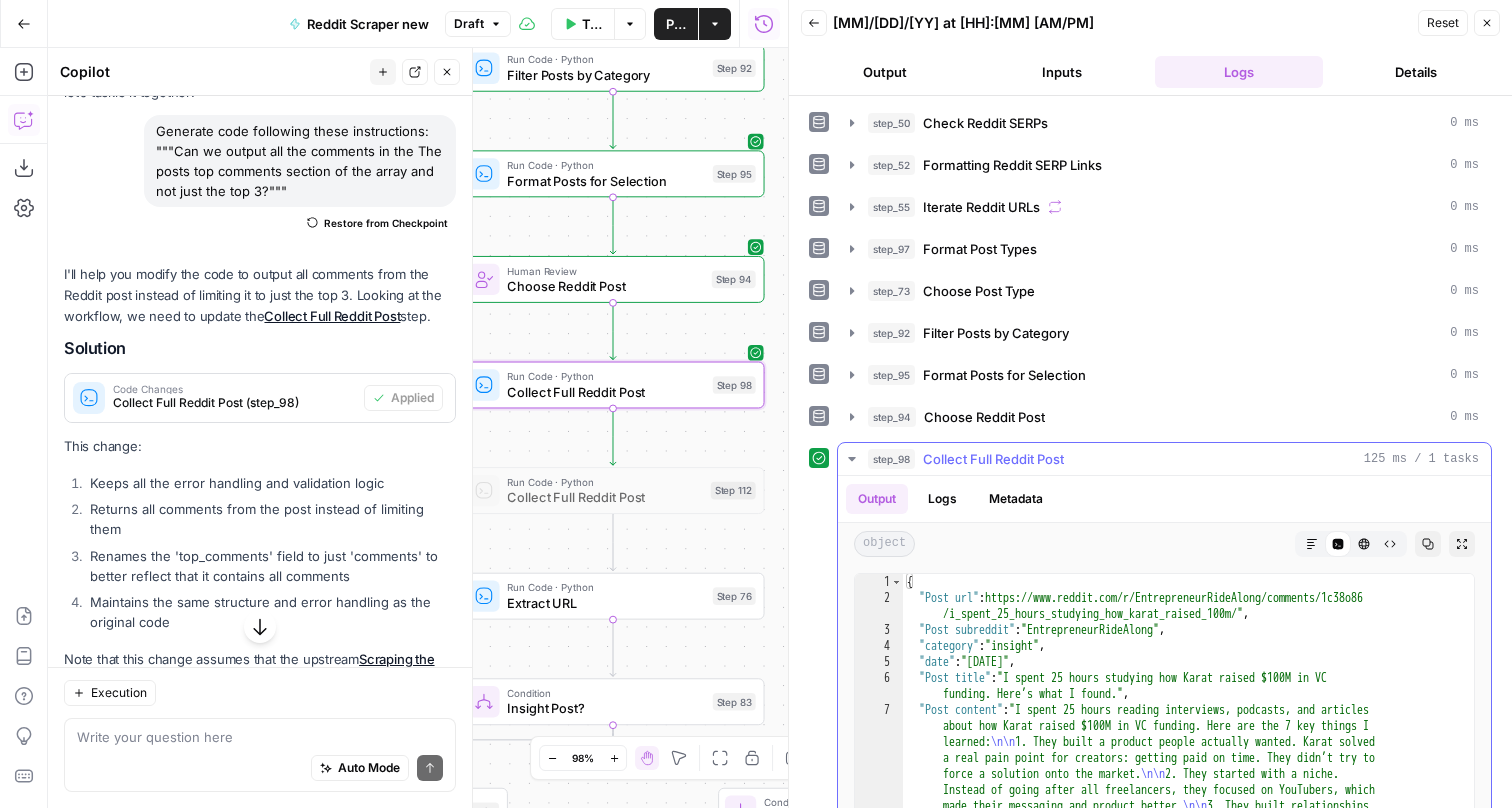 type on "**********" 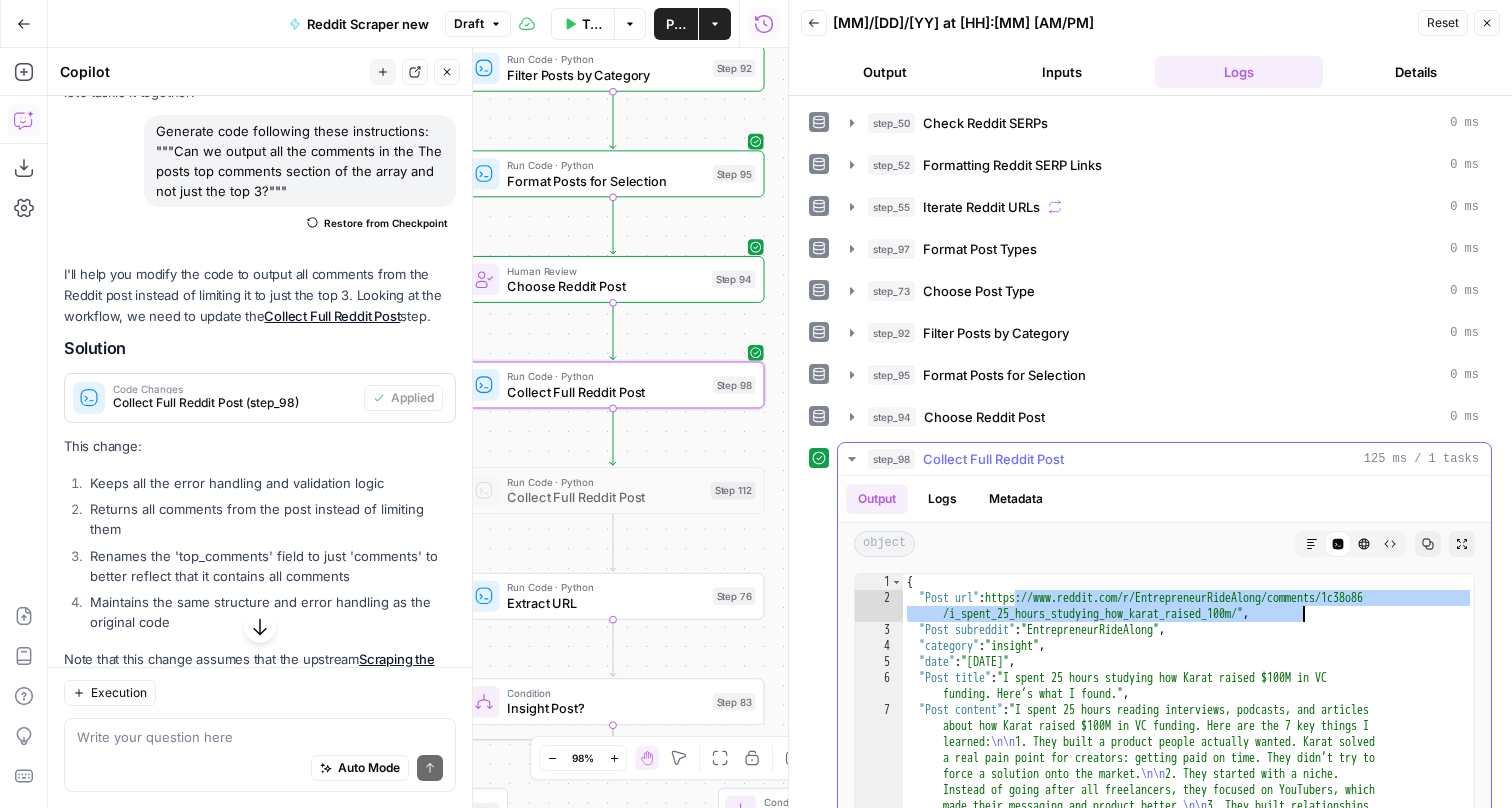 drag, startPoint x: 1015, startPoint y: 595, endPoint x: 1300, endPoint y: 618, distance: 285.92657 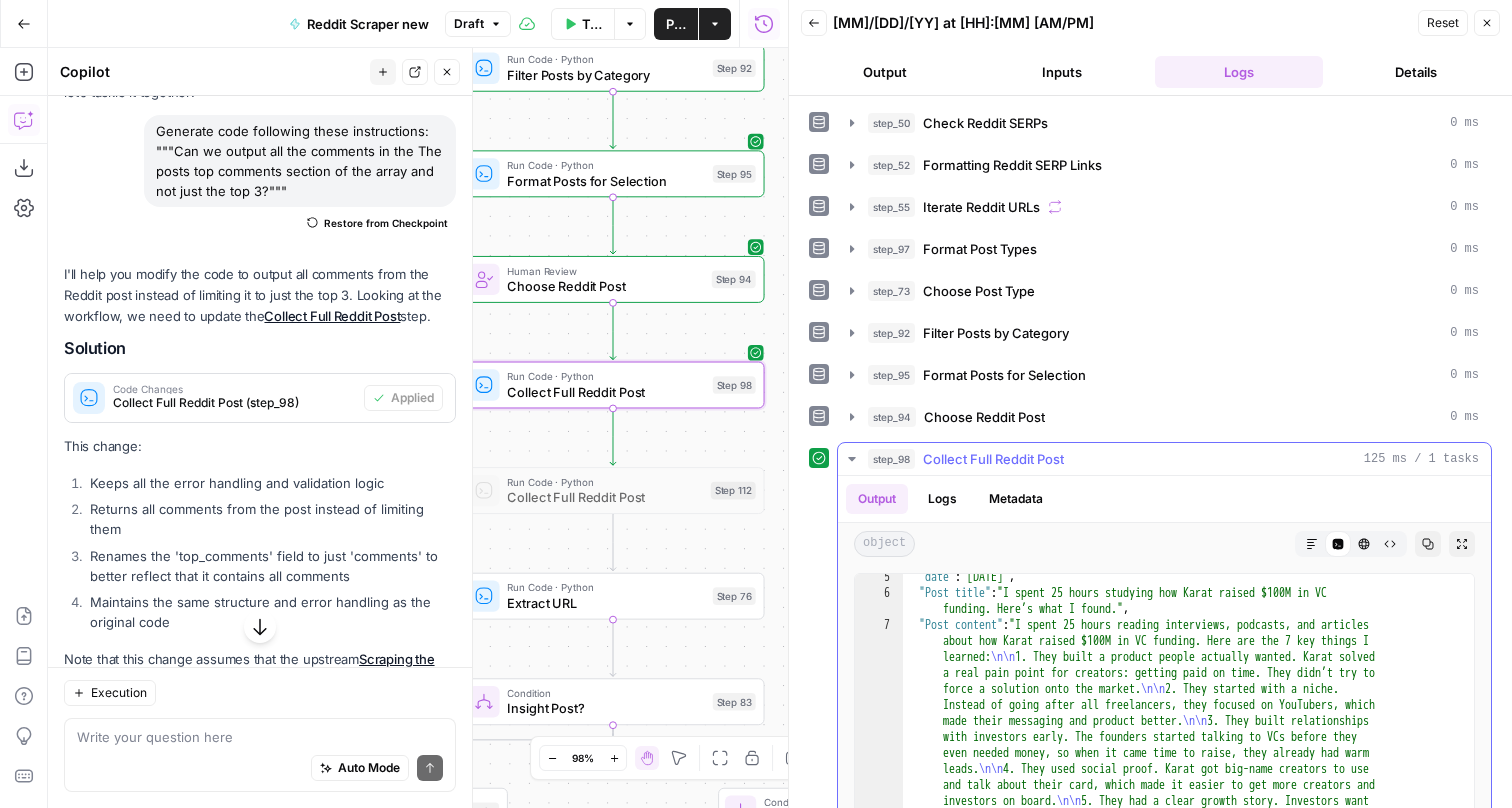 scroll, scrollTop: 167, scrollLeft: 0, axis: vertical 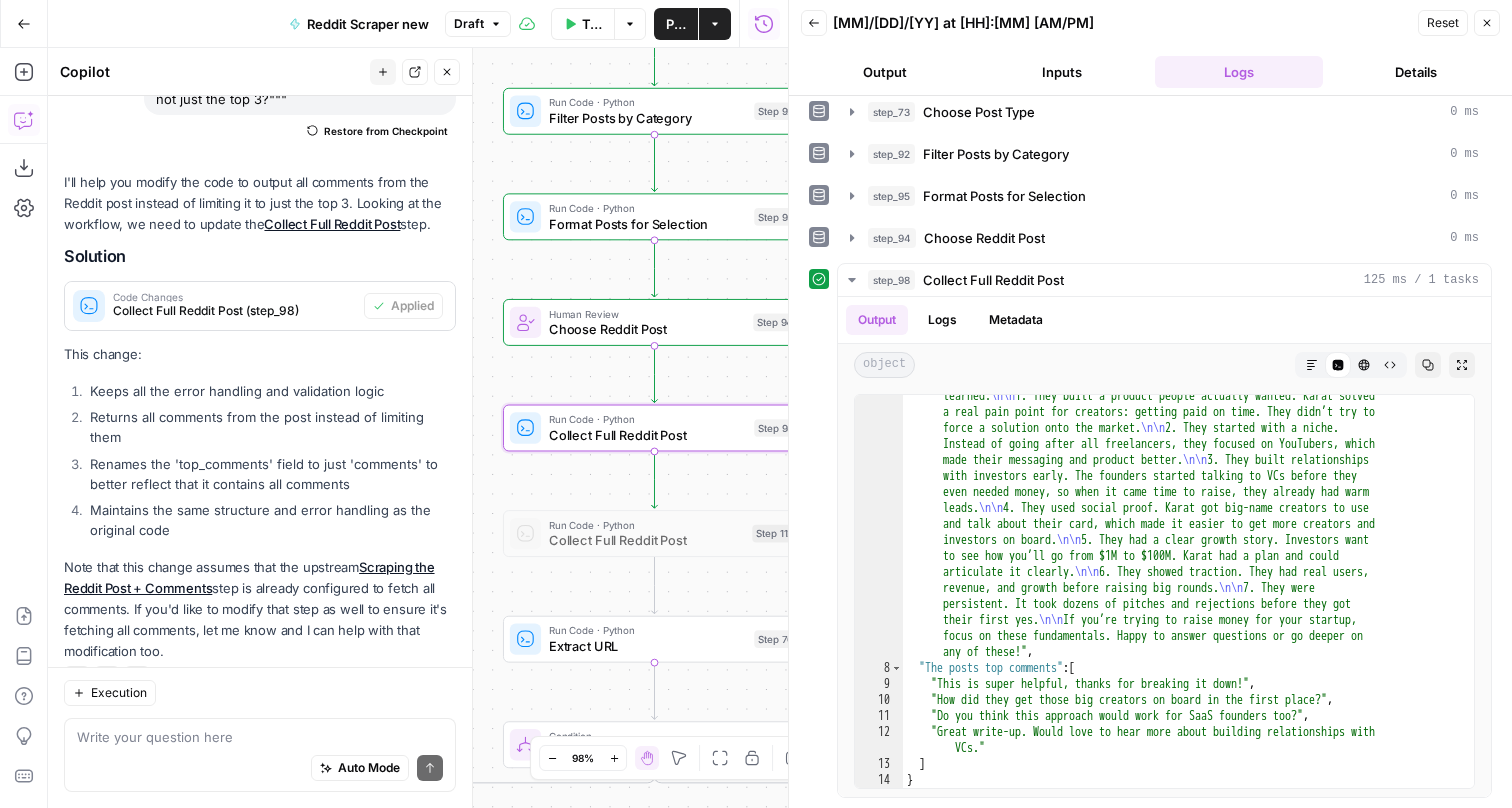 click on "Collect Full Reddit Post (step_98)" at bounding box center (234, 311) 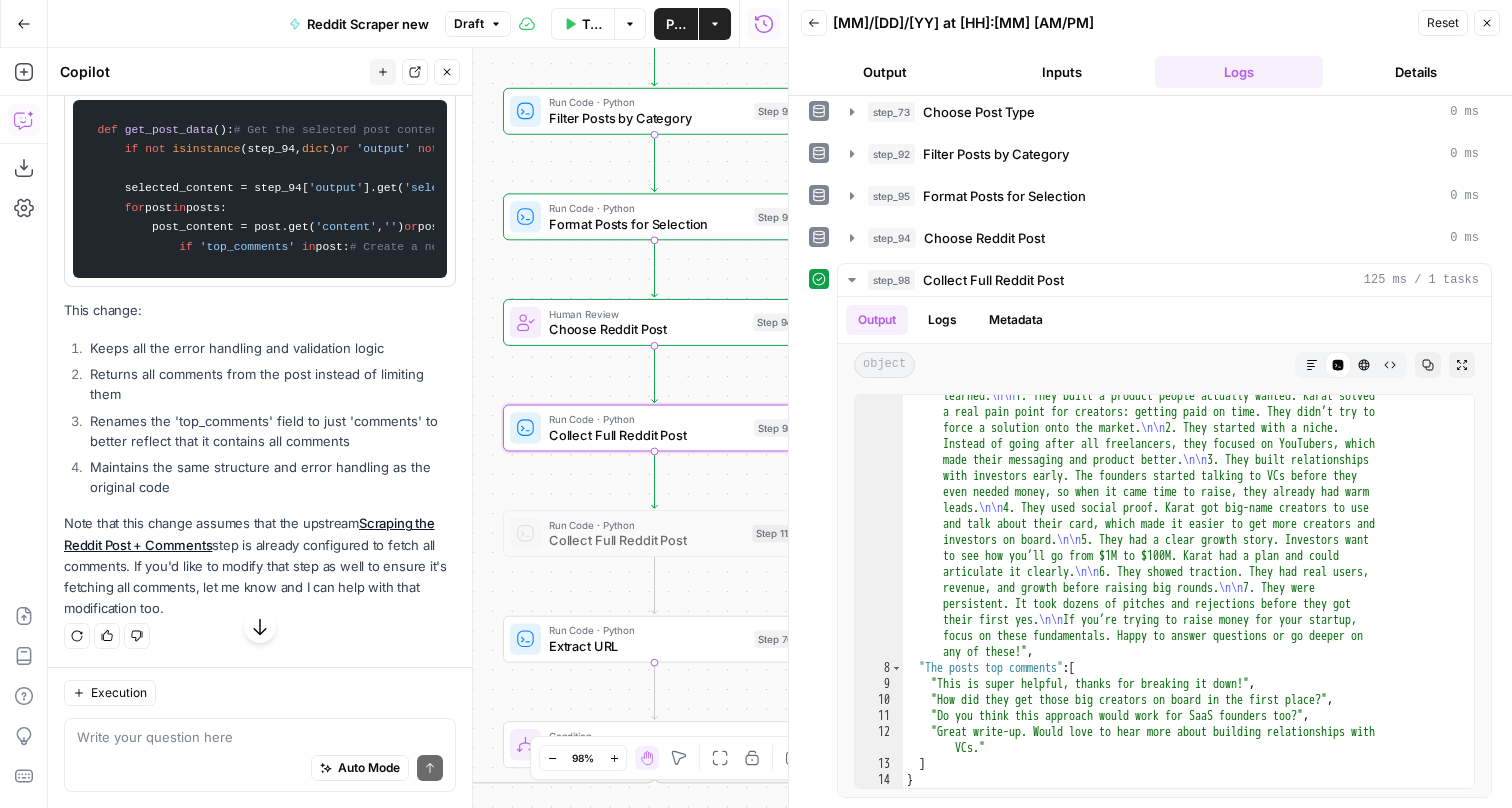 scroll, scrollTop: 605, scrollLeft: 0, axis: vertical 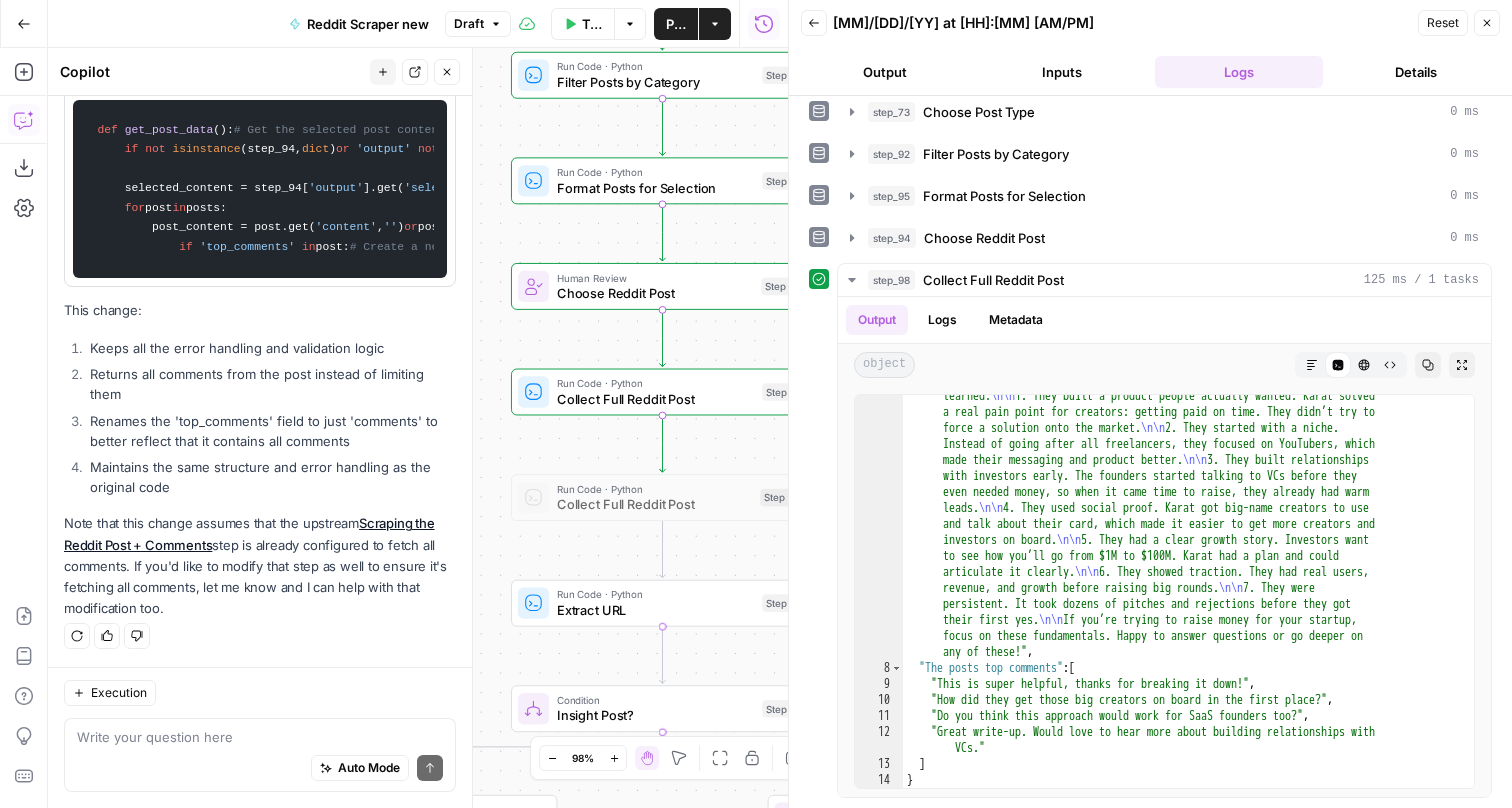 click on "Extract URL" at bounding box center [655, 610] 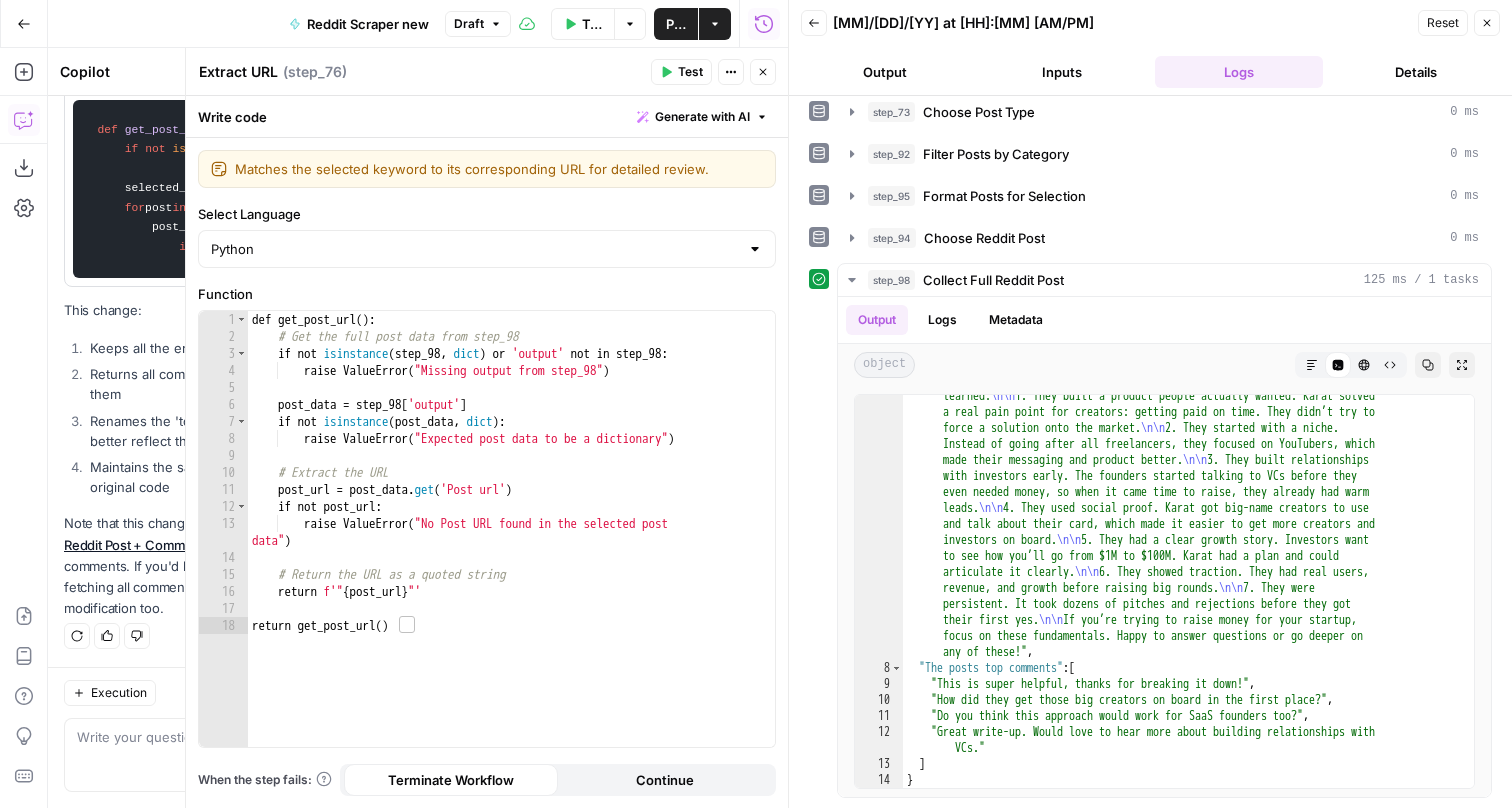 click on "Close" at bounding box center [763, 72] 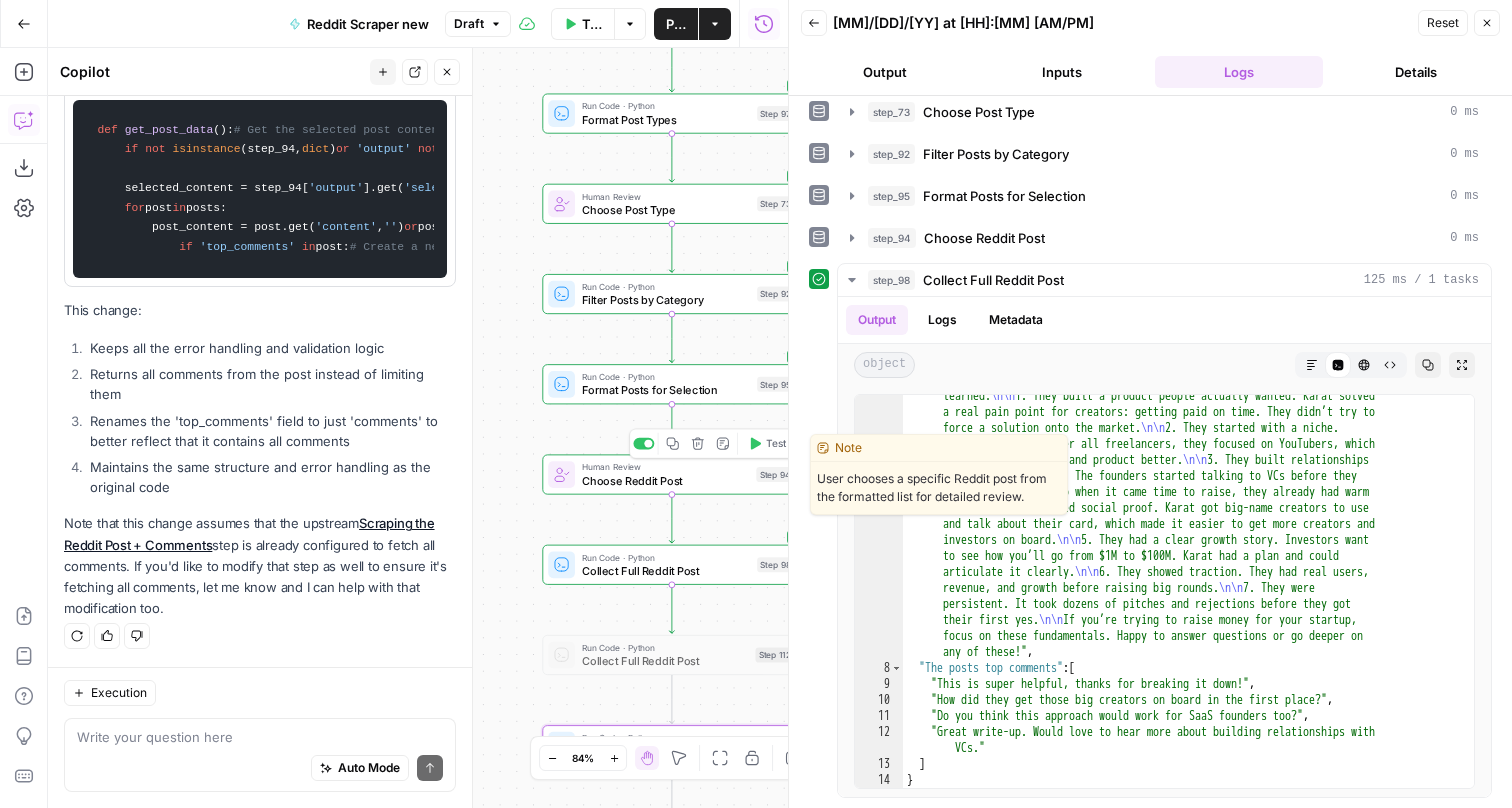 click on "Choose Reddit Post" at bounding box center [666, 480] 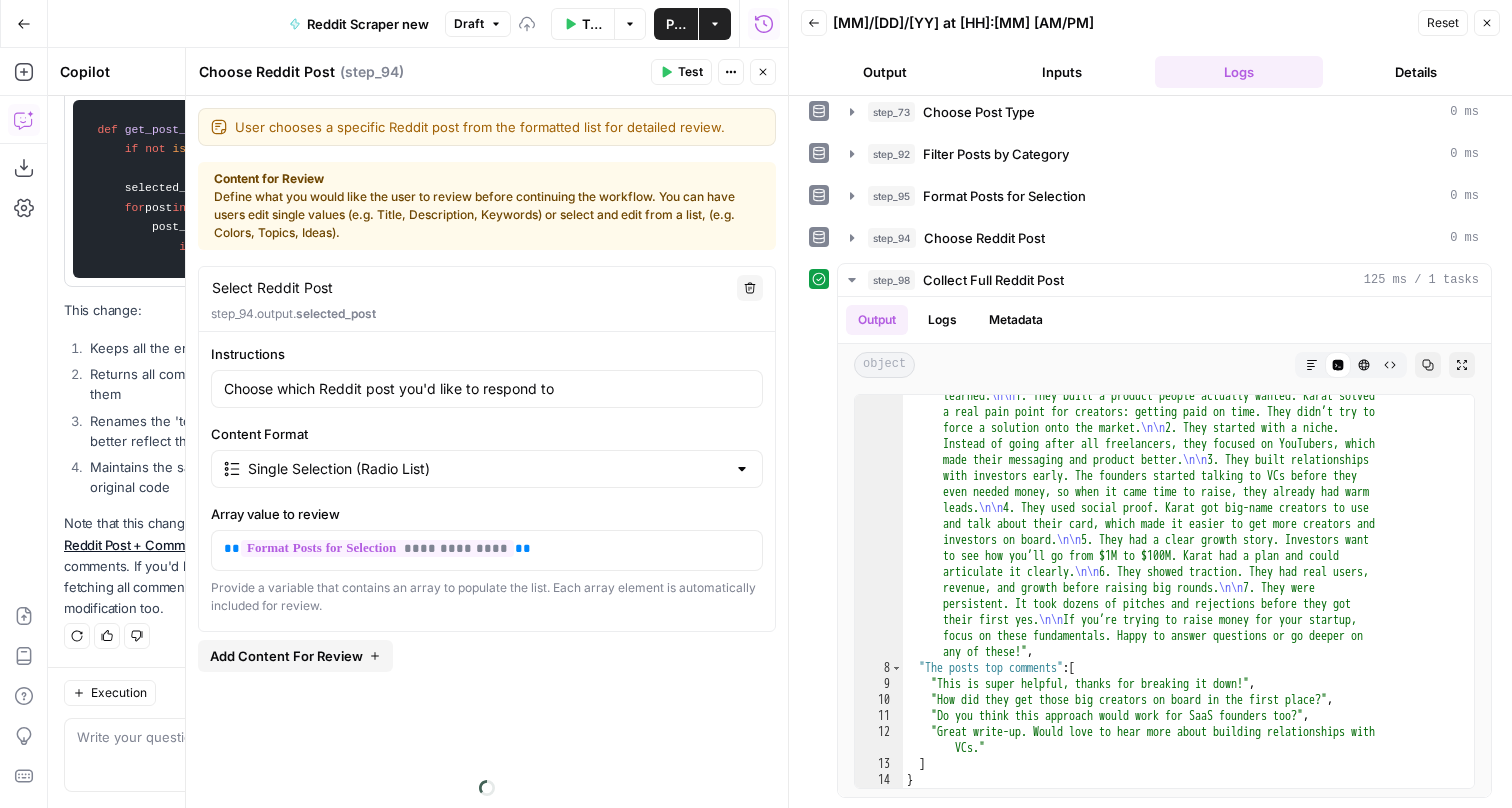 scroll, scrollTop: 0, scrollLeft: 0, axis: both 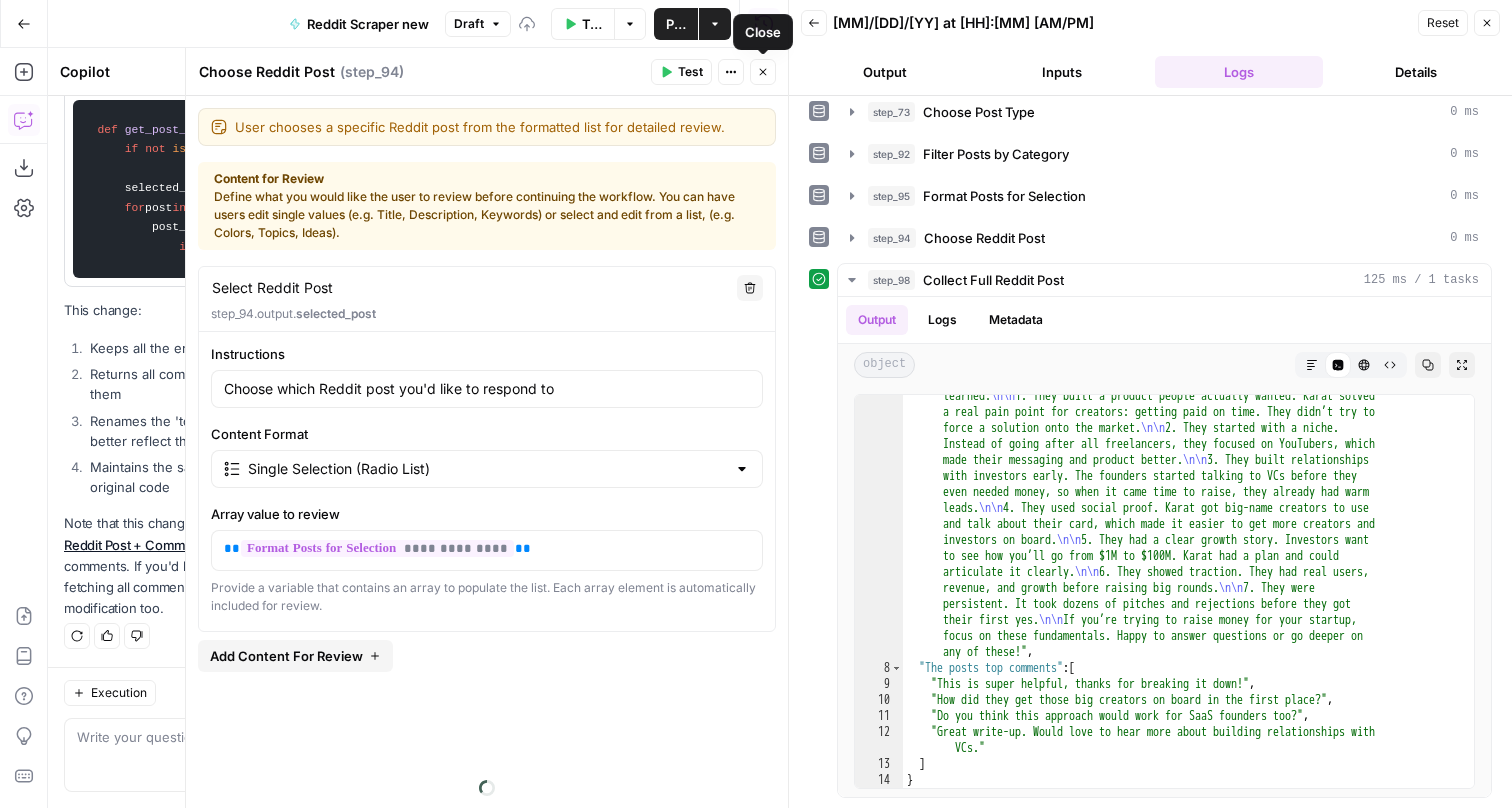 click 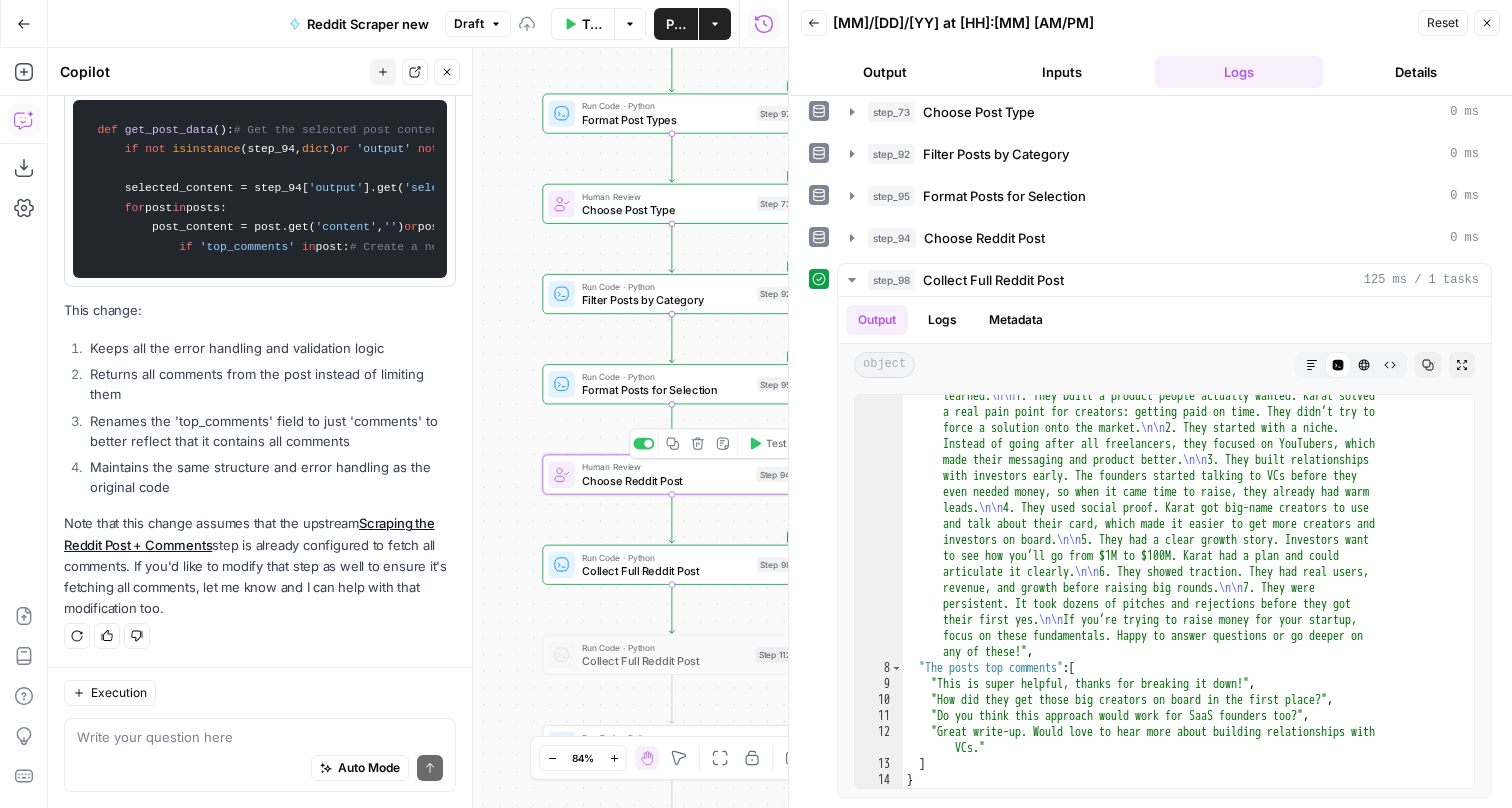 click on "Collect Full Reddit Post" at bounding box center (666, 570) 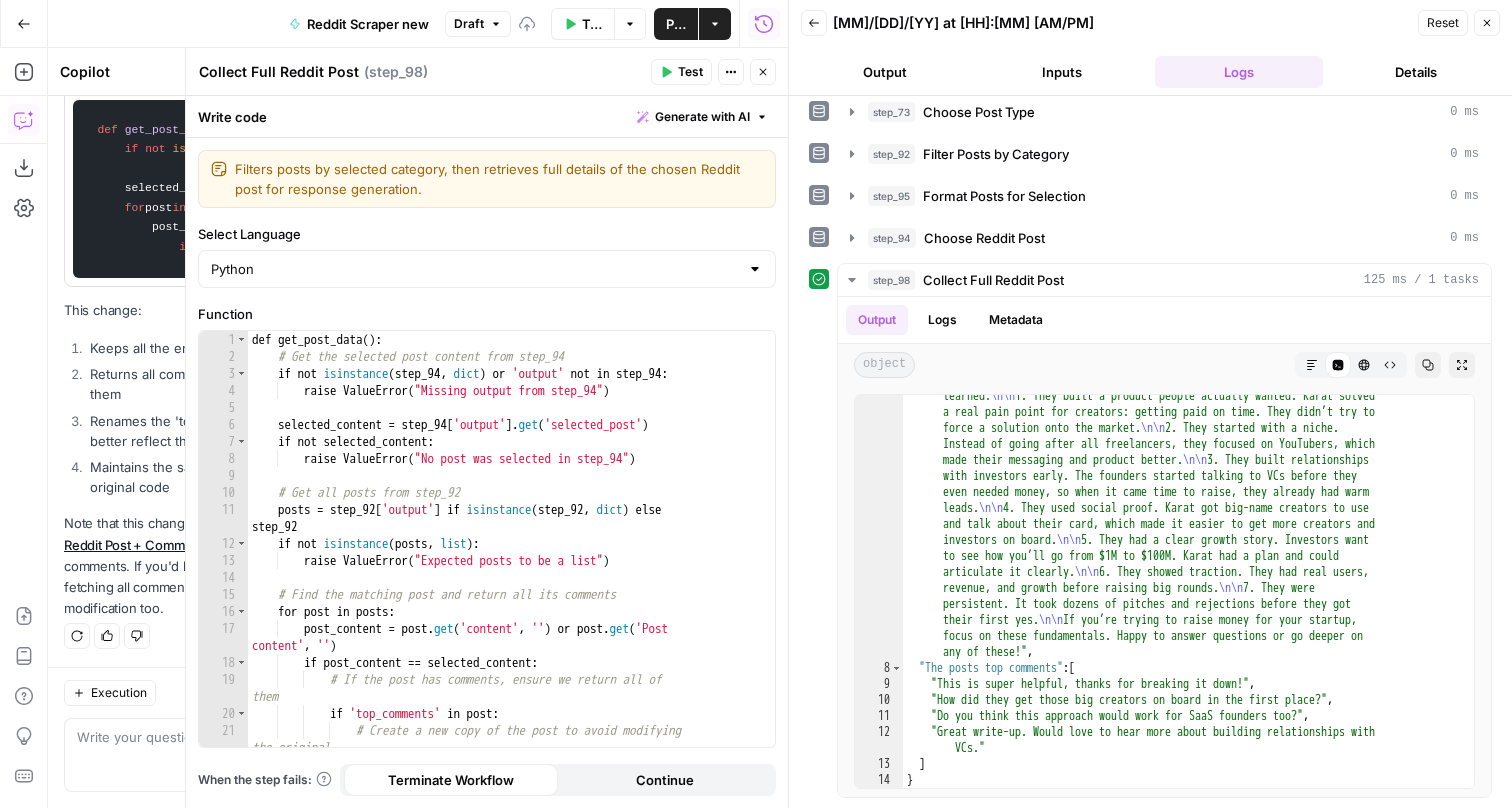 click 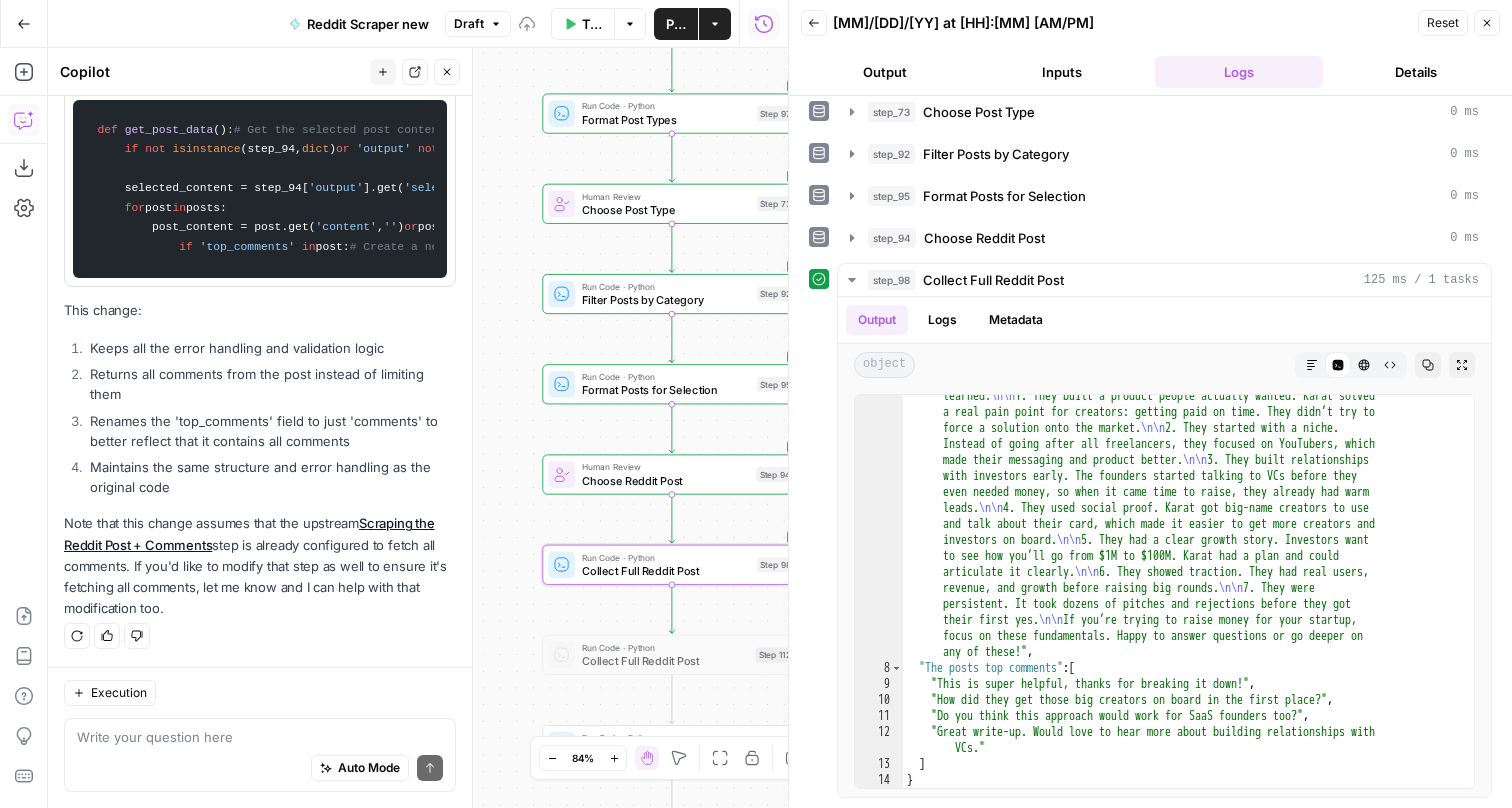 click on "Close" at bounding box center (1487, 23) 